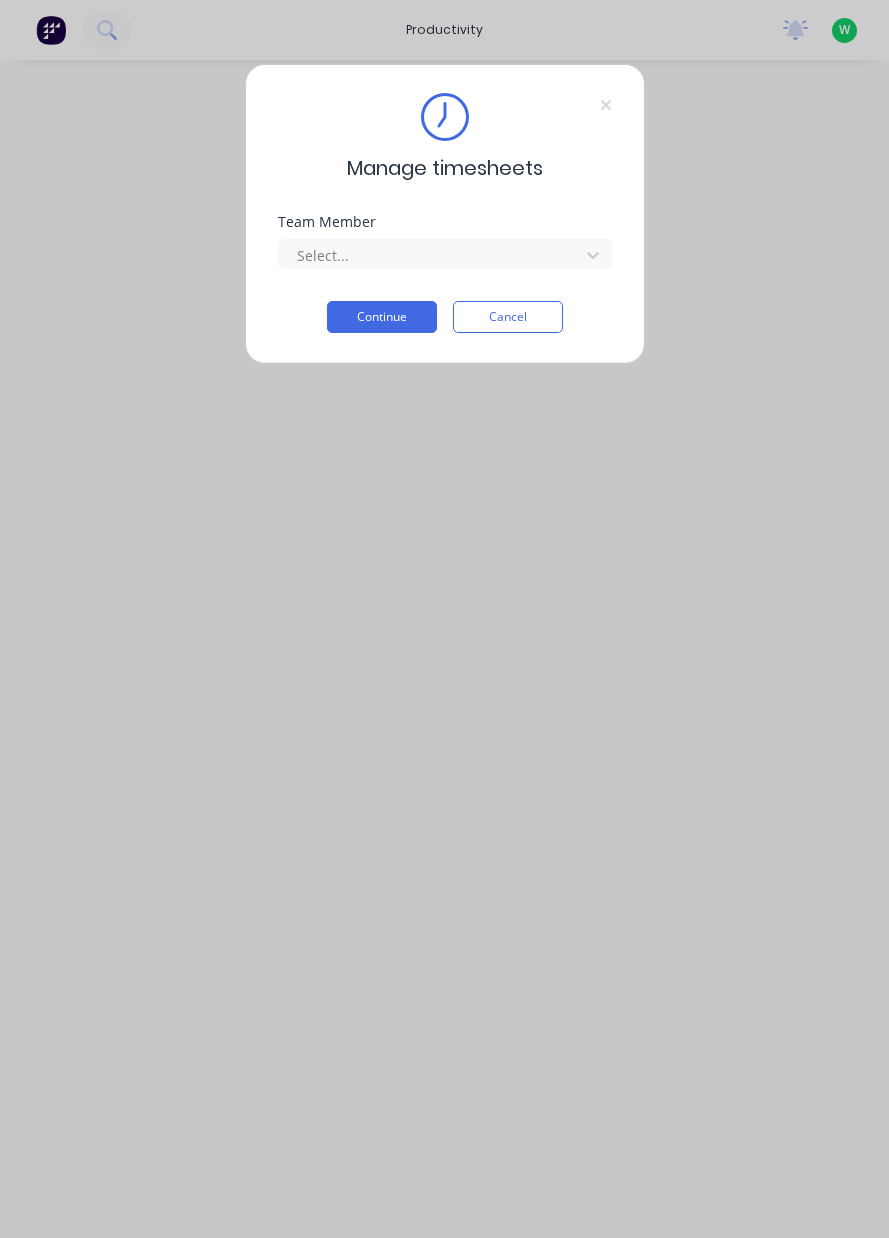 scroll, scrollTop: 0, scrollLeft: 0, axis: both 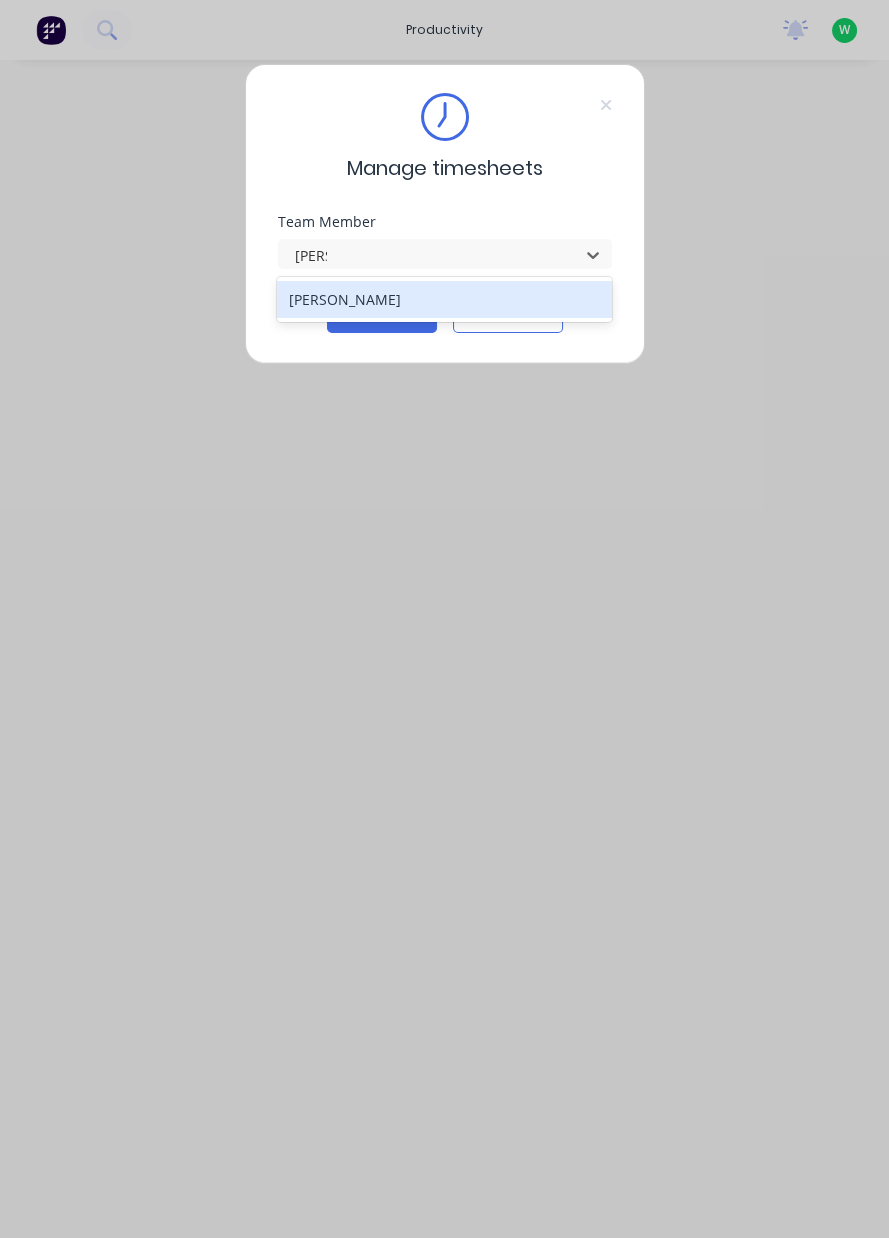 click on "[PERSON_NAME]" at bounding box center [444, 299] 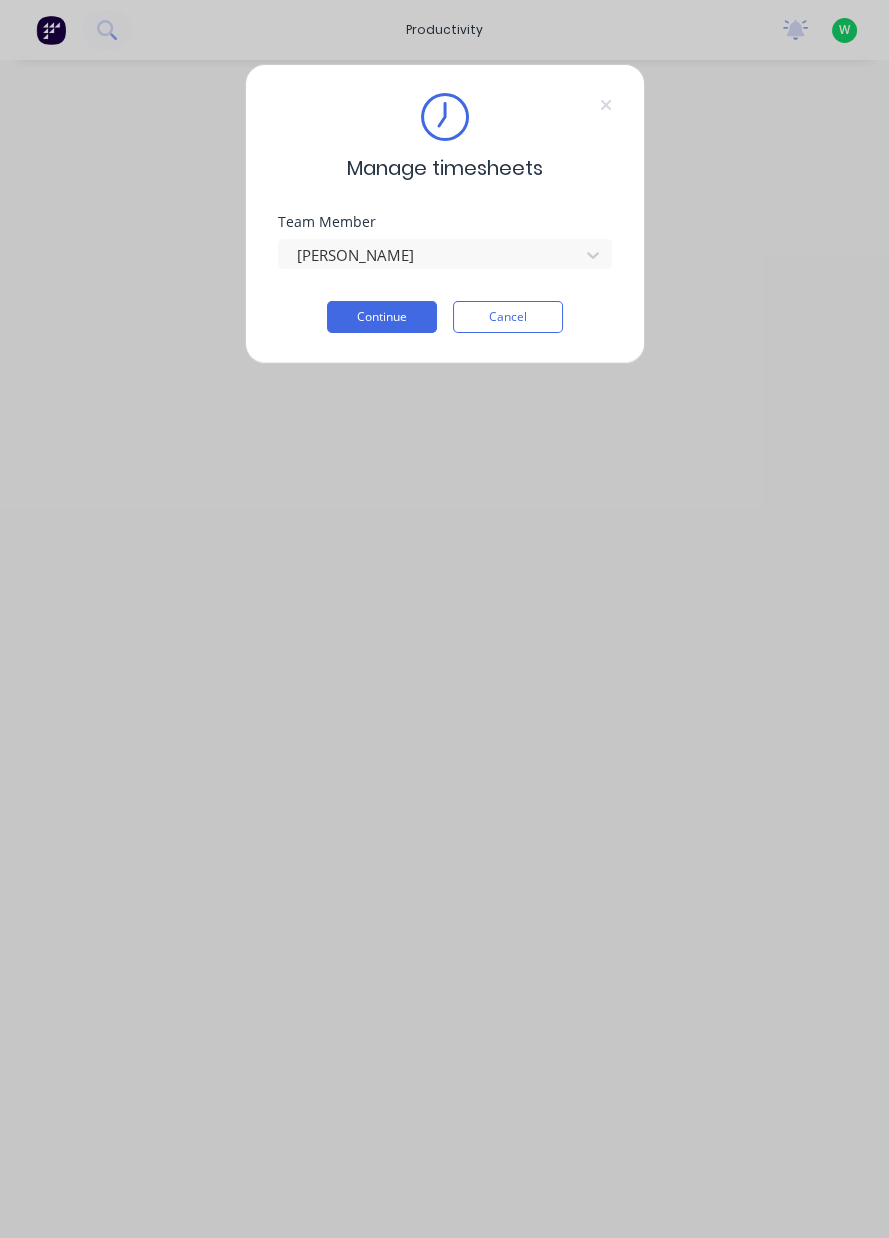 click on "Continue" at bounding box center [382, 317] 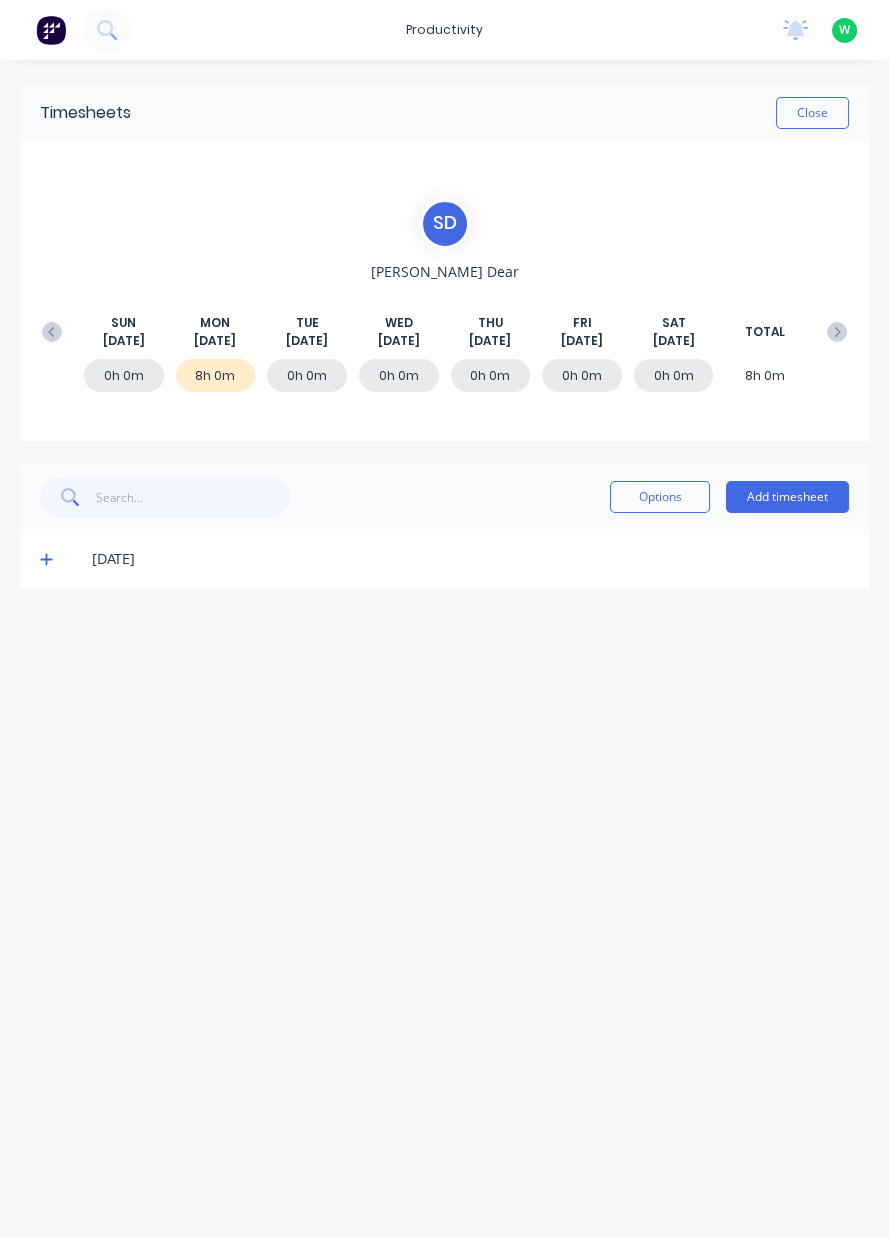 click 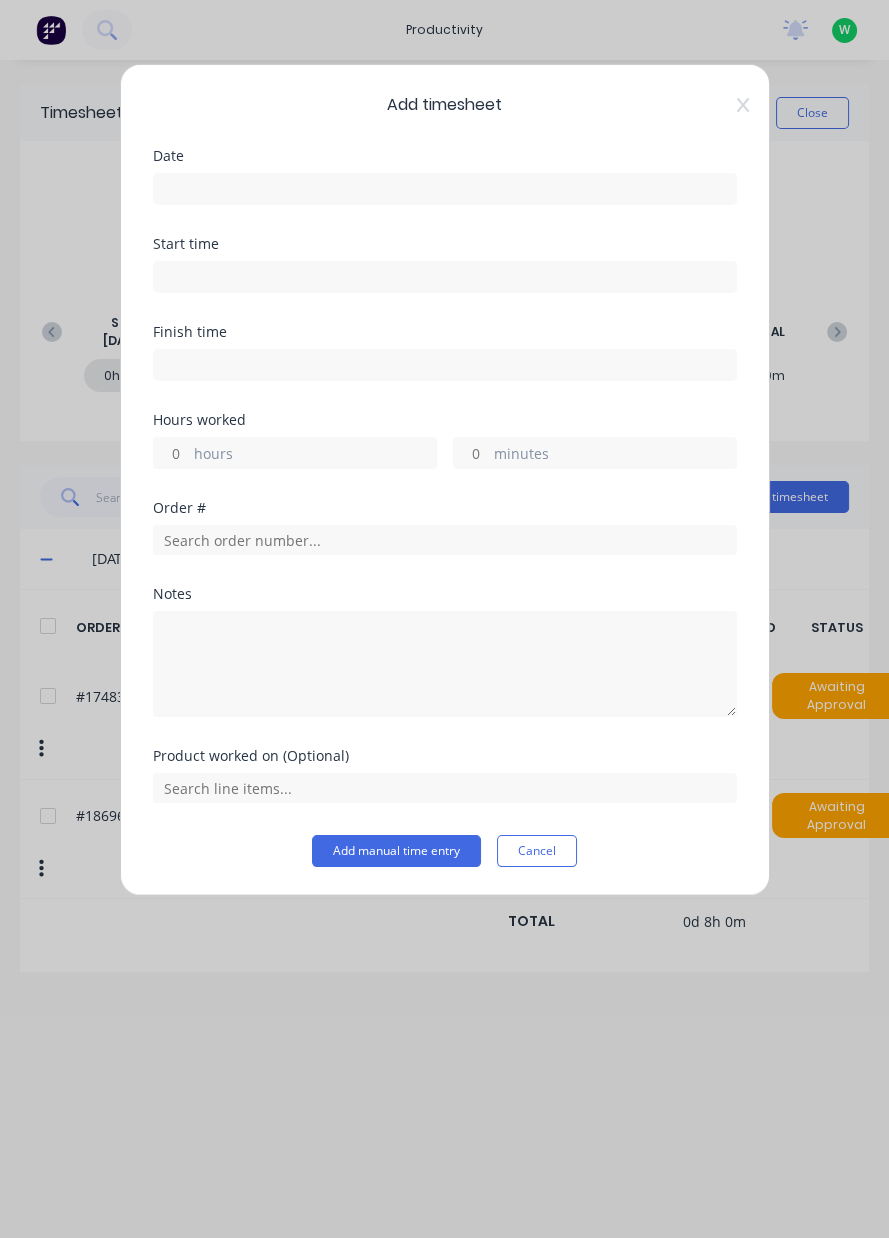 click at bounding box center (445, 189) 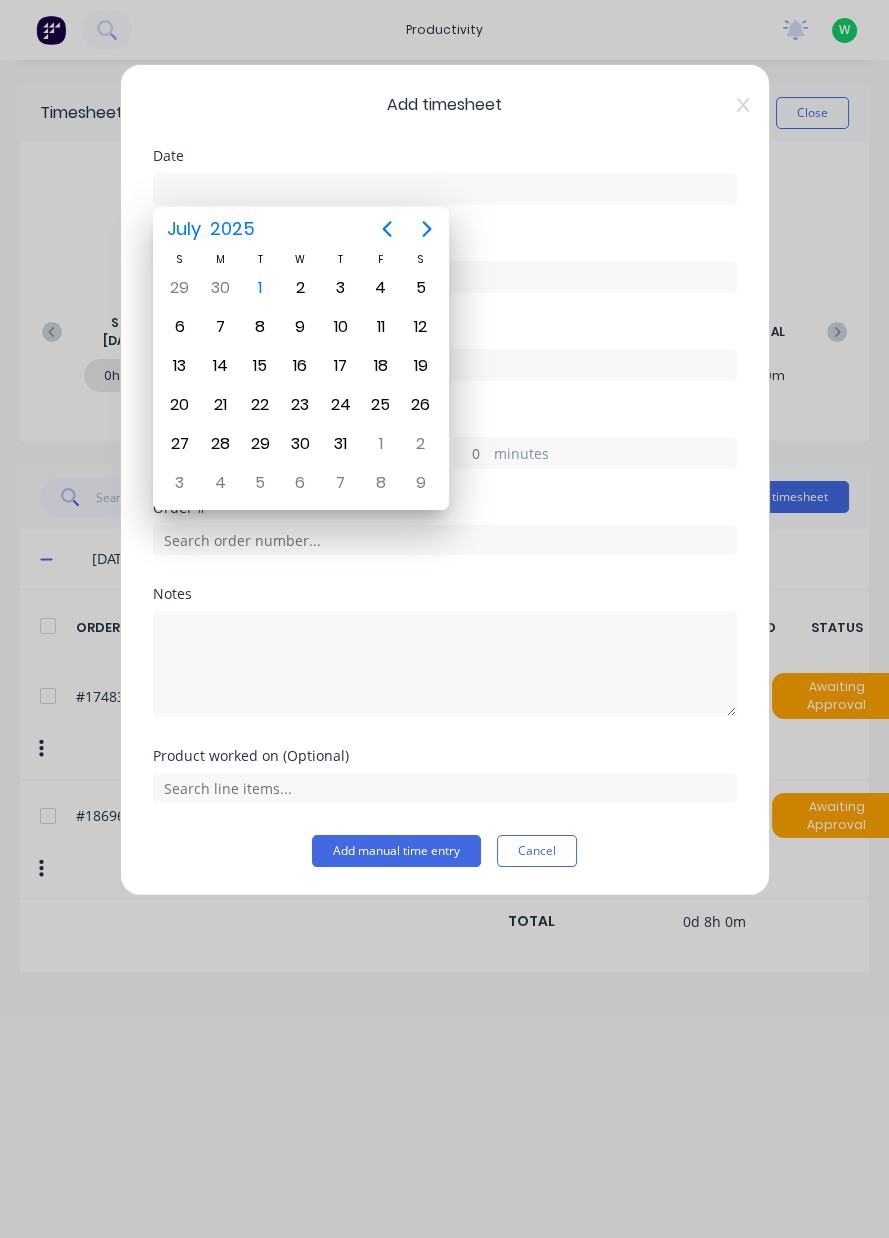 click on "1" at bounding box center [260, 288] 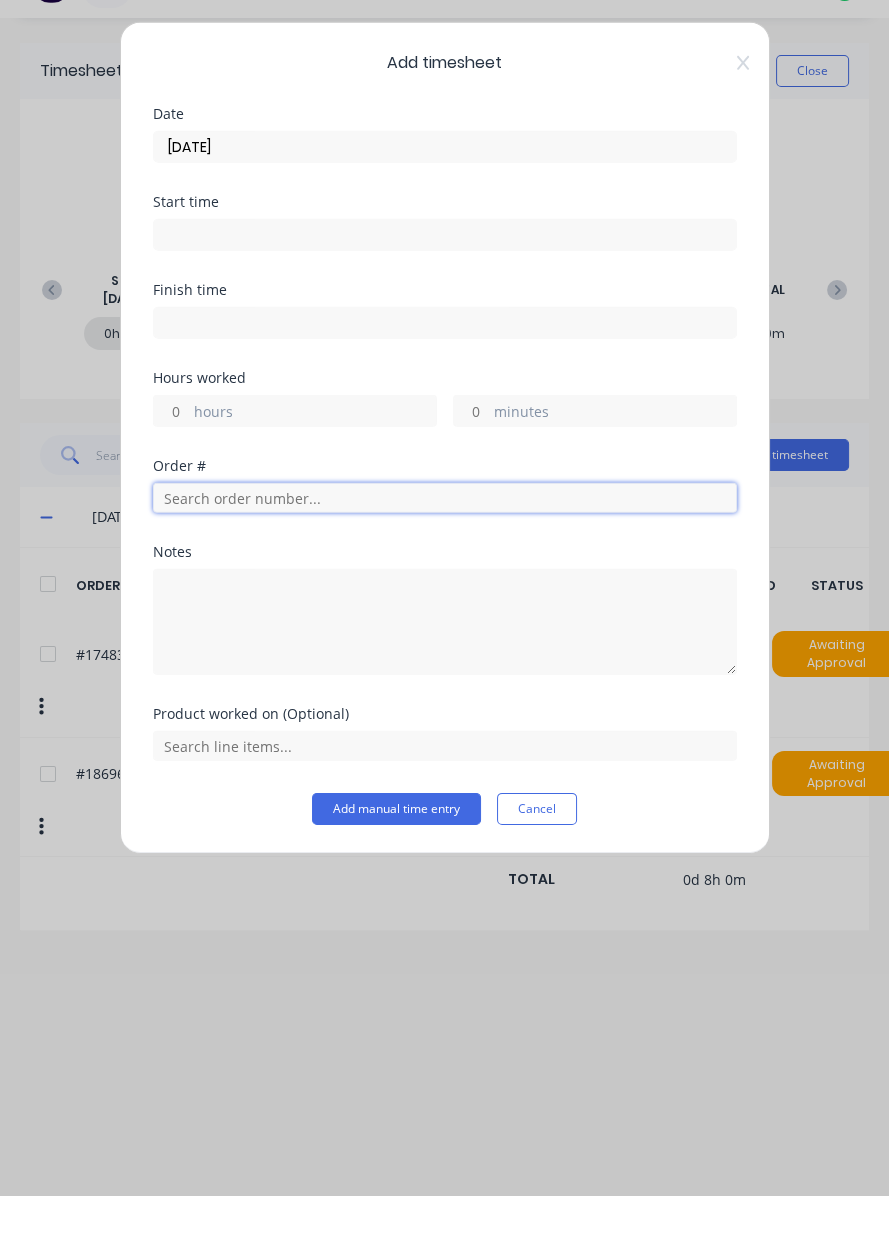 click at bounding box center [445, 540] 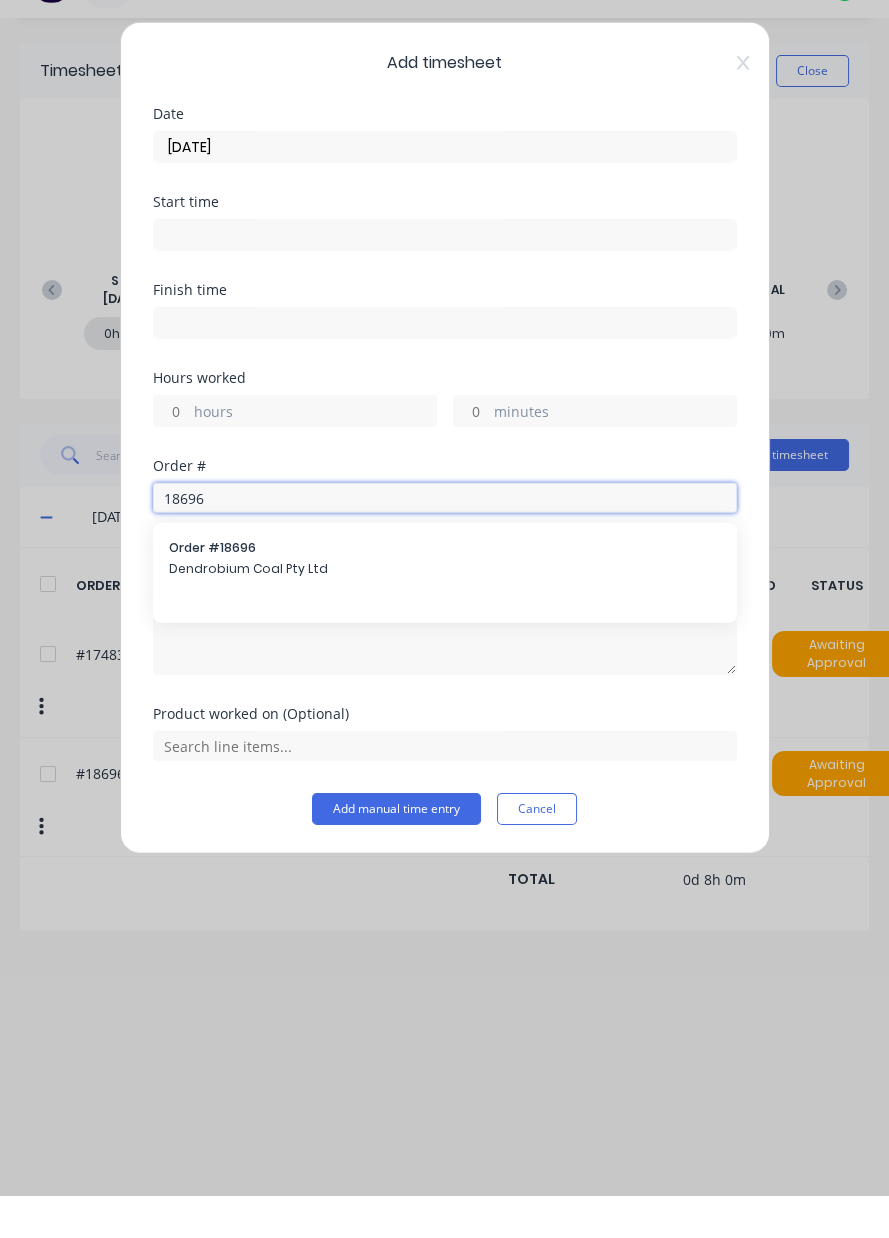 type on "18696" 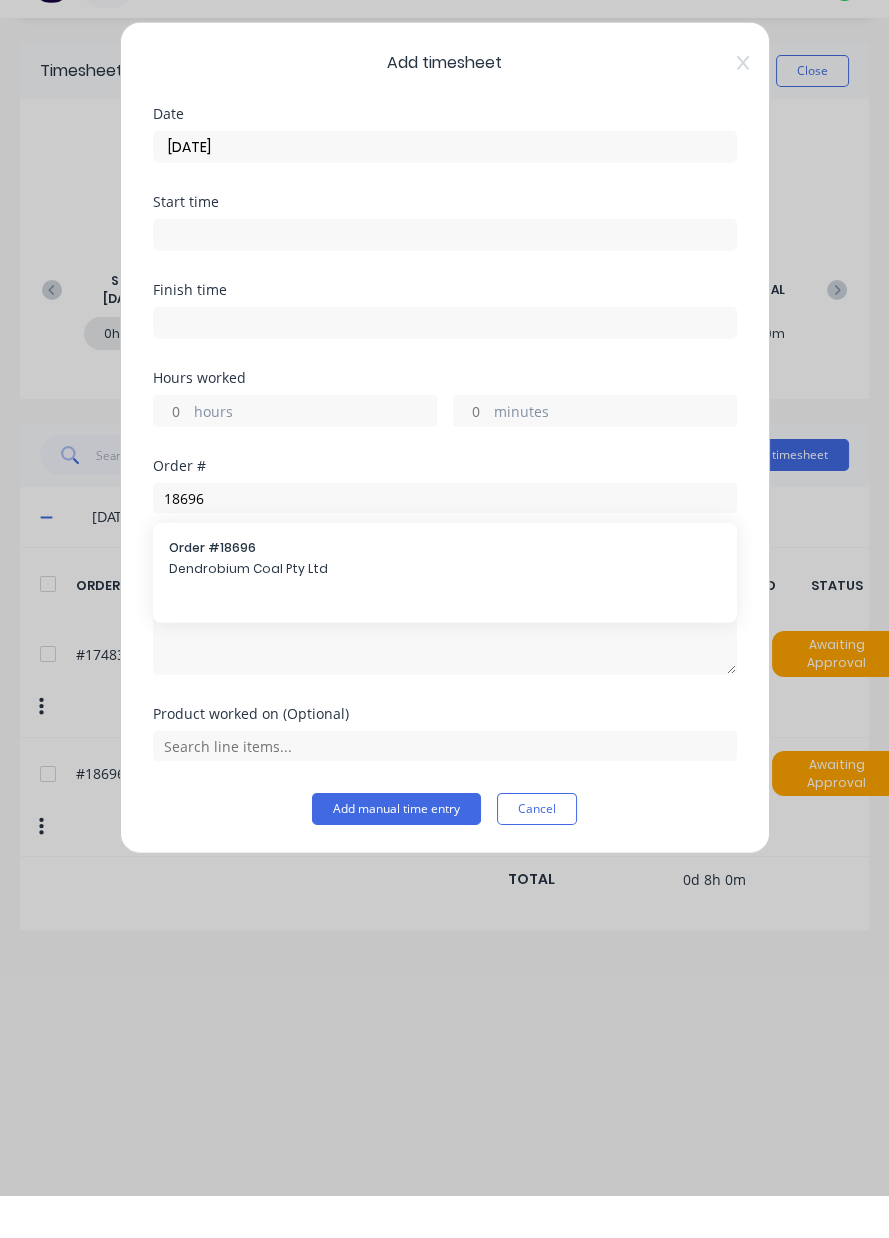 click on "Dendrobium Coal Pty Ltd" at bounding box center [445, 611] 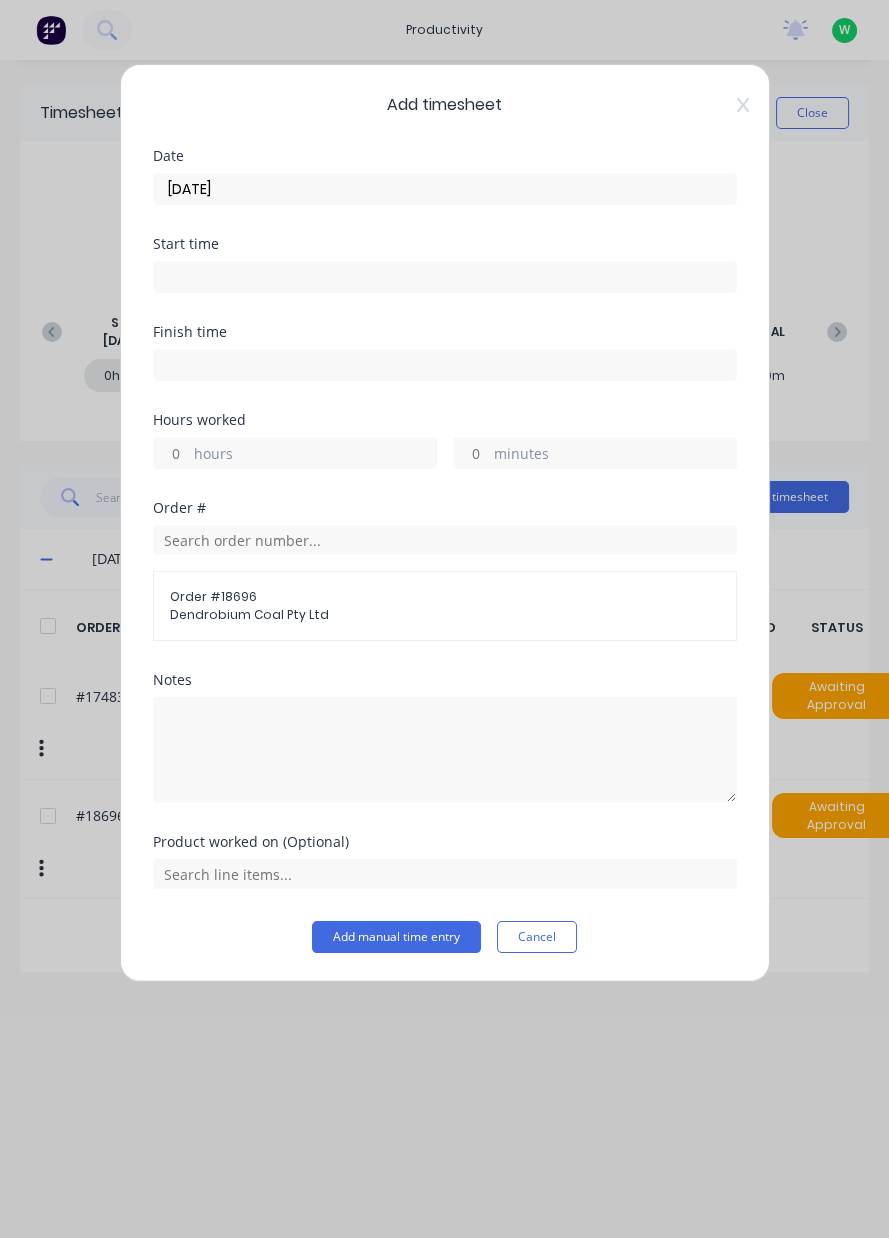 click on "hours" at bounding box center (171, 453) 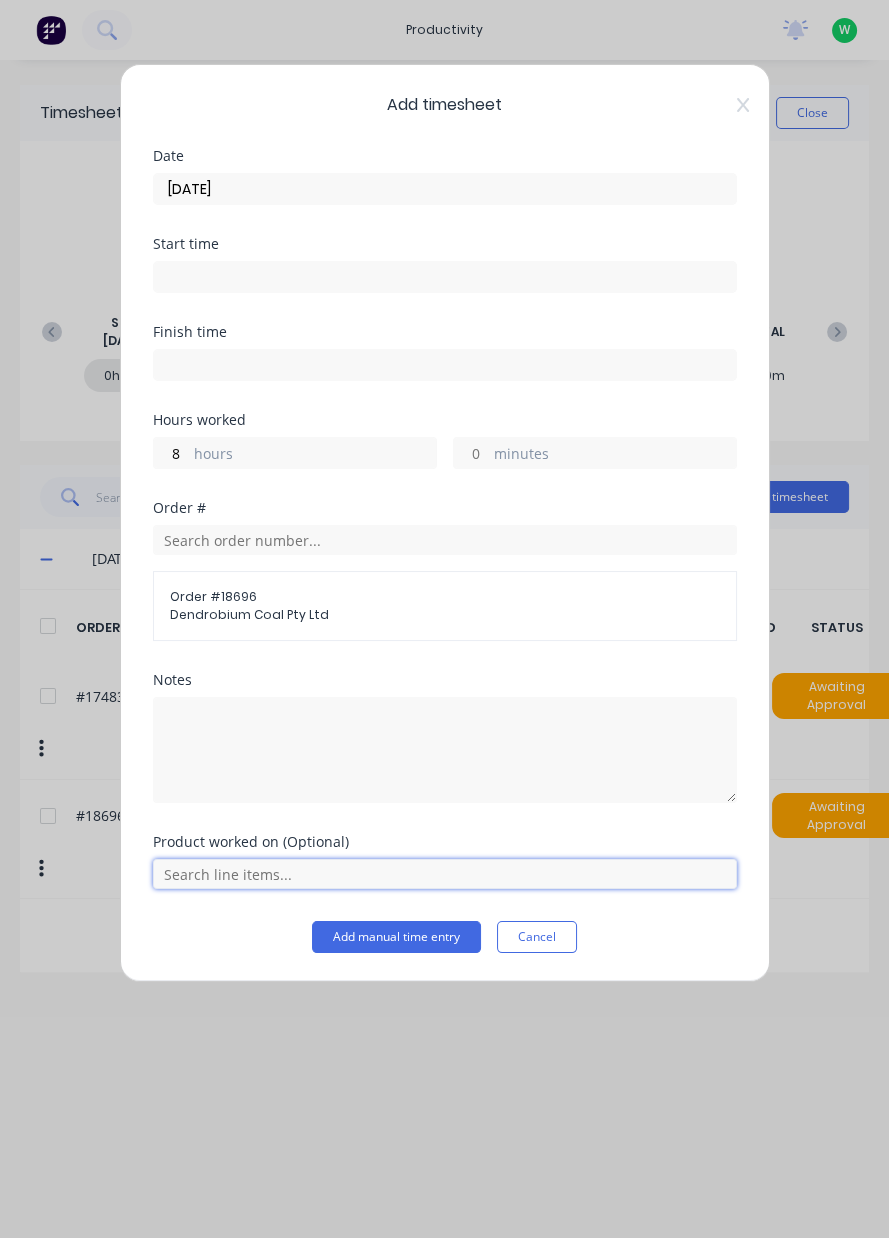 click at bounding box center [445, 874] 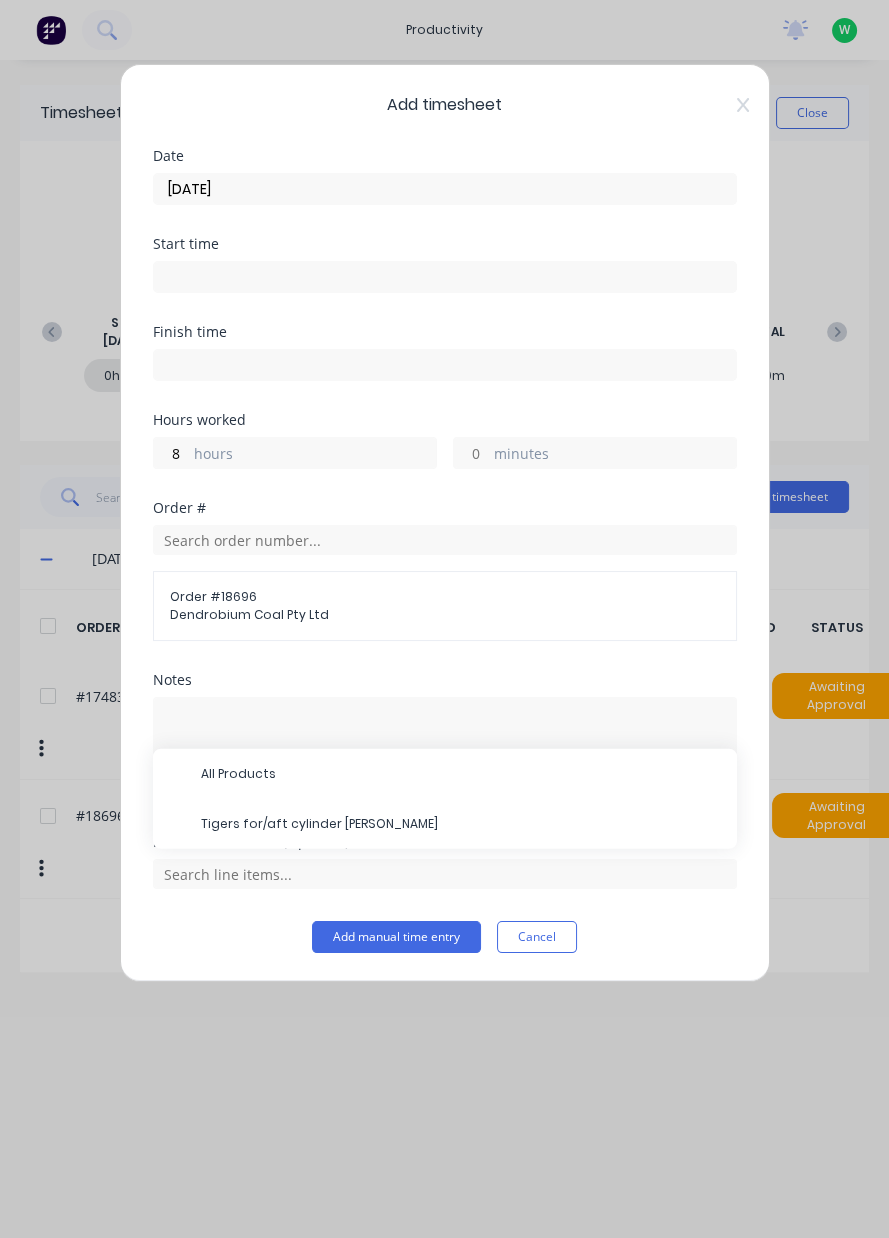 click on "Tigers for/aft cylinder bush" at bounding box center (461, 824) 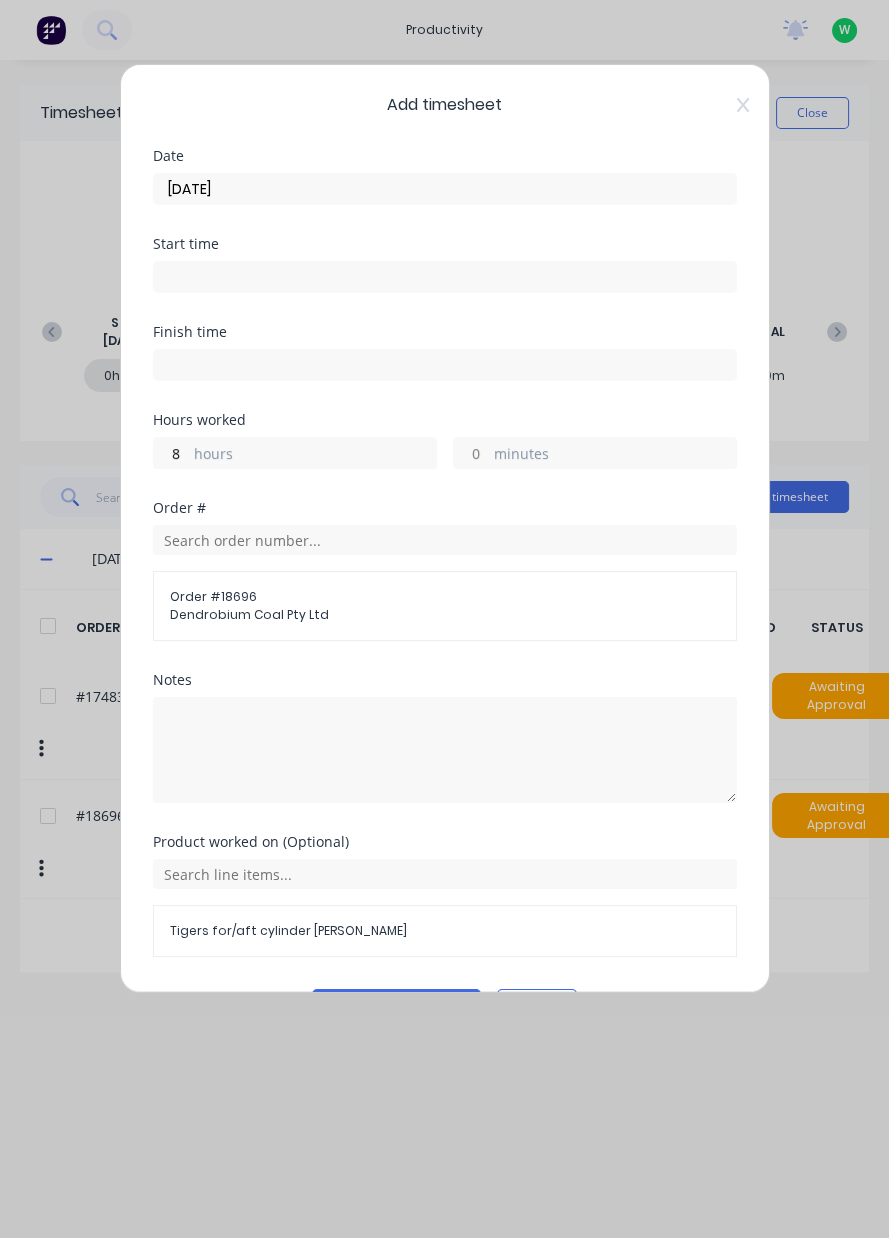 click on "Add manual time entry" at bounding box center [396, 1005] 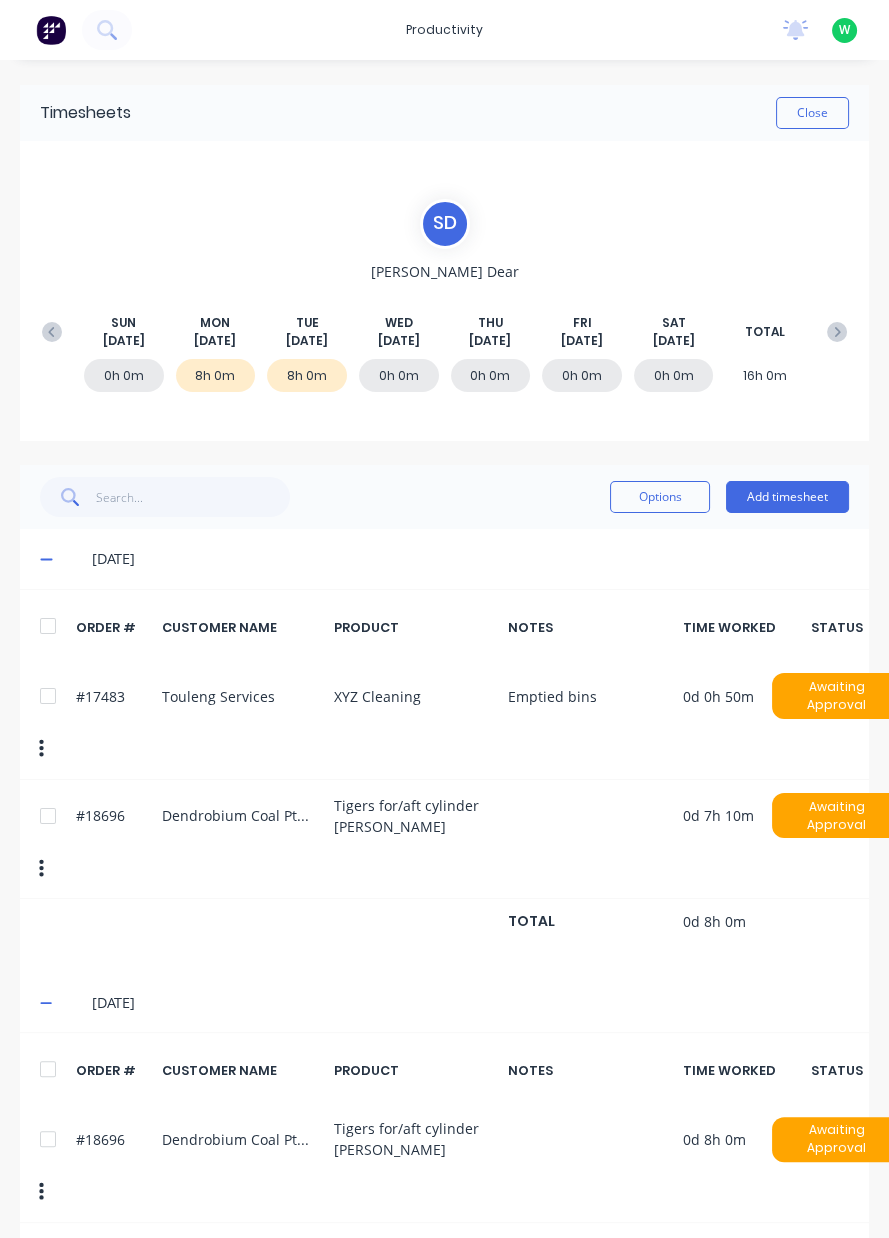 click on "Close" at bounding box center (812, 113) 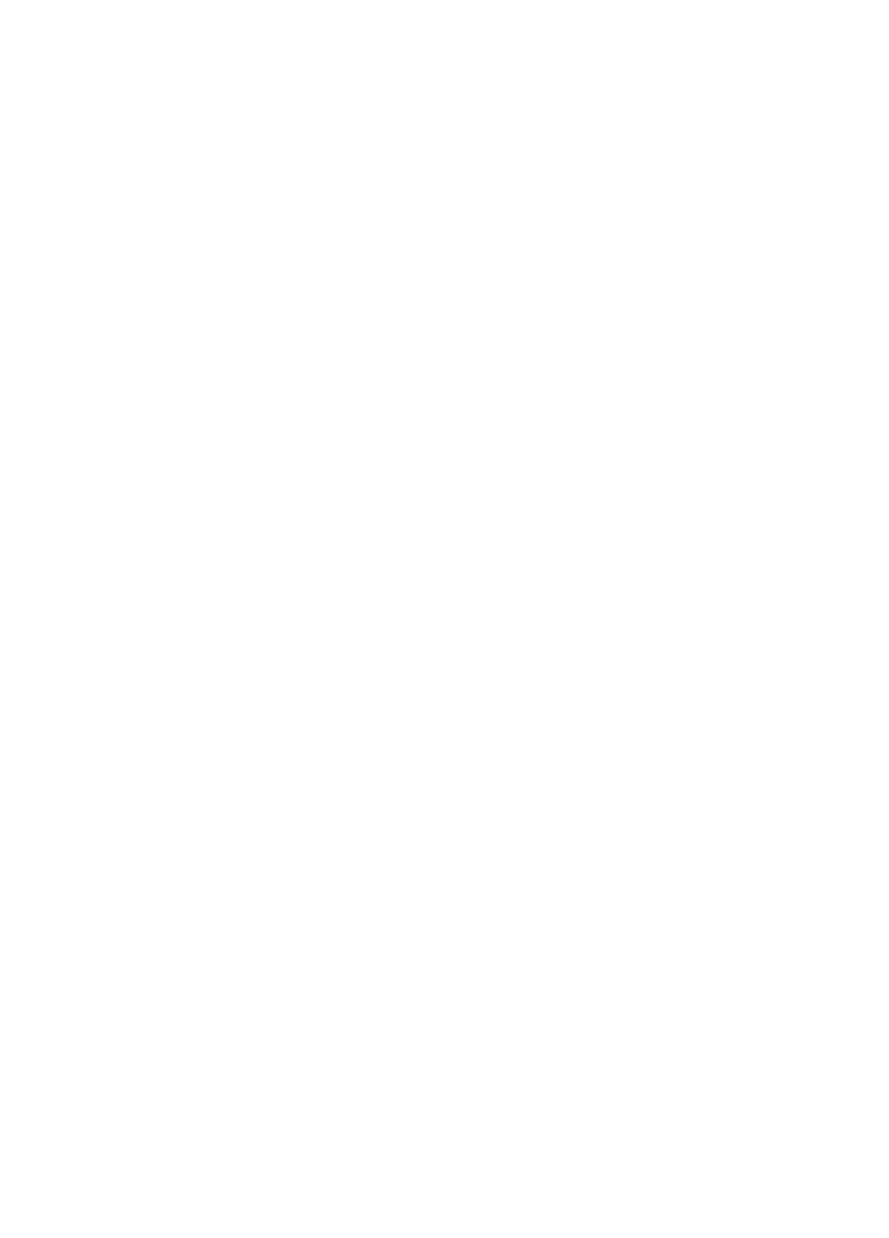 click at bounding box center [444, 0] 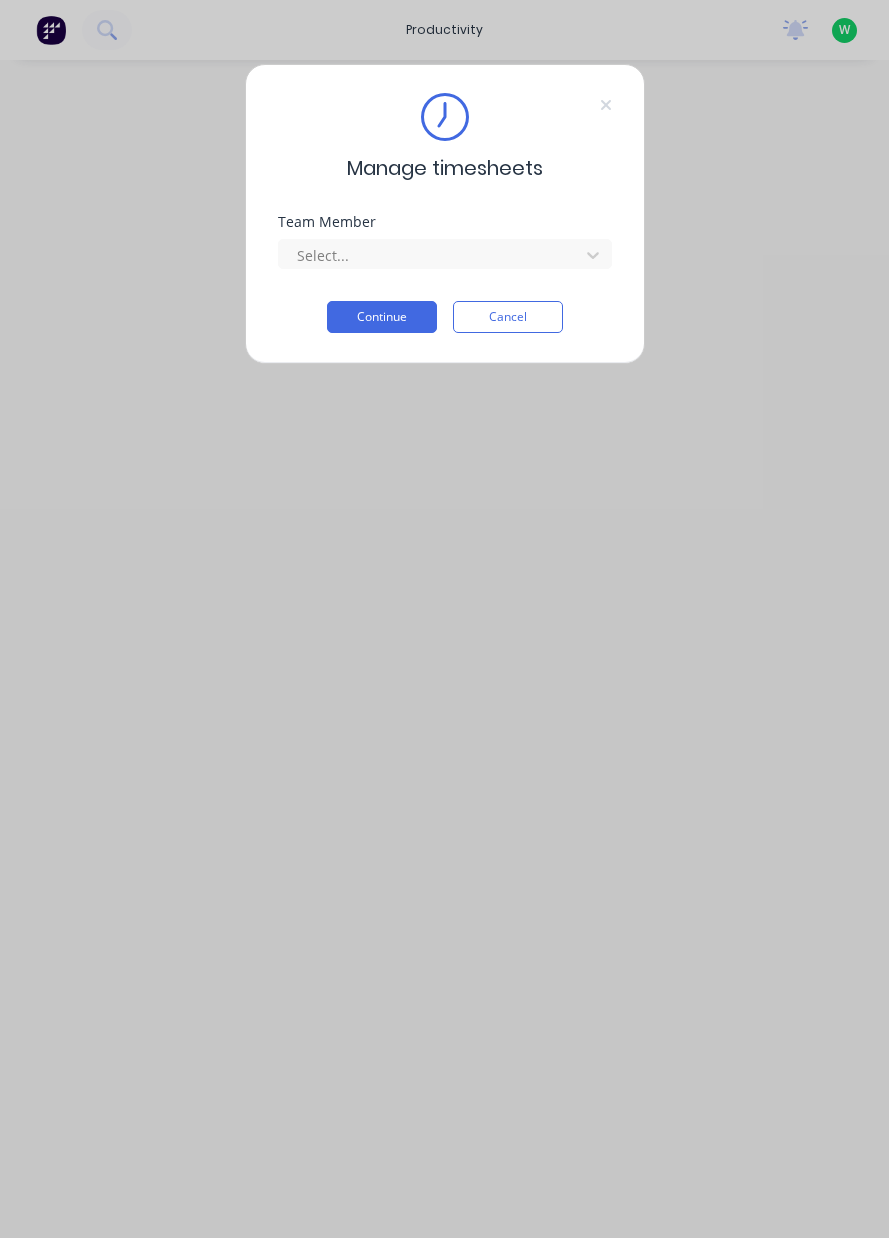 scroll, scrollTop: 0, scrollLeft: 0, axis: both 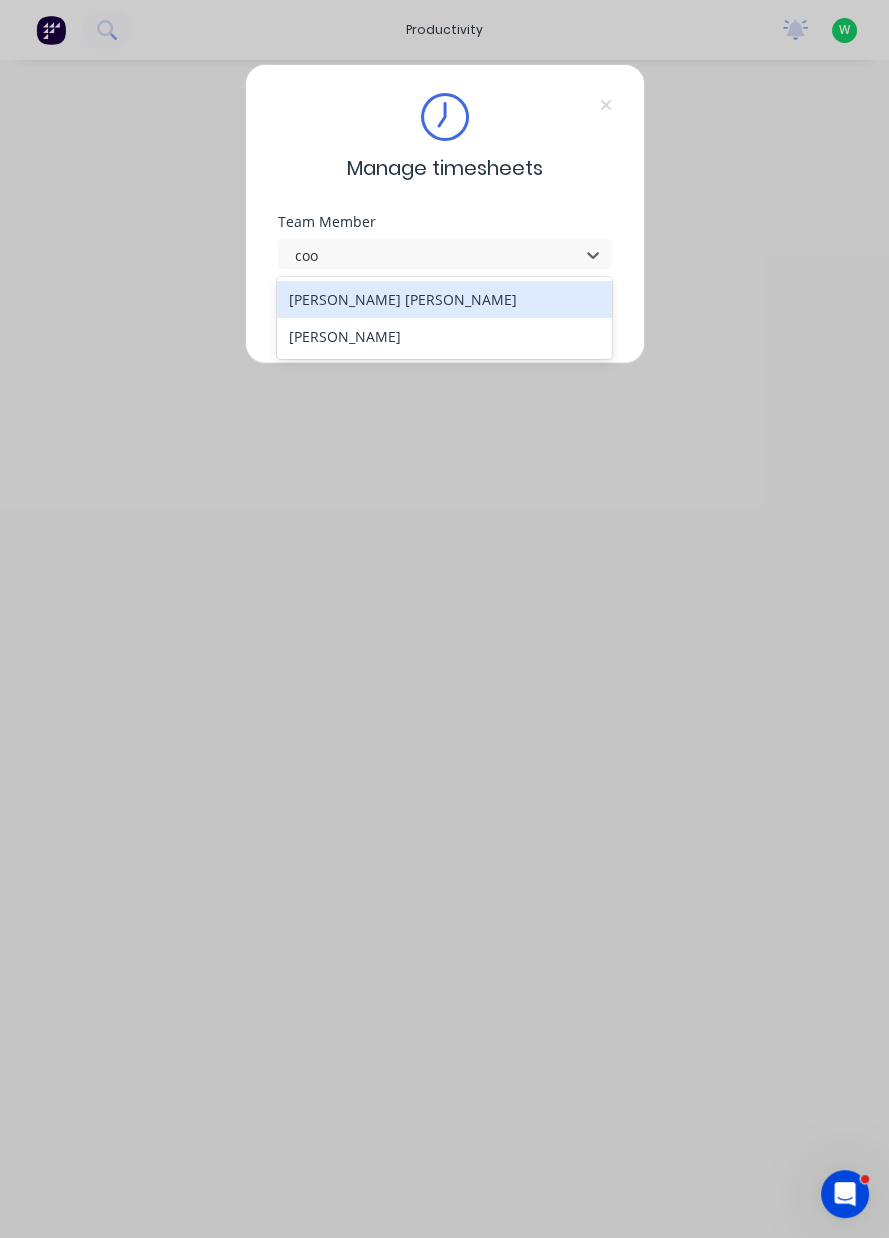 click on "[PERSON_NAME] [PERSON_NAME]" at bounding box center (444, 299) 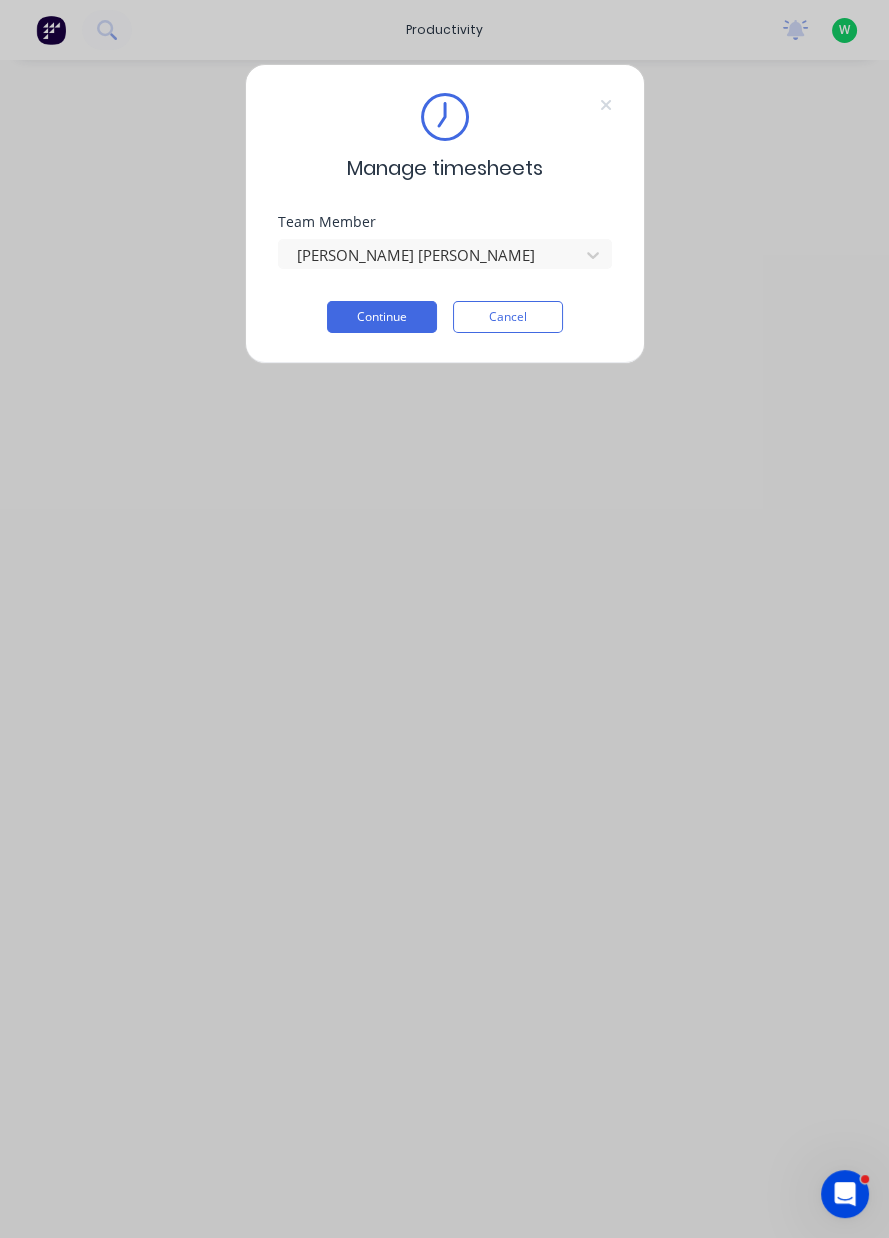click on "Continue" at bounding box center [382, 317] 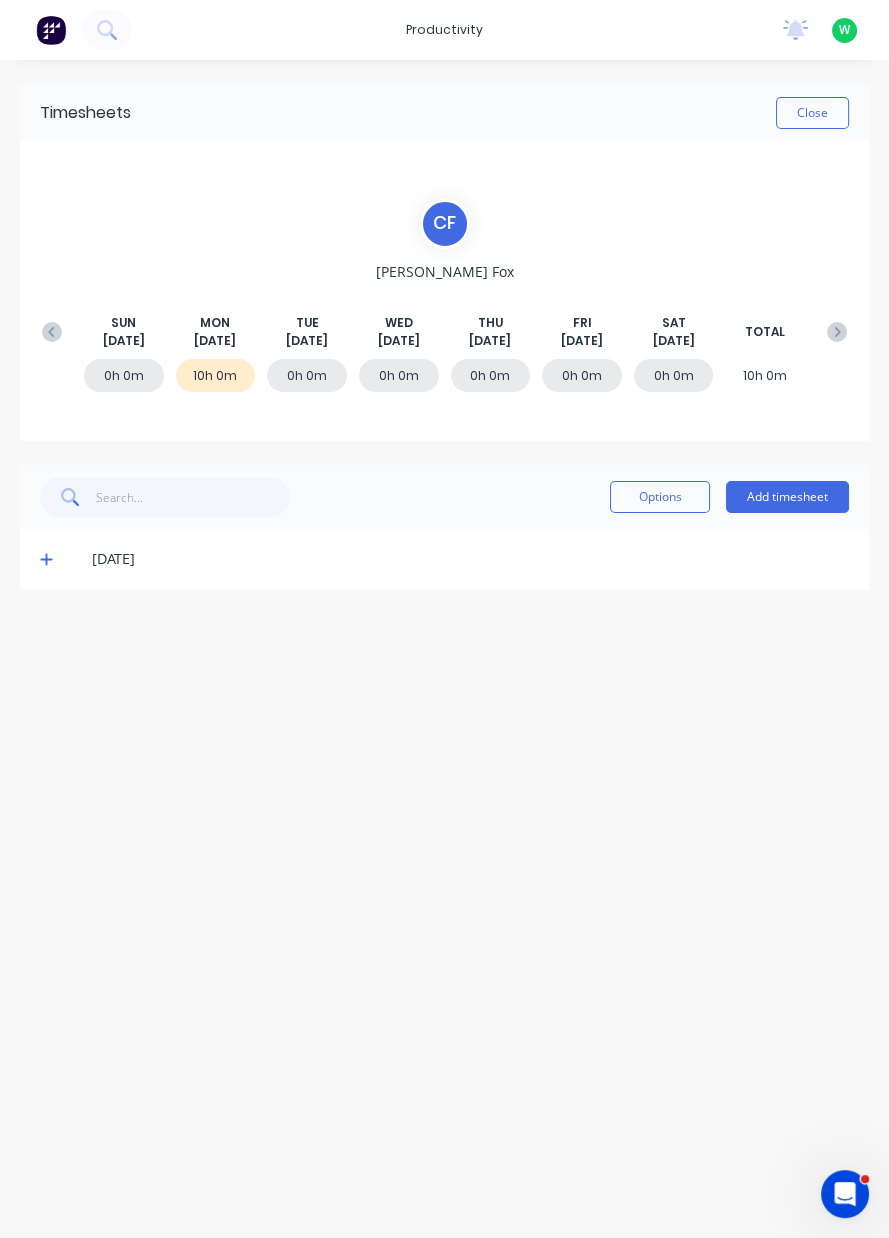 click on "[DATE]" at bounding box center [444, 559] 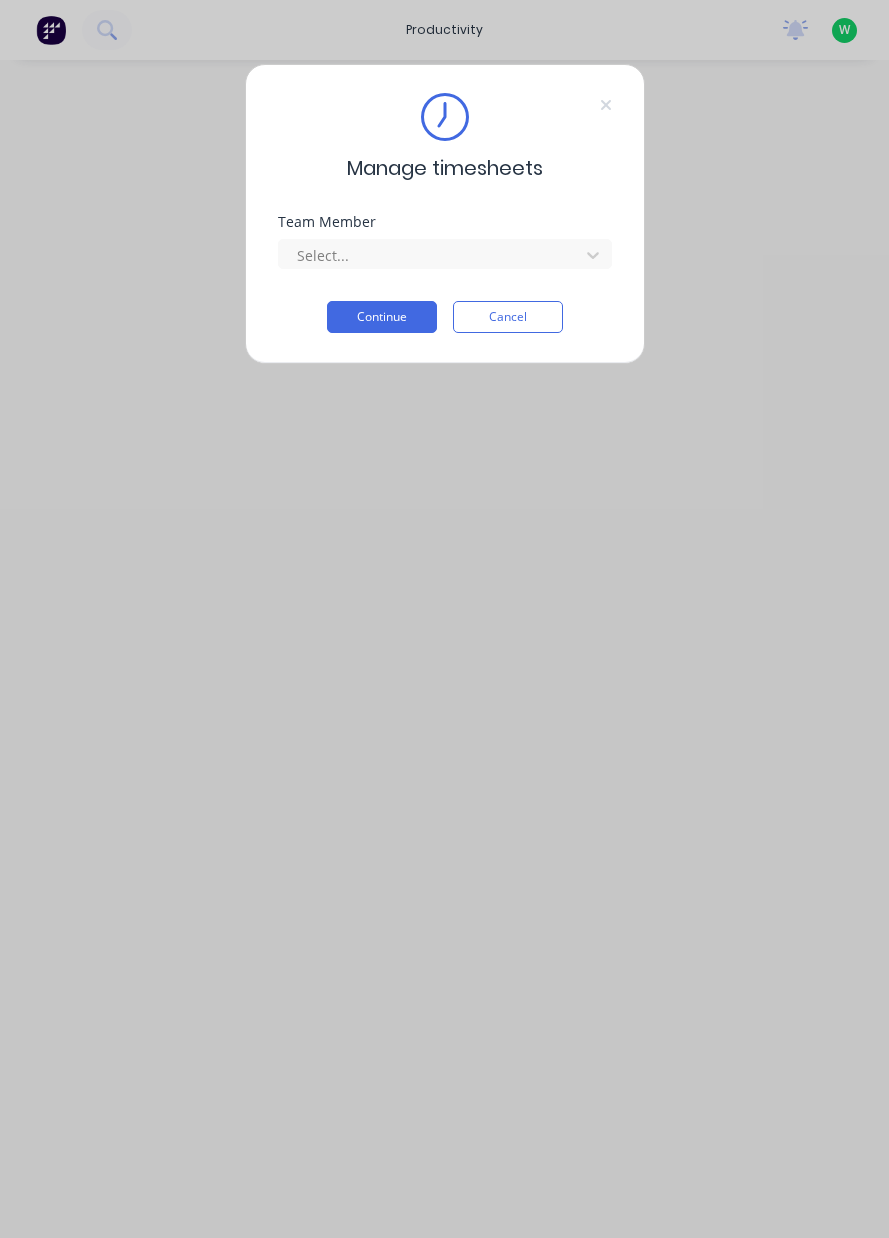 scroll, scrollTop: 0, scrollLeft: 0, axis: both 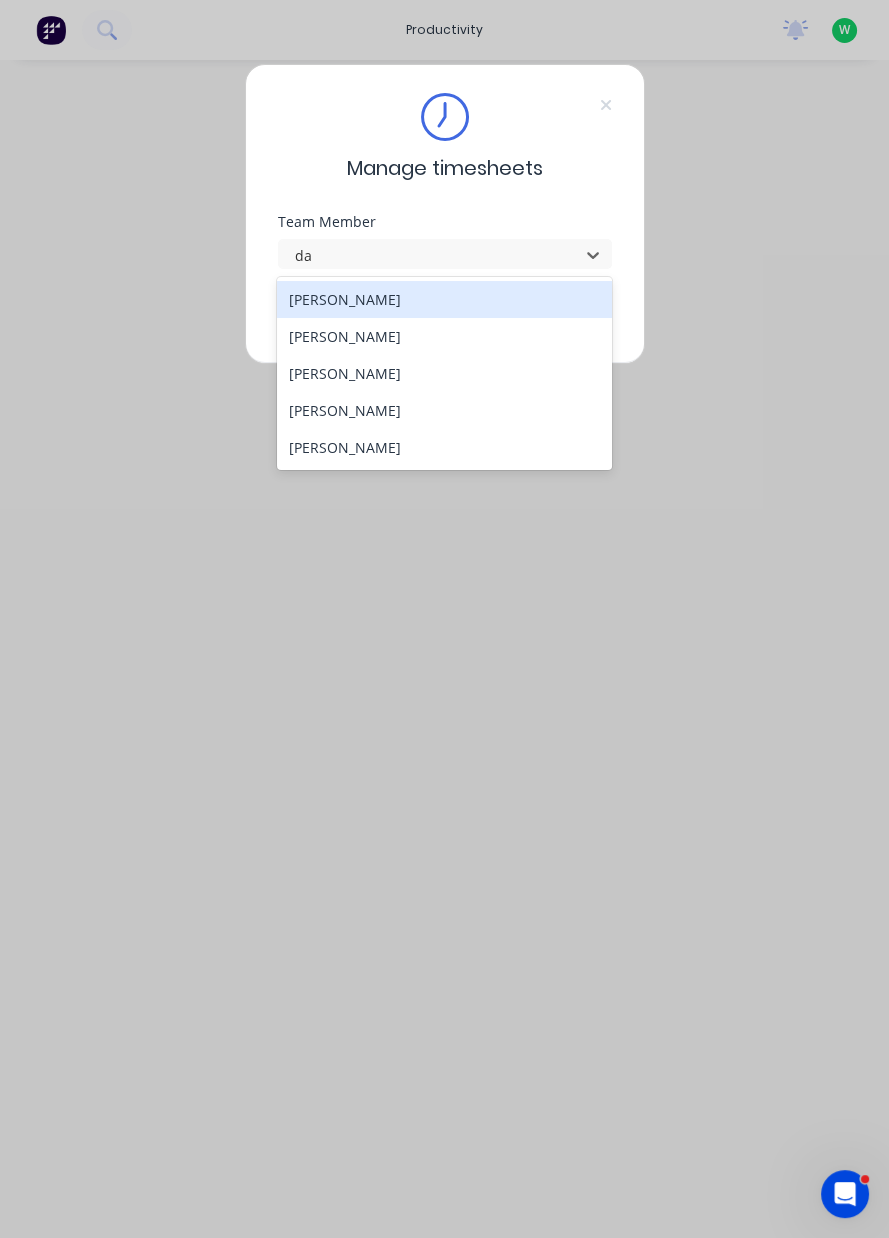 click on "[PERSON_NAME]" at bounding box center (444, 410) 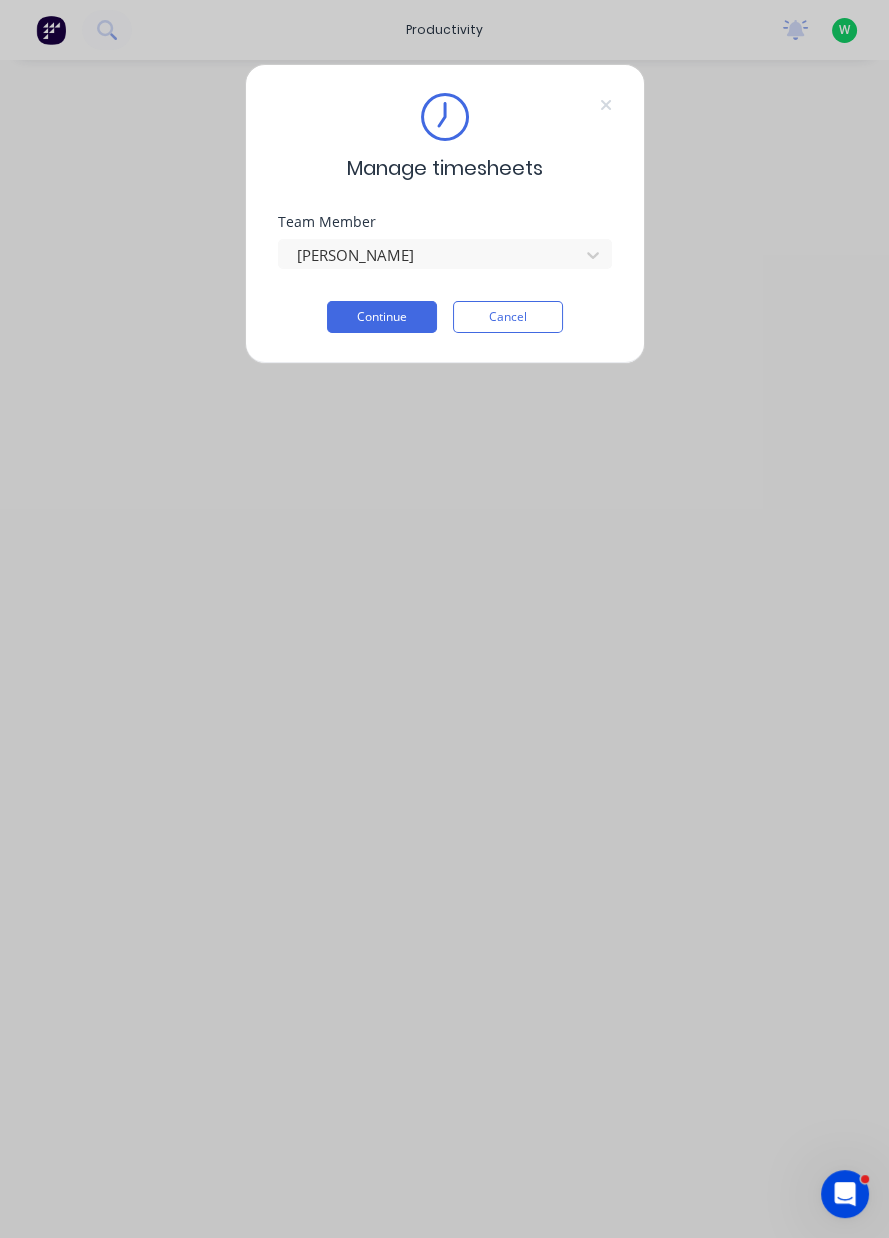 type 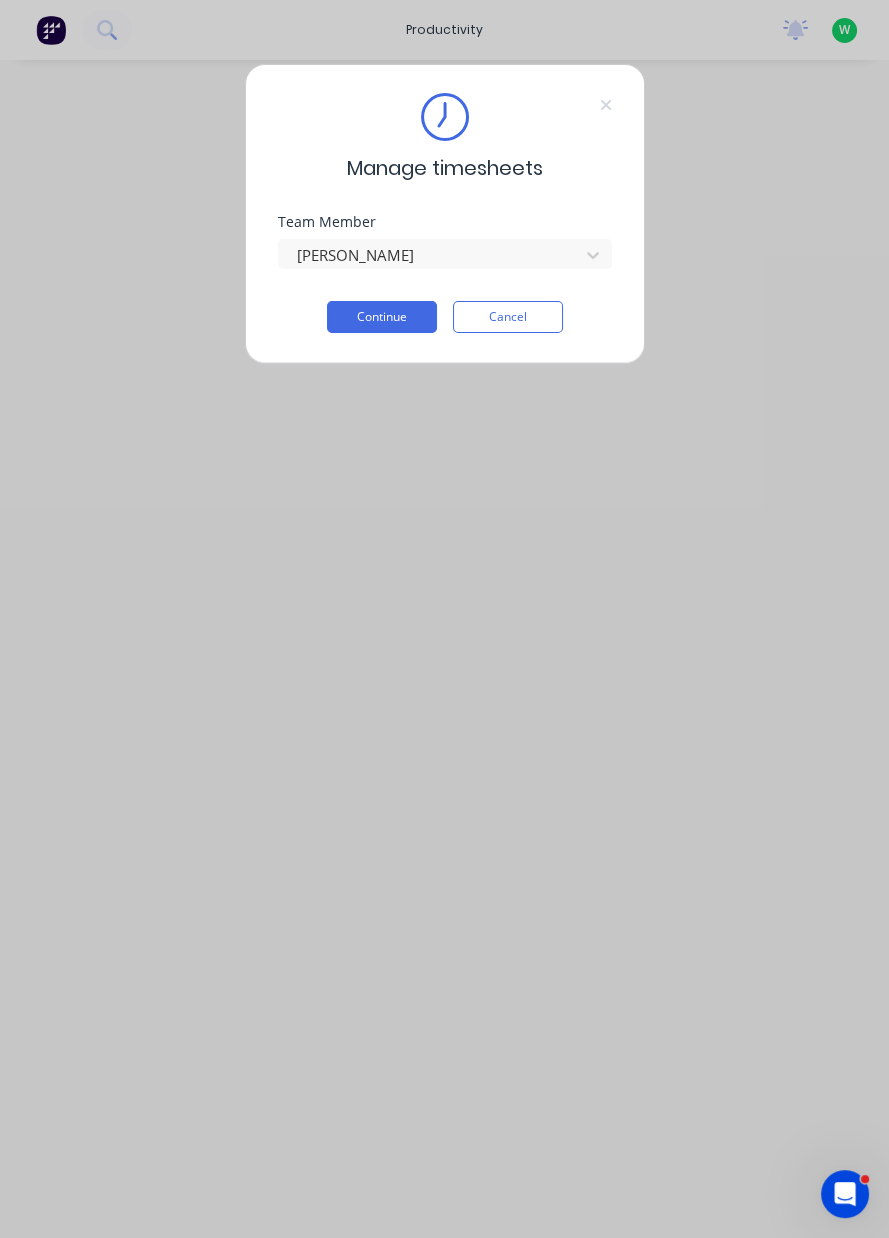 click on "Continue" at bounding box center (382, 317) 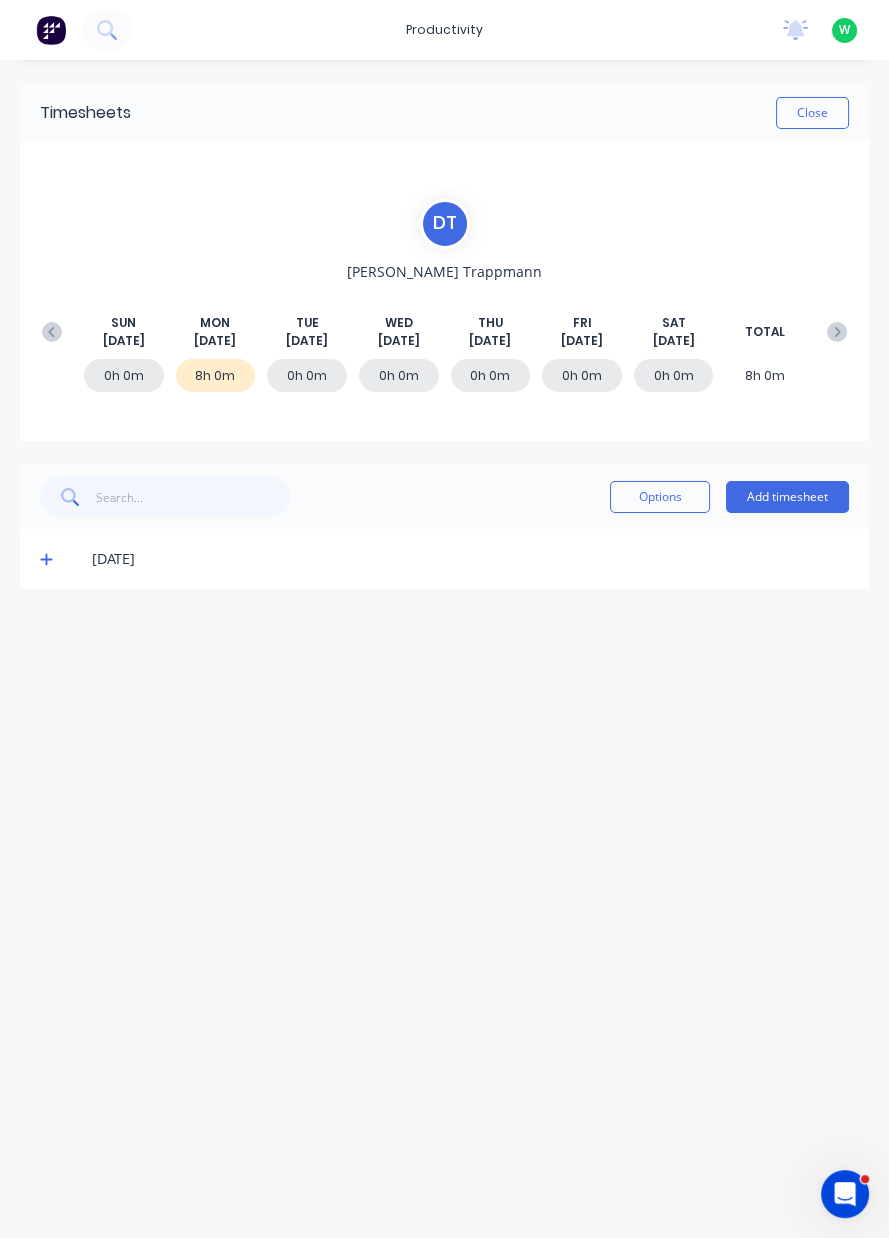click on "Add timesheet" at bounding box center [787, 497] 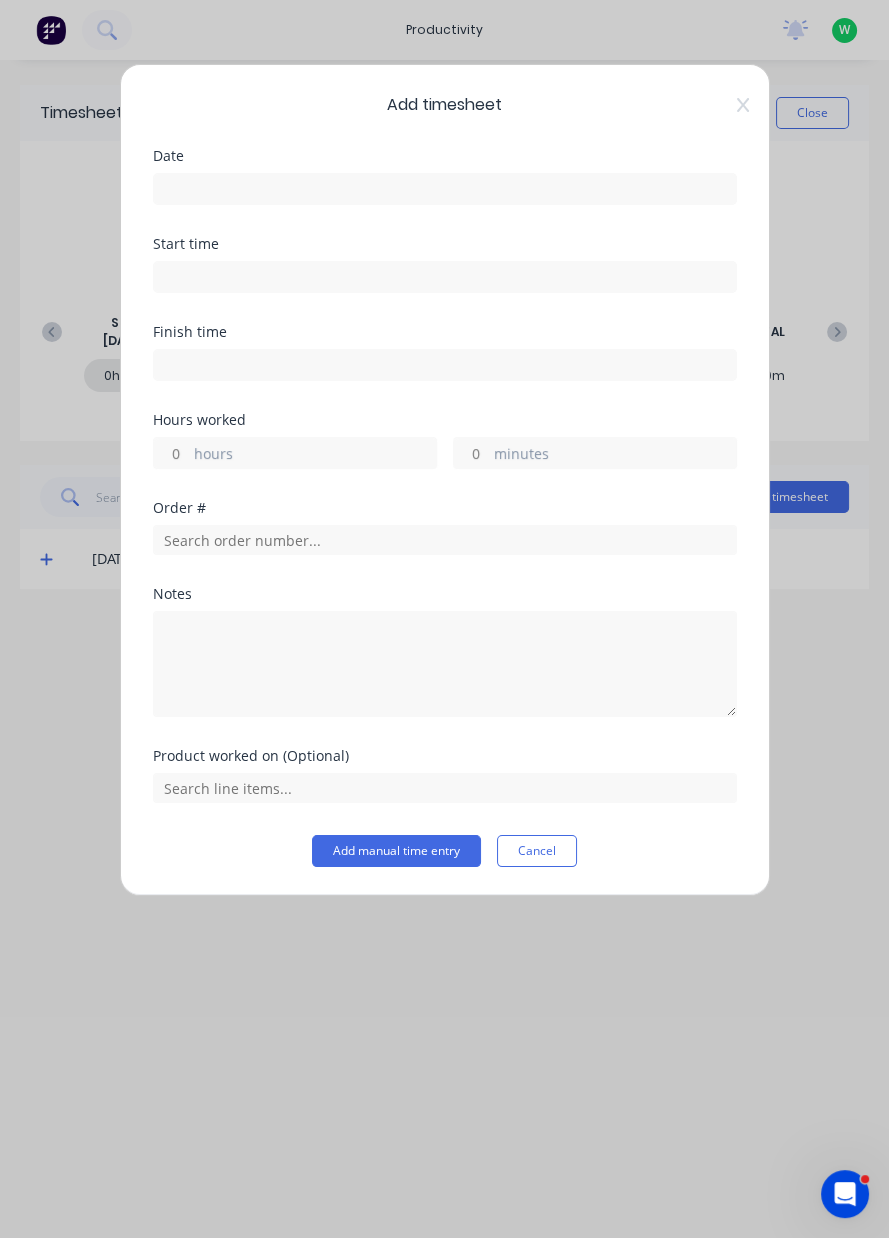 click at bounding box center [445, 189] 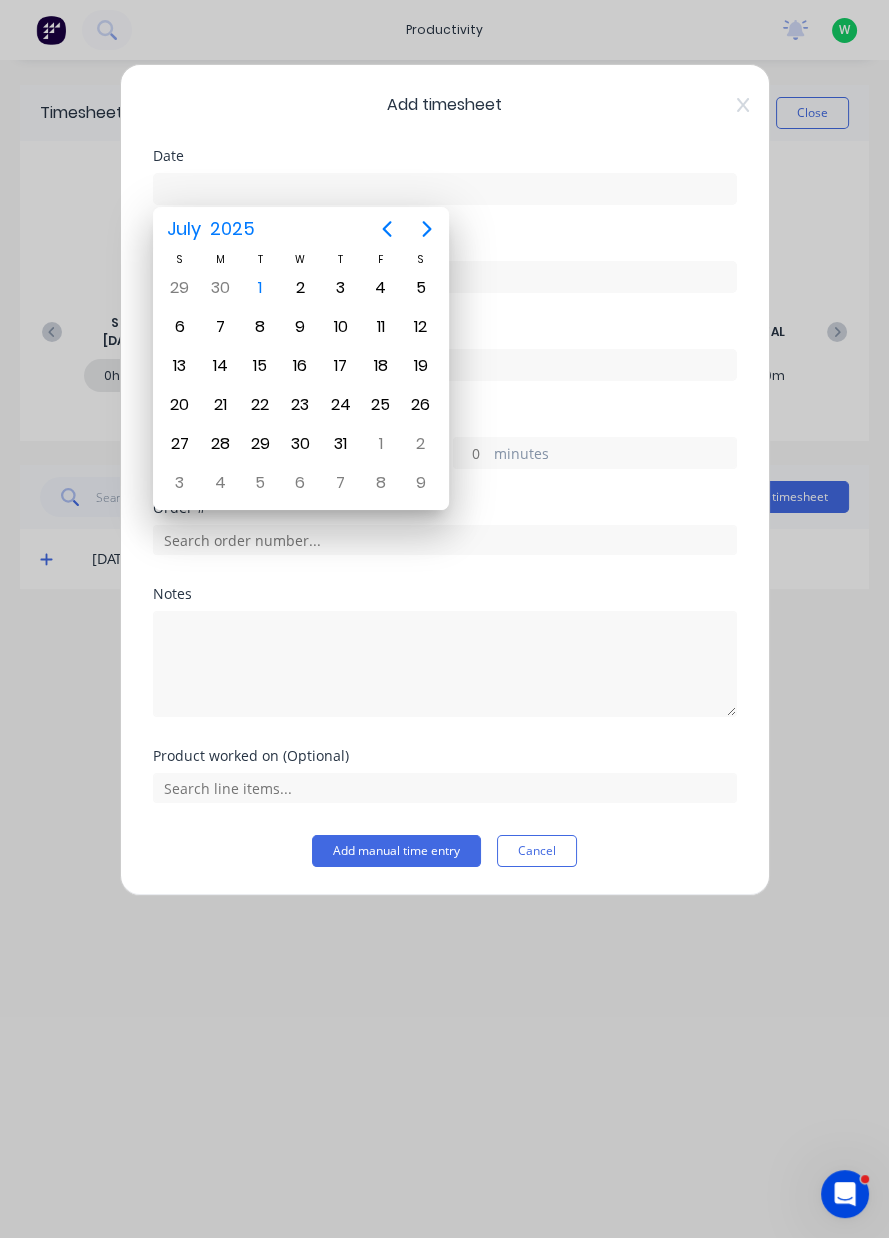 click on "2" at bounding box center [300, 288] 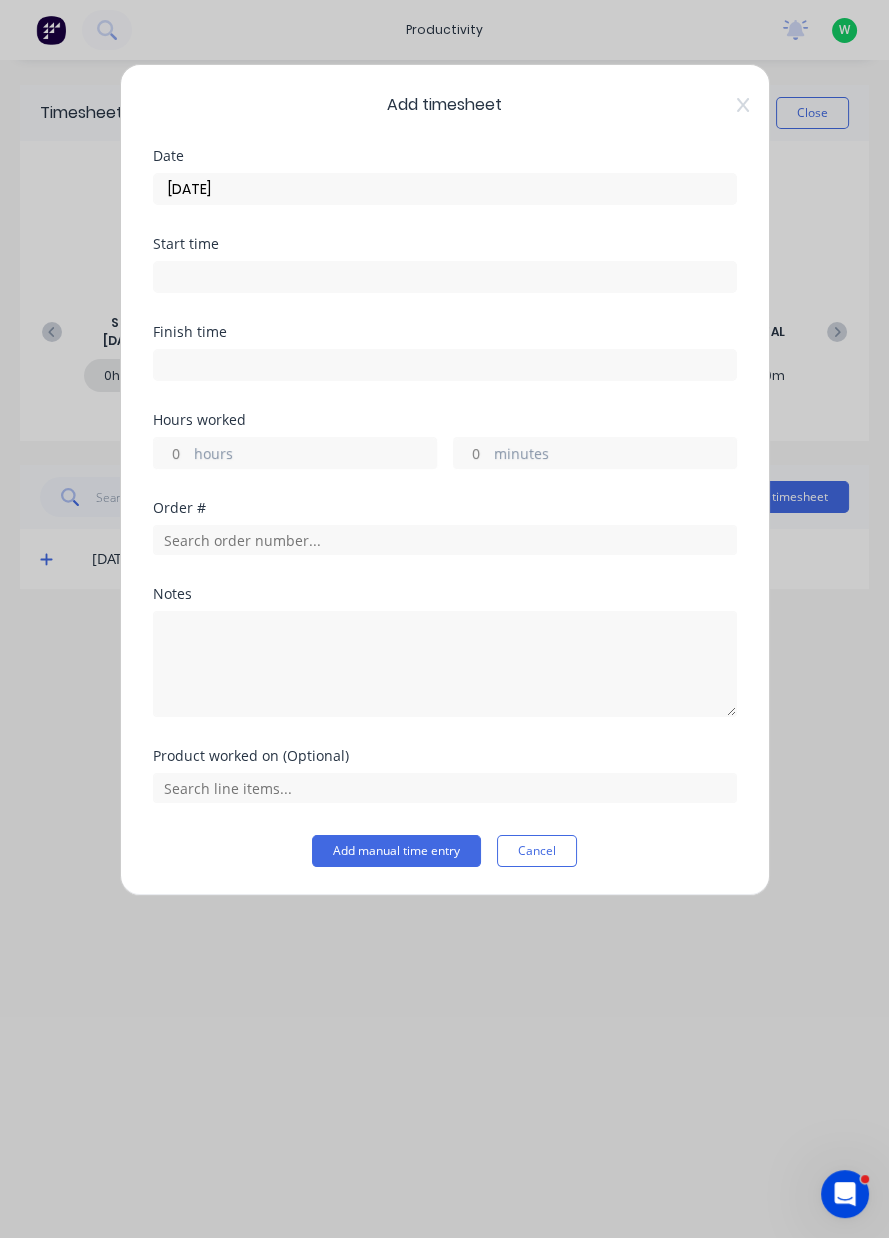 click on "02/07/2025" at bounding box center [445, 189] 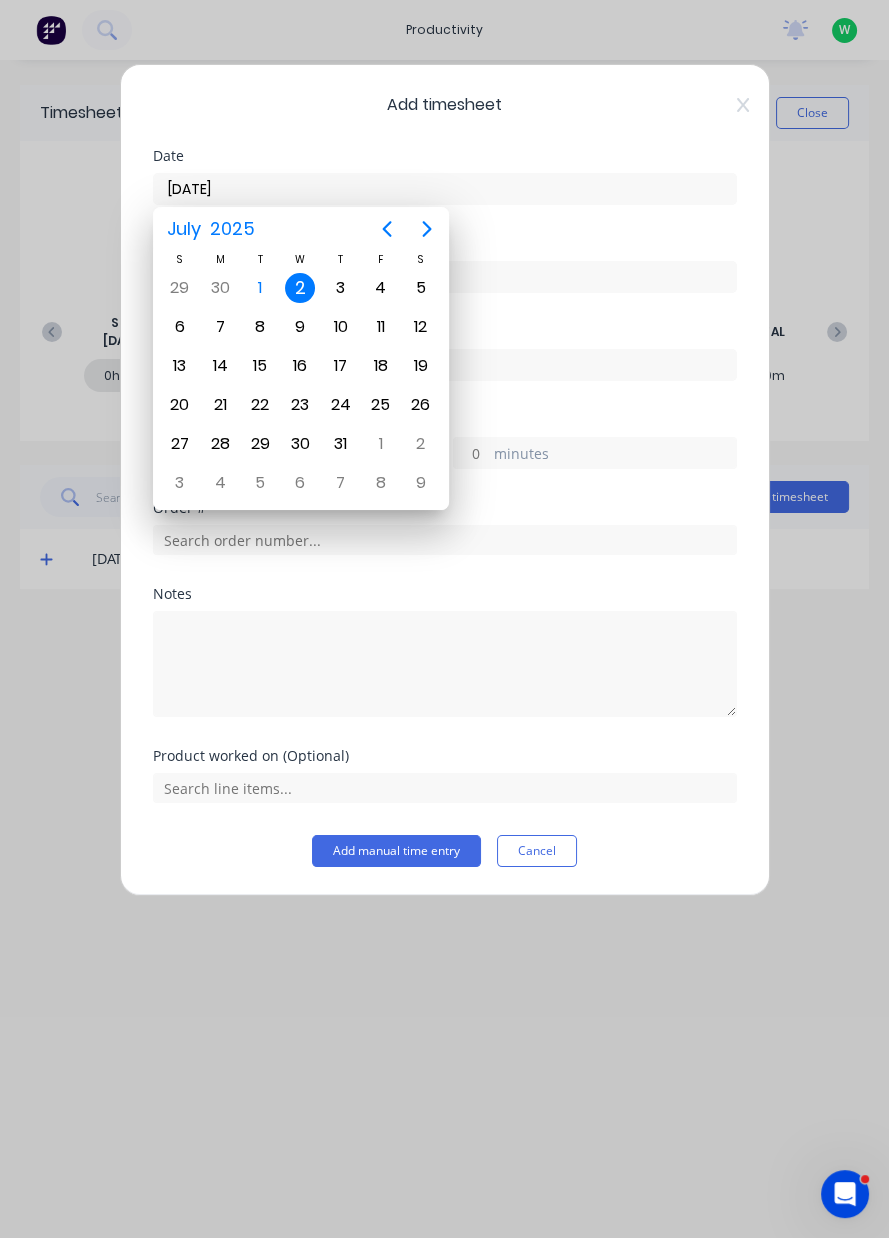 click on "1" at bounding box center (260, 288) 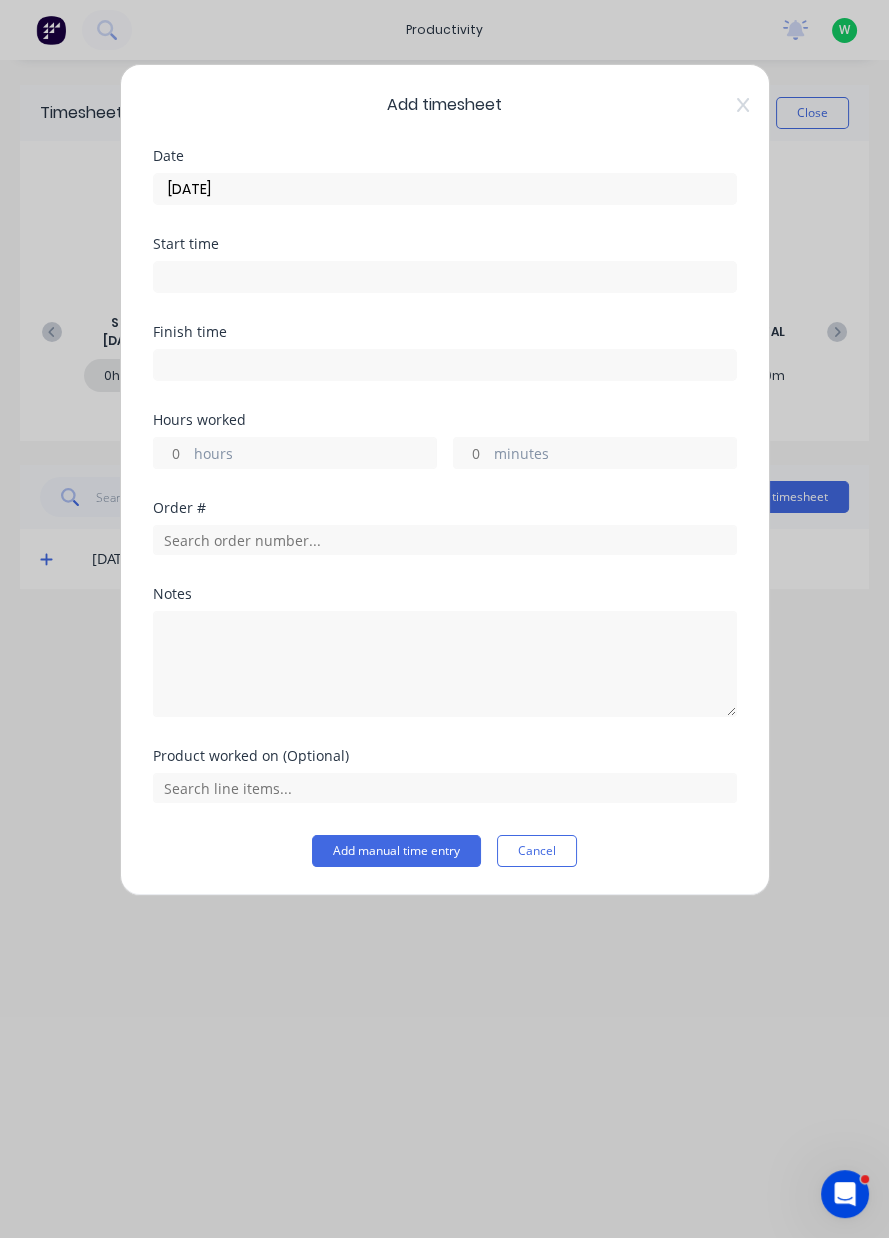 type on "01/07/2025" 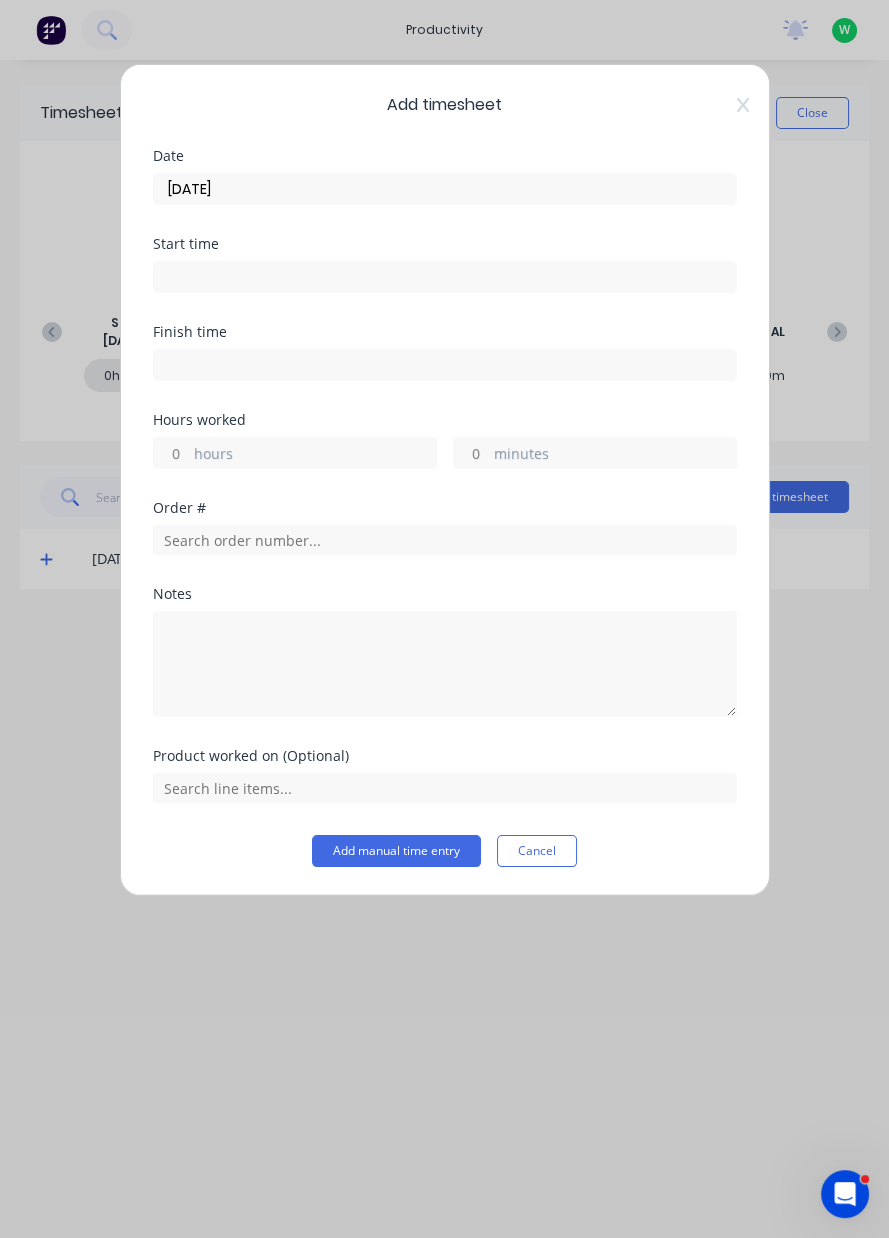 click on "hours" at bounding box center (315, 455) 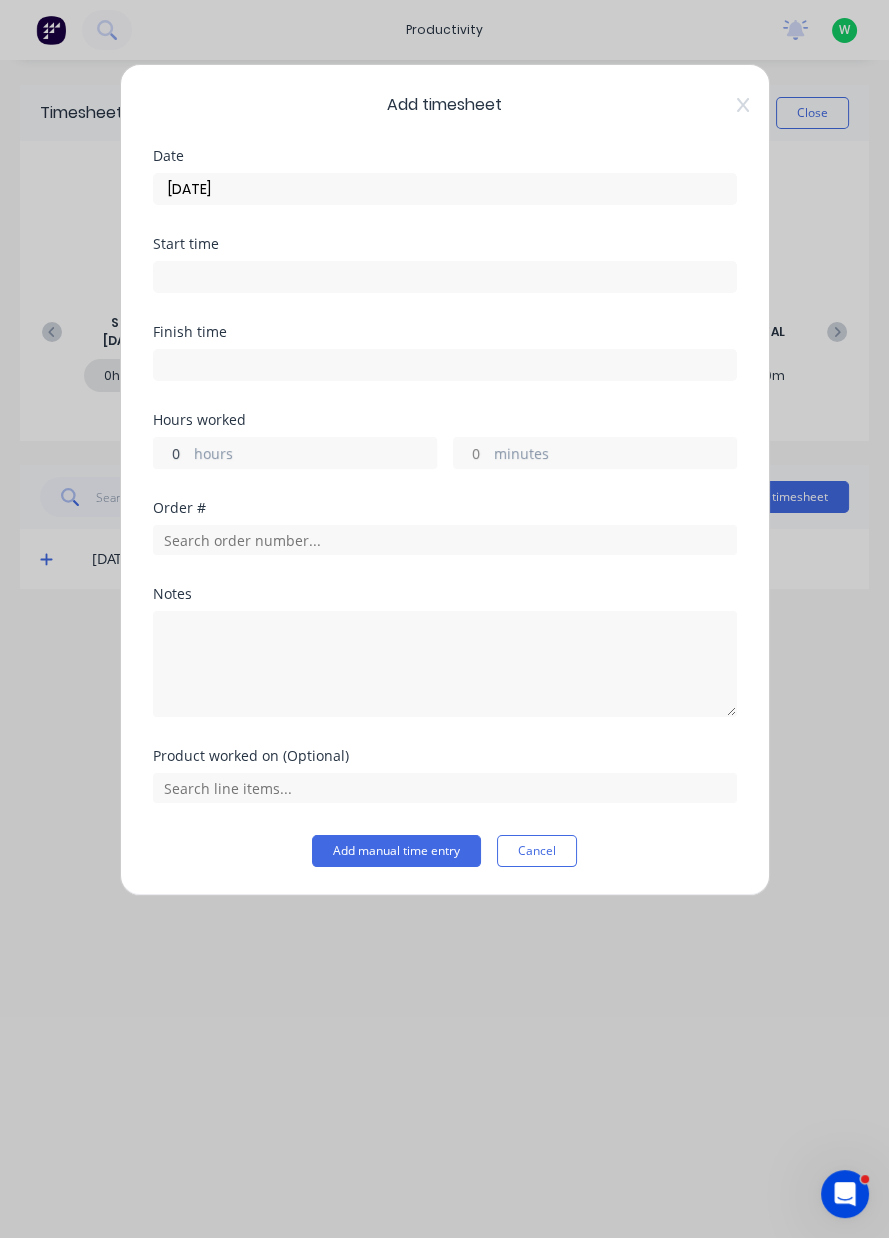 type on "0.5" 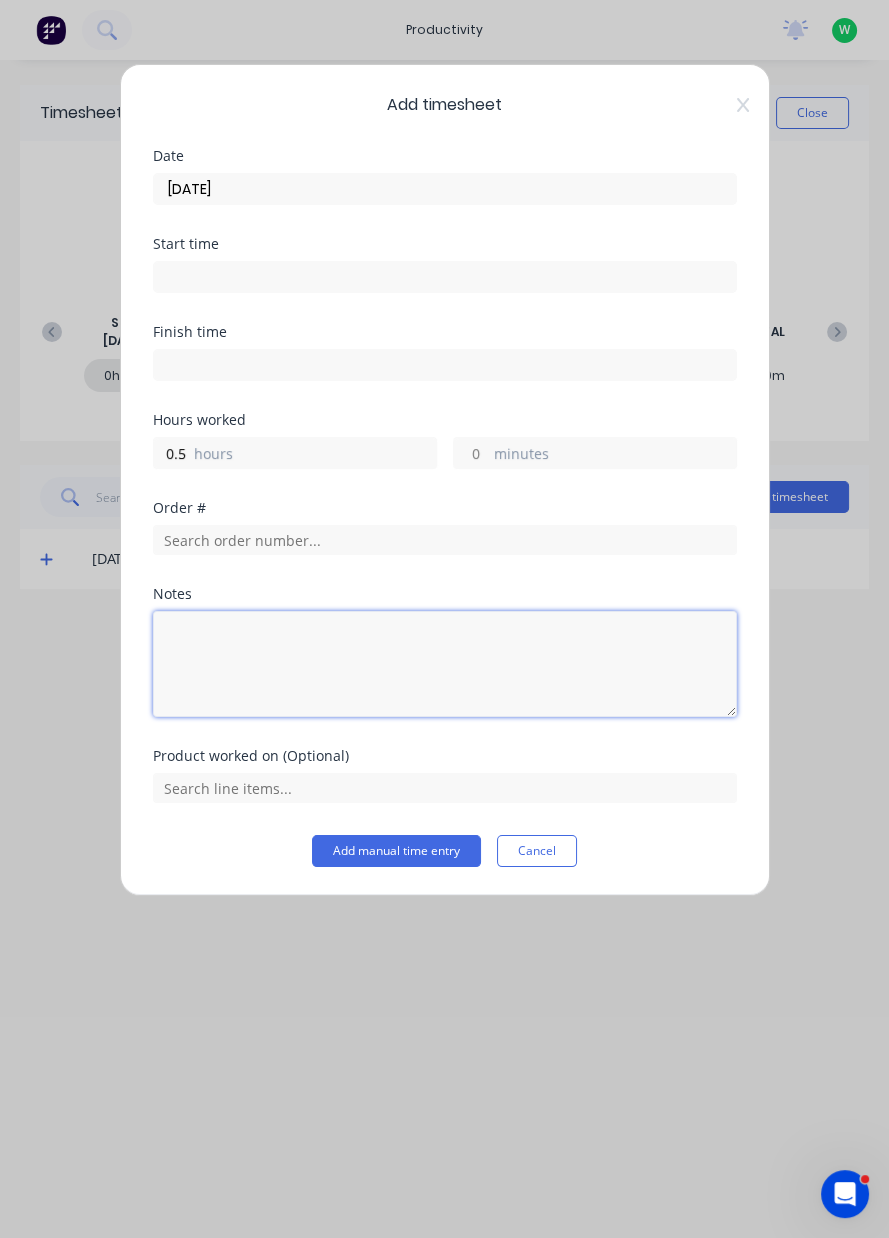 click at bounding box center [445, 664] 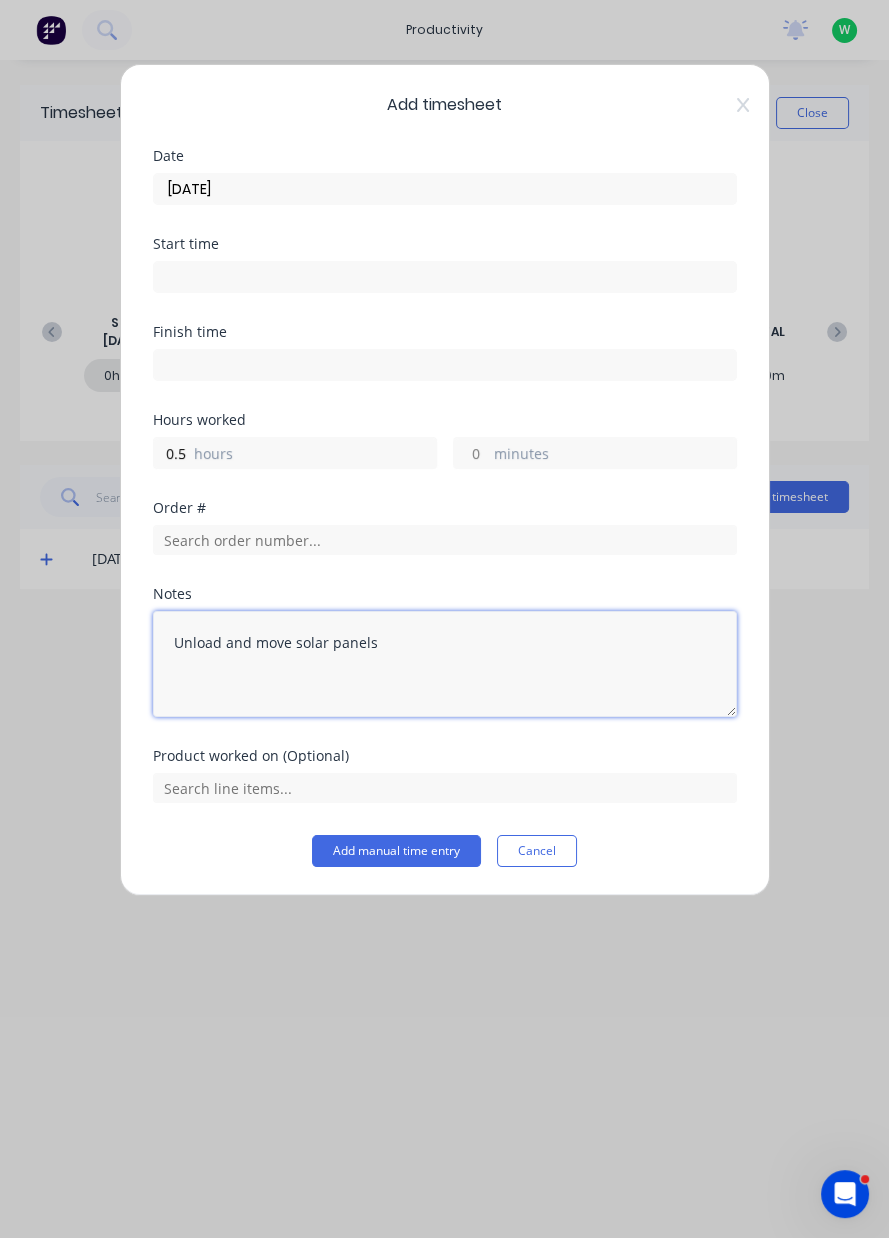 type on "Unload and move solar panels" 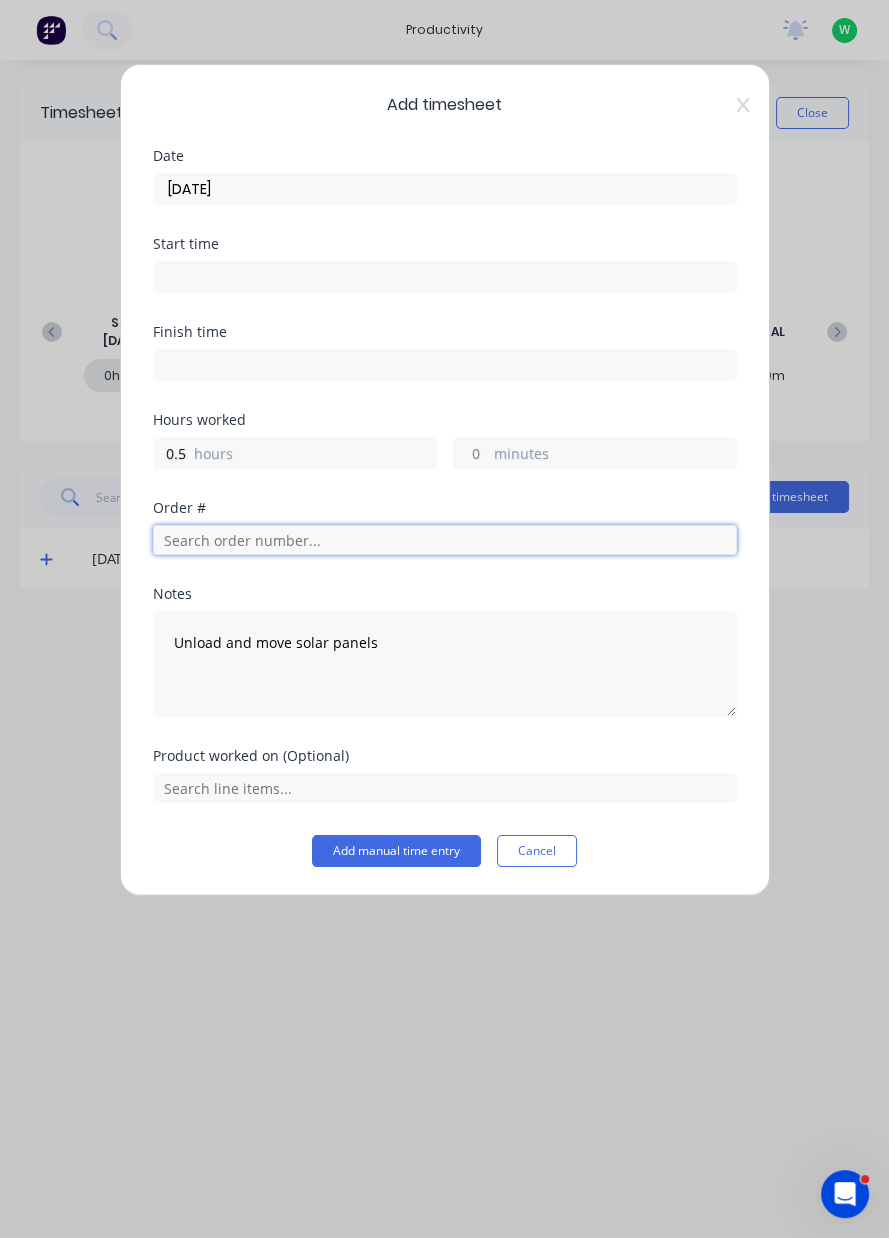 click at bounding box center (445, 540) 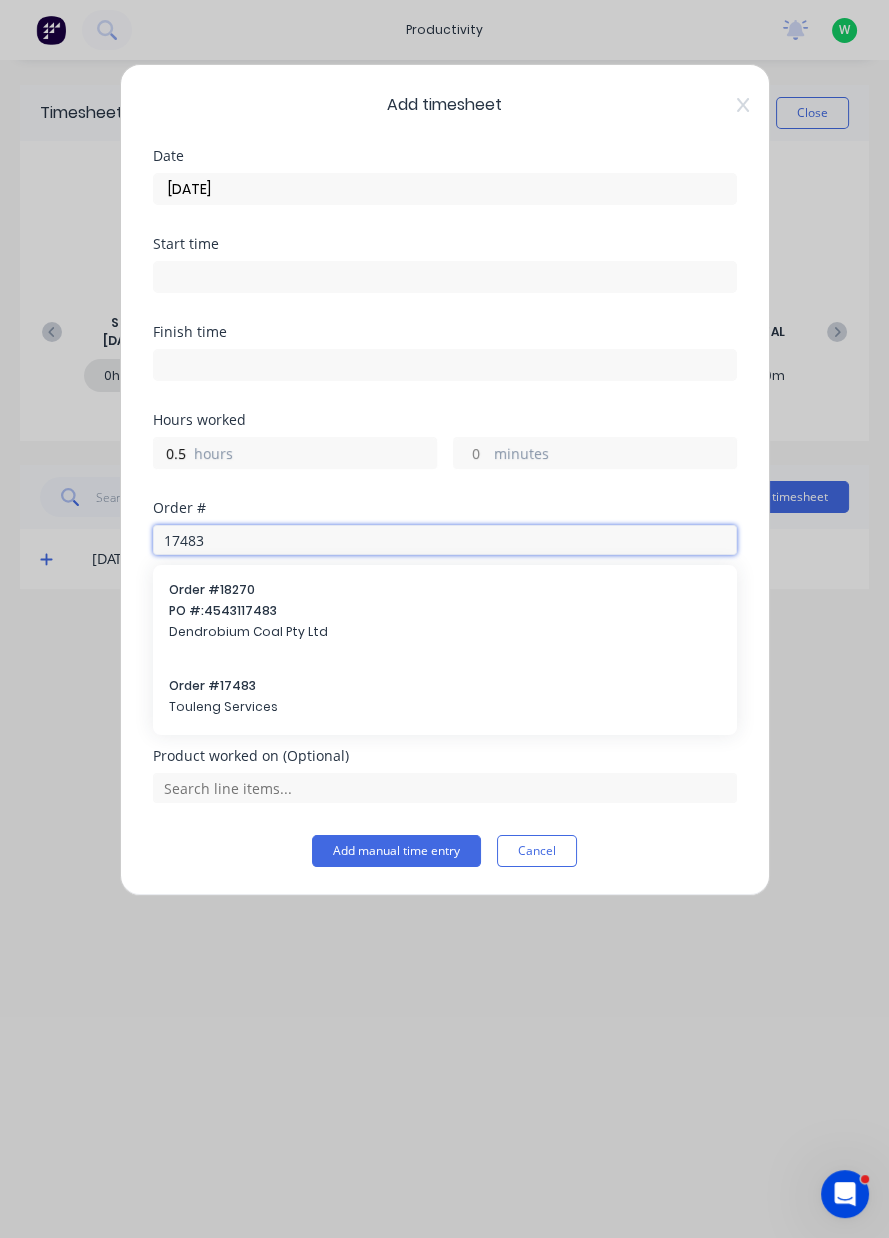 type on "17483" 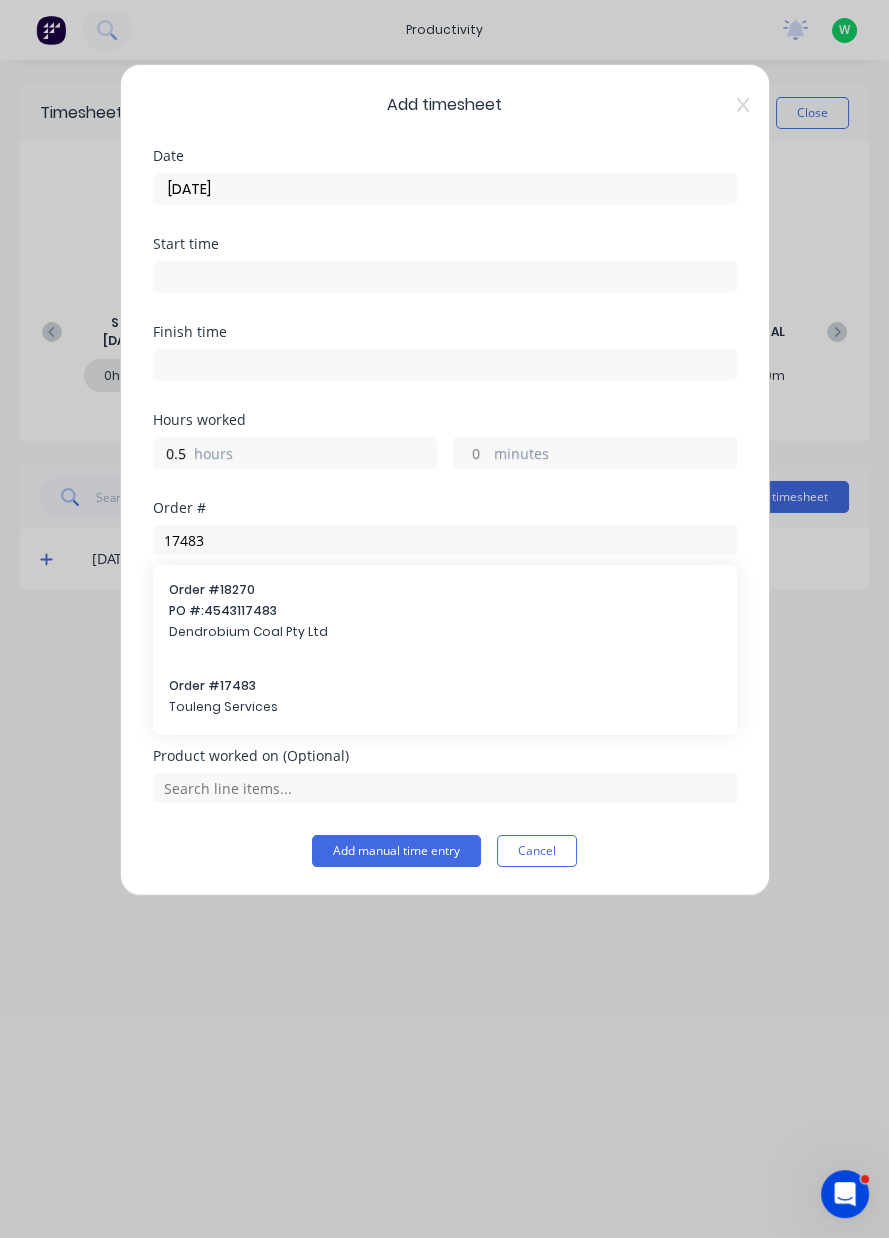 click on "Touleng Services" at bounding box center (445, 707) 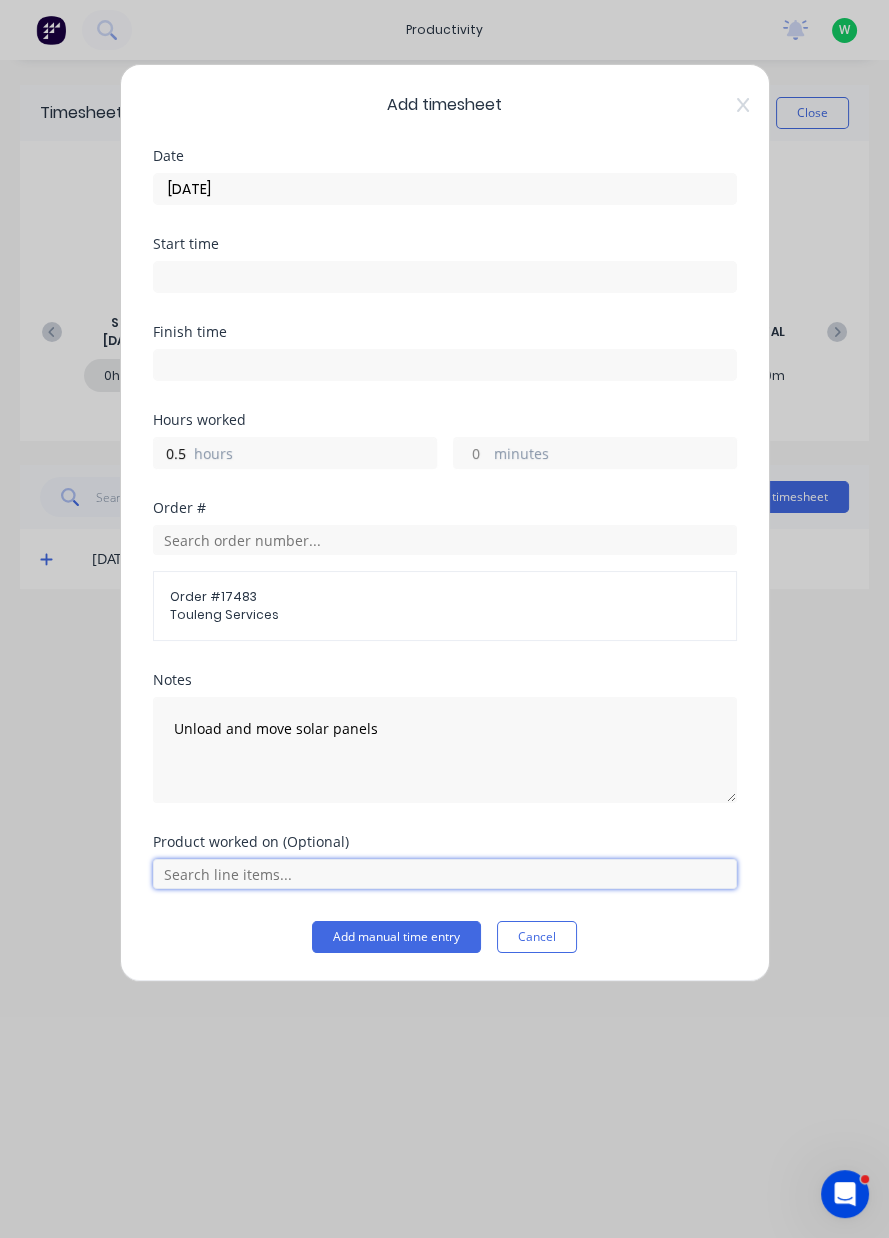 click at bounding box center [445, 874] 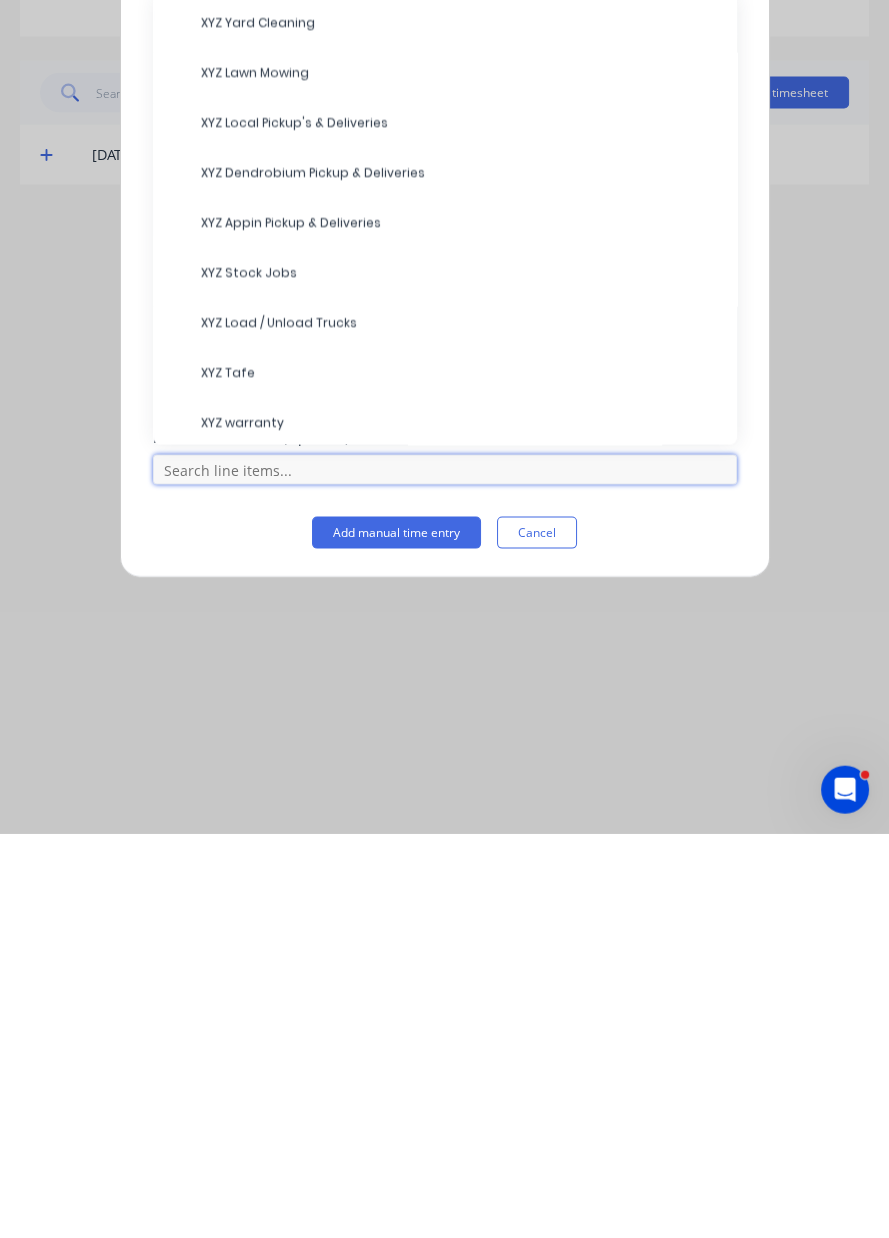 scroll, scrollTop: 199, scrollLeft: 0, axis: vertical 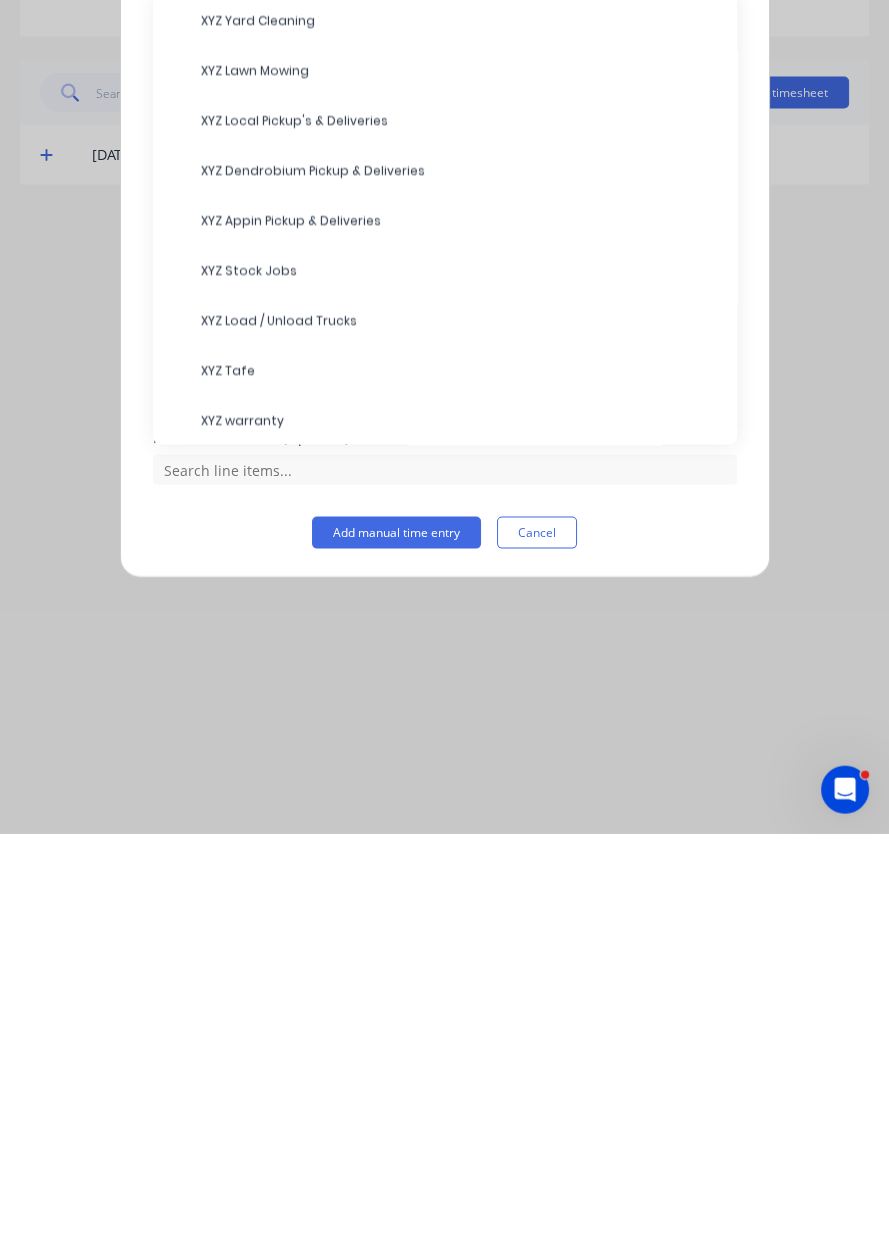 click on "XYZ Load / Unload Trucks" at bounding box center (461, 725) 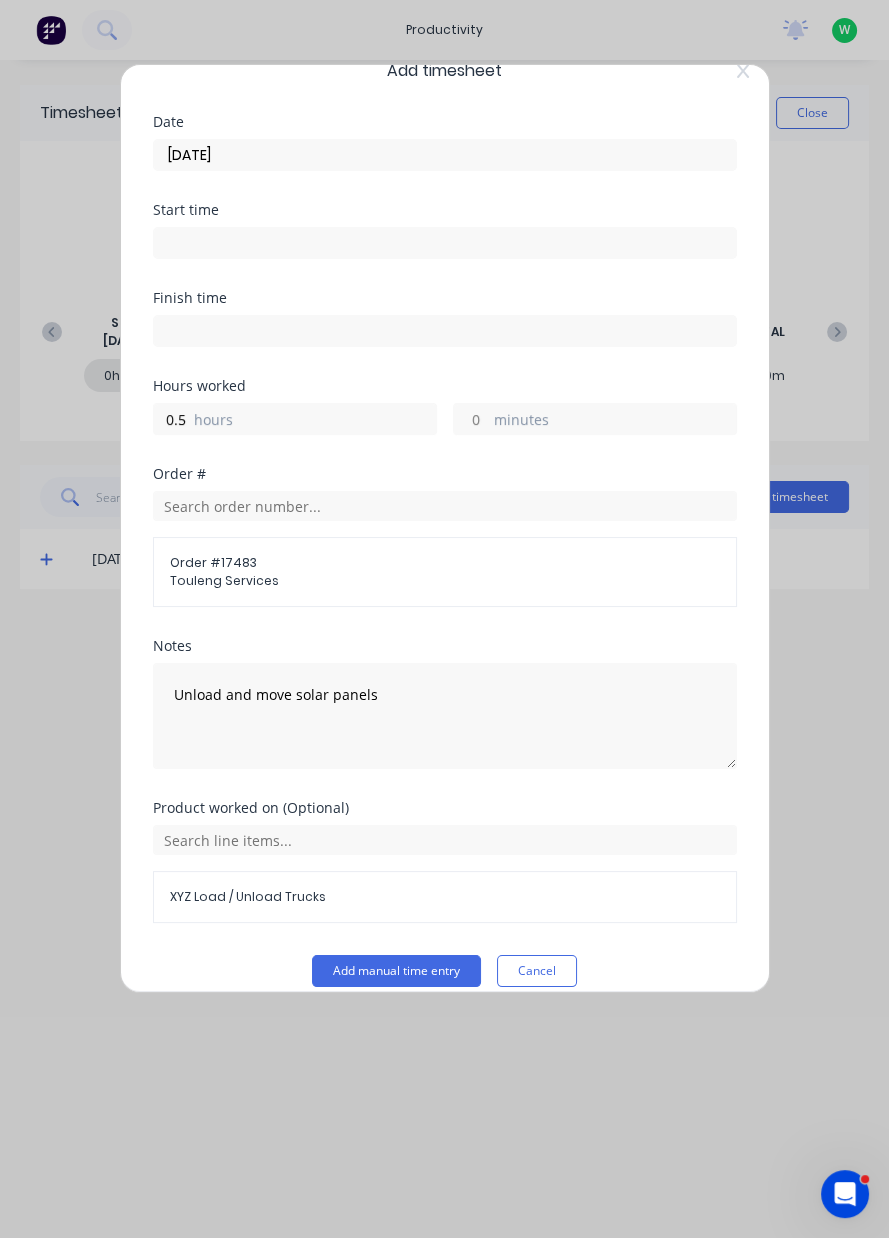 scroll, scrollTop: 53, scrollLeft: 0, axis: vertical 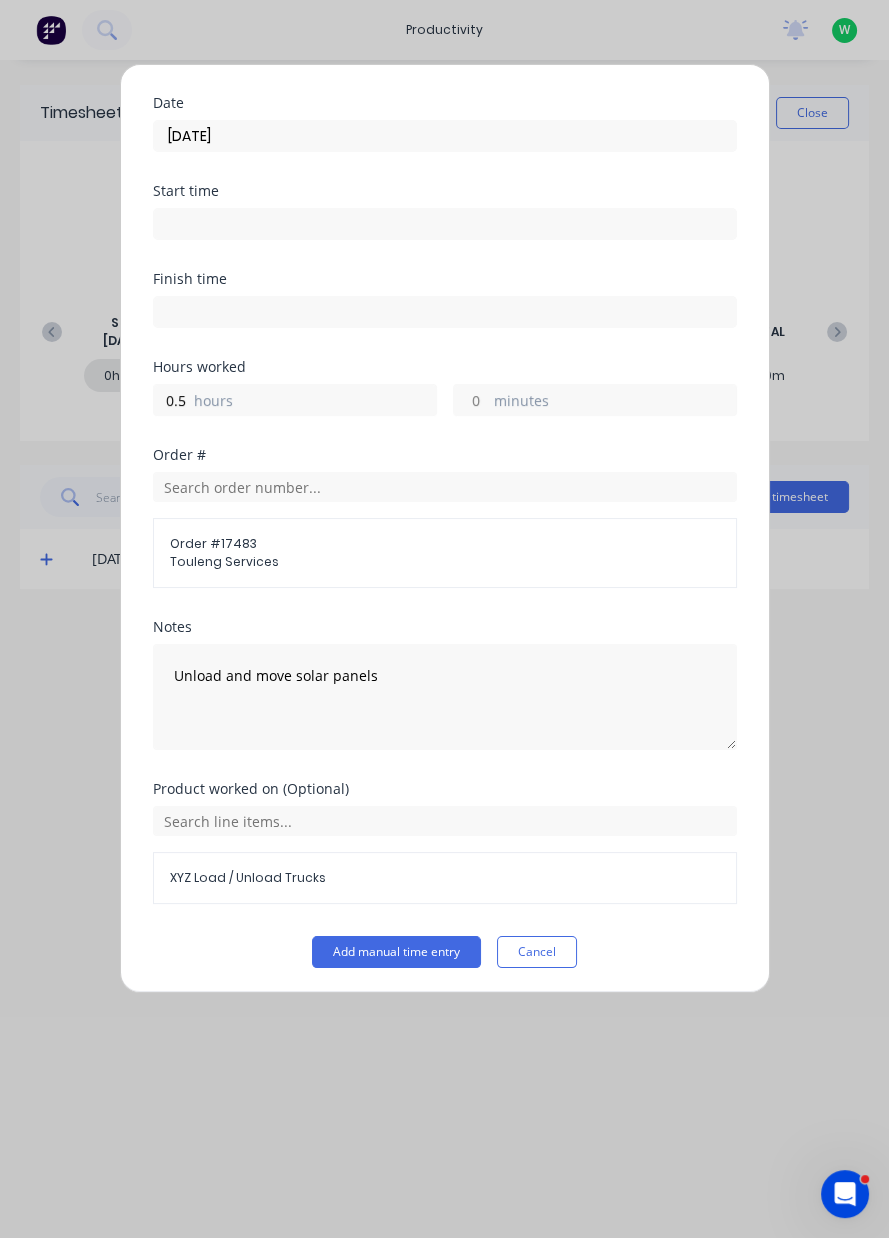 click on "Add manual time entry" at bounding box center [396, 952] 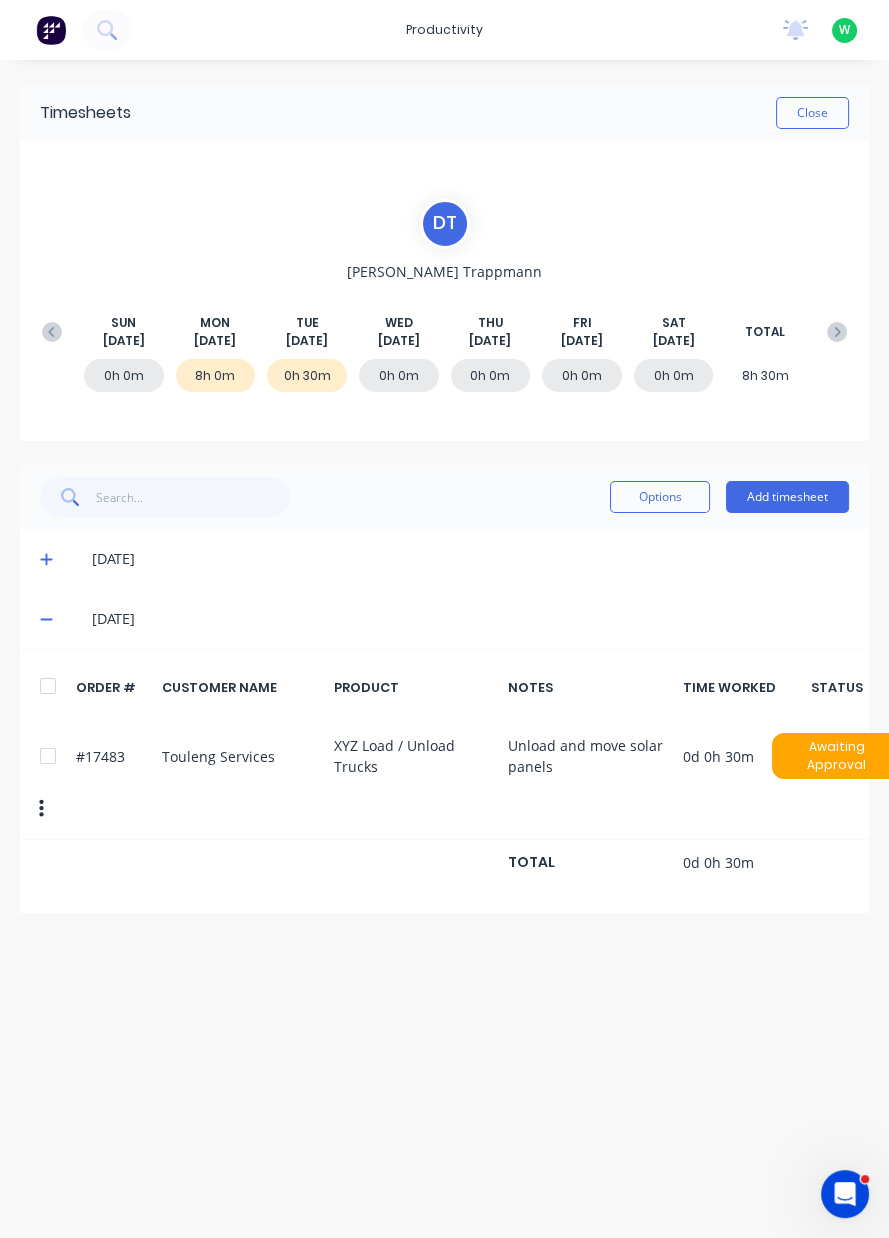 click on "Add timesheet" at bounding box center [787, 497] 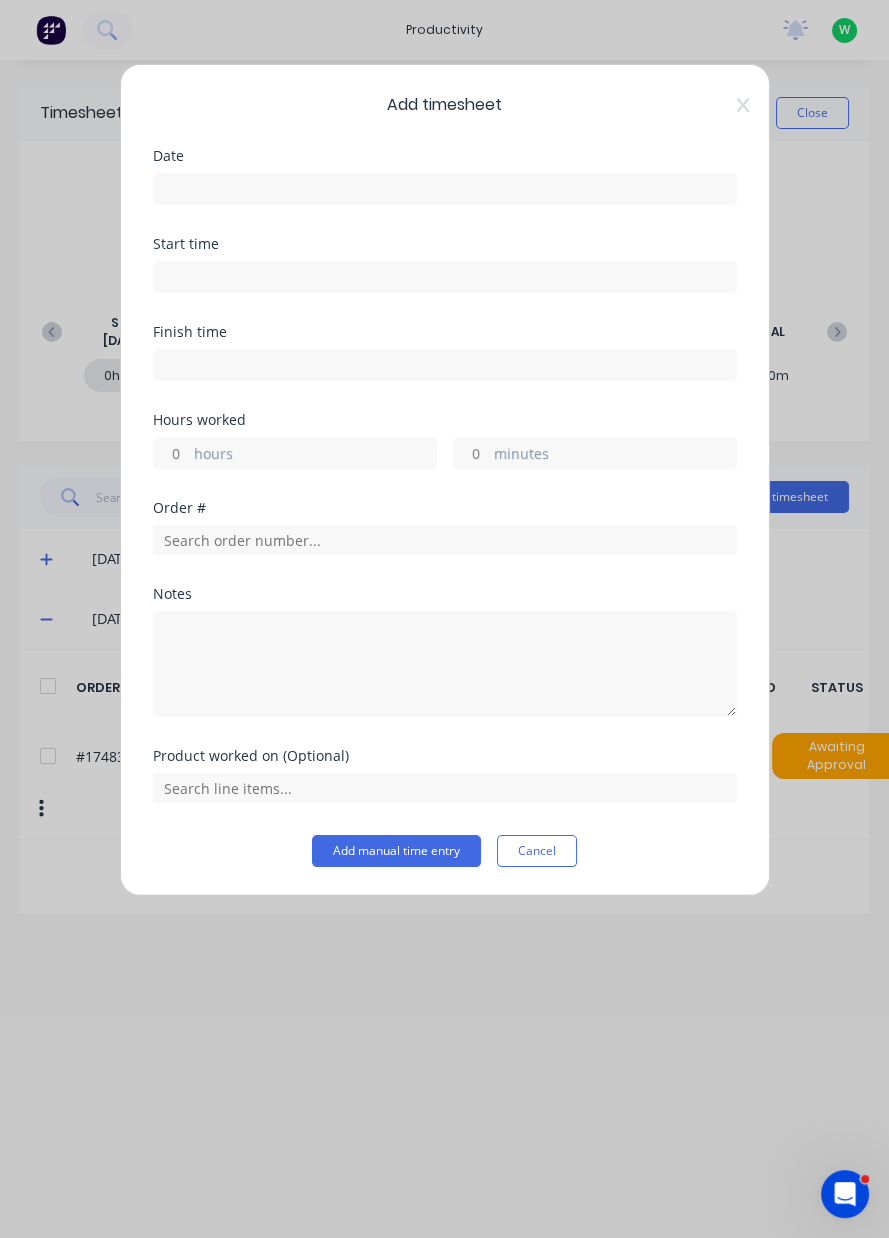 click on "Add timesheet Date Start time Finish time Hours worked hours minutes Order # Notes Product worked on (Optional) Add manual time entry   Cancel" at bounding box center (444, 619) 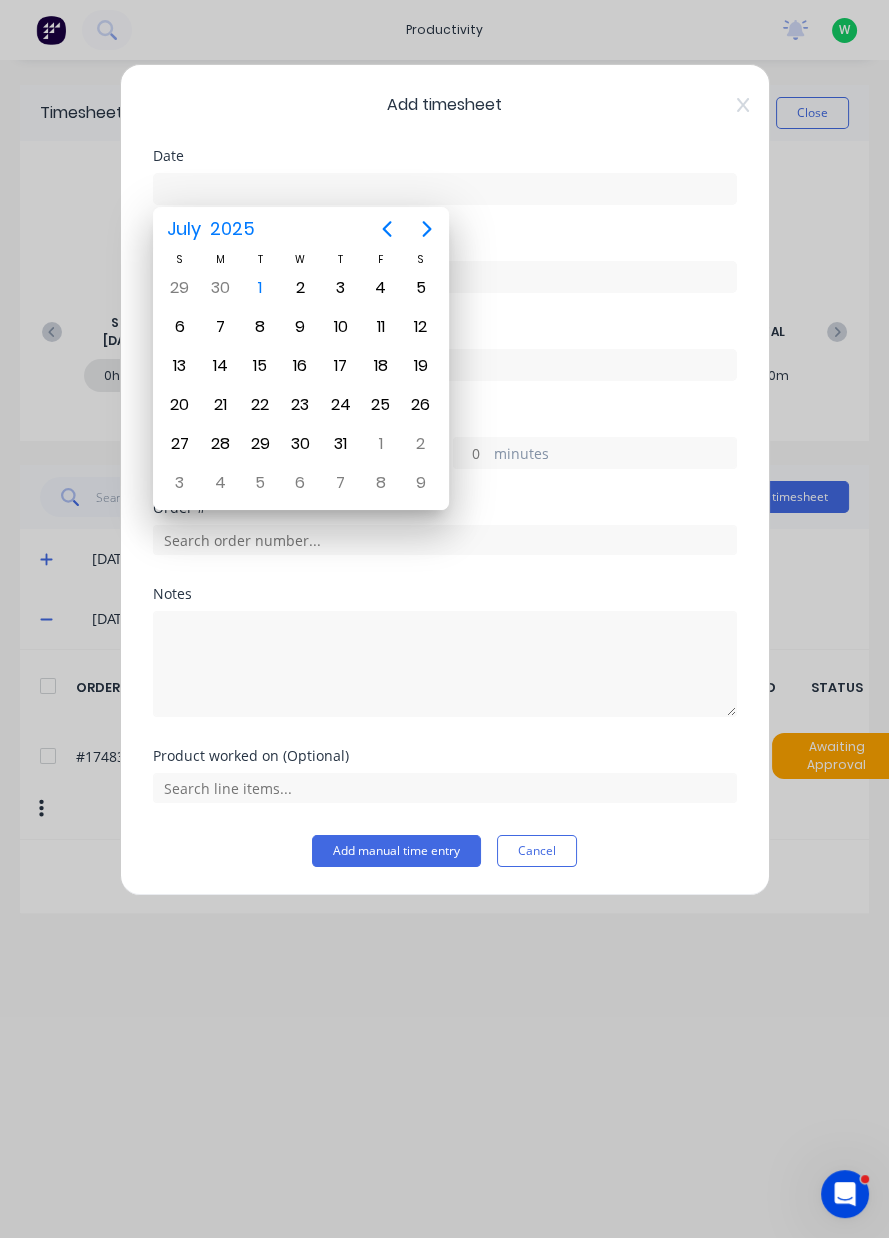 click on "1" at bounding box center [260, 288] 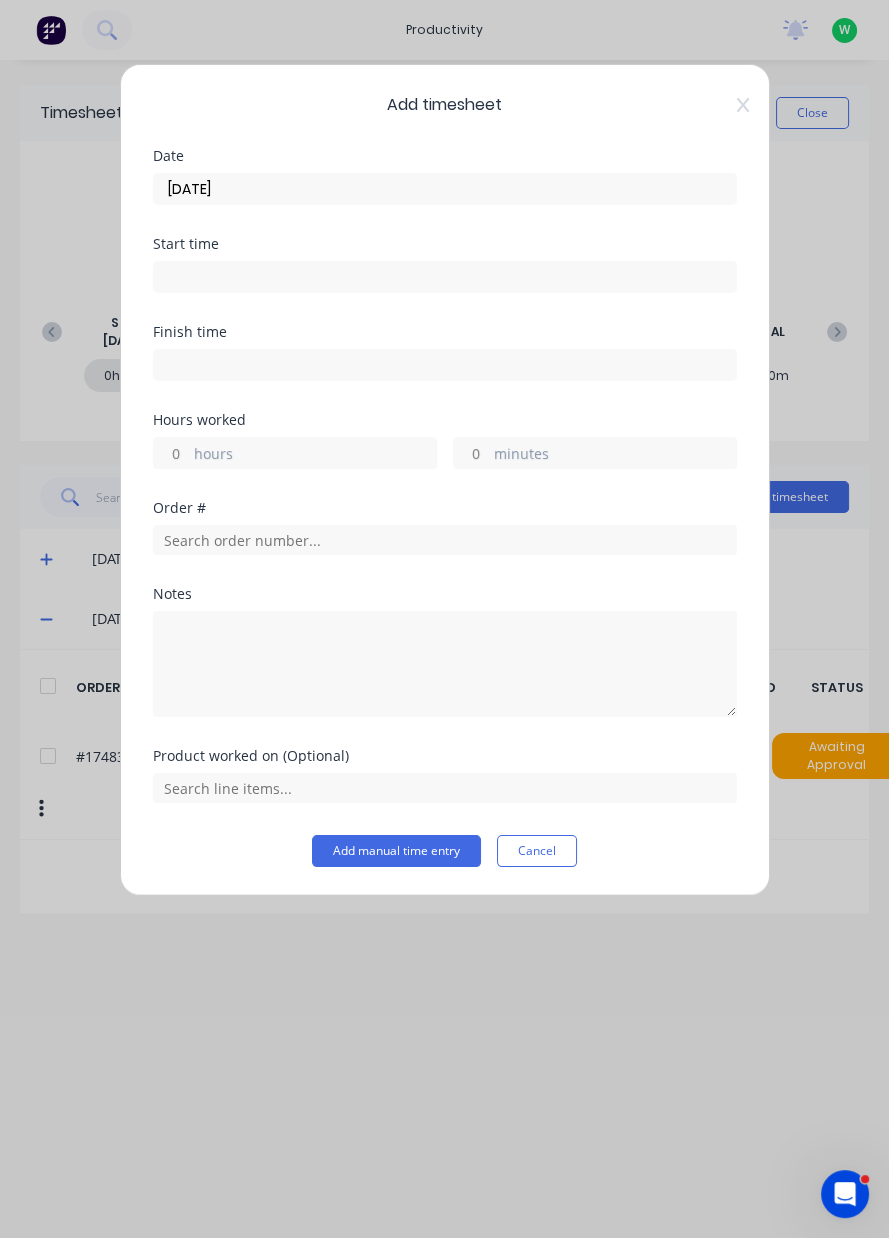 click on "hours" at bounding box center [315, 455] 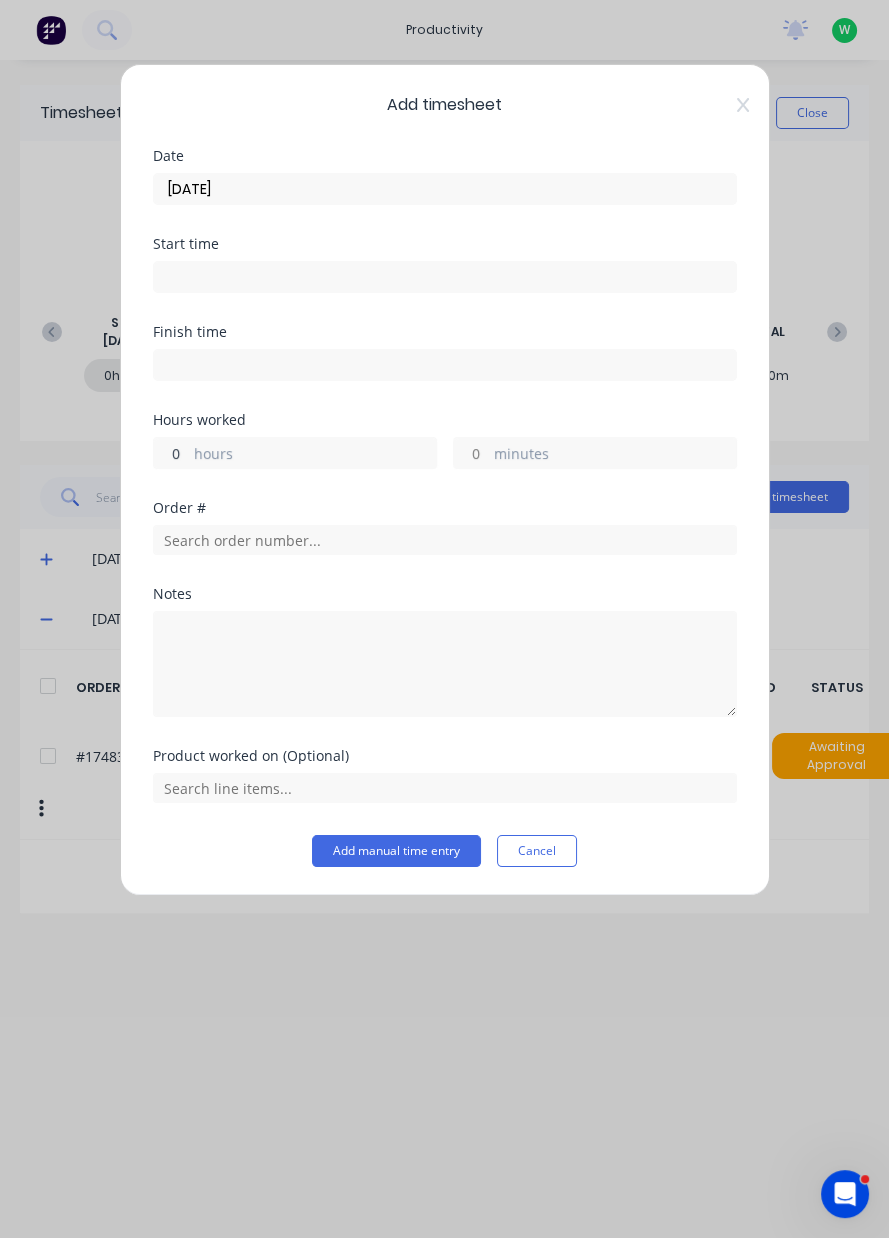 type on "0.5" 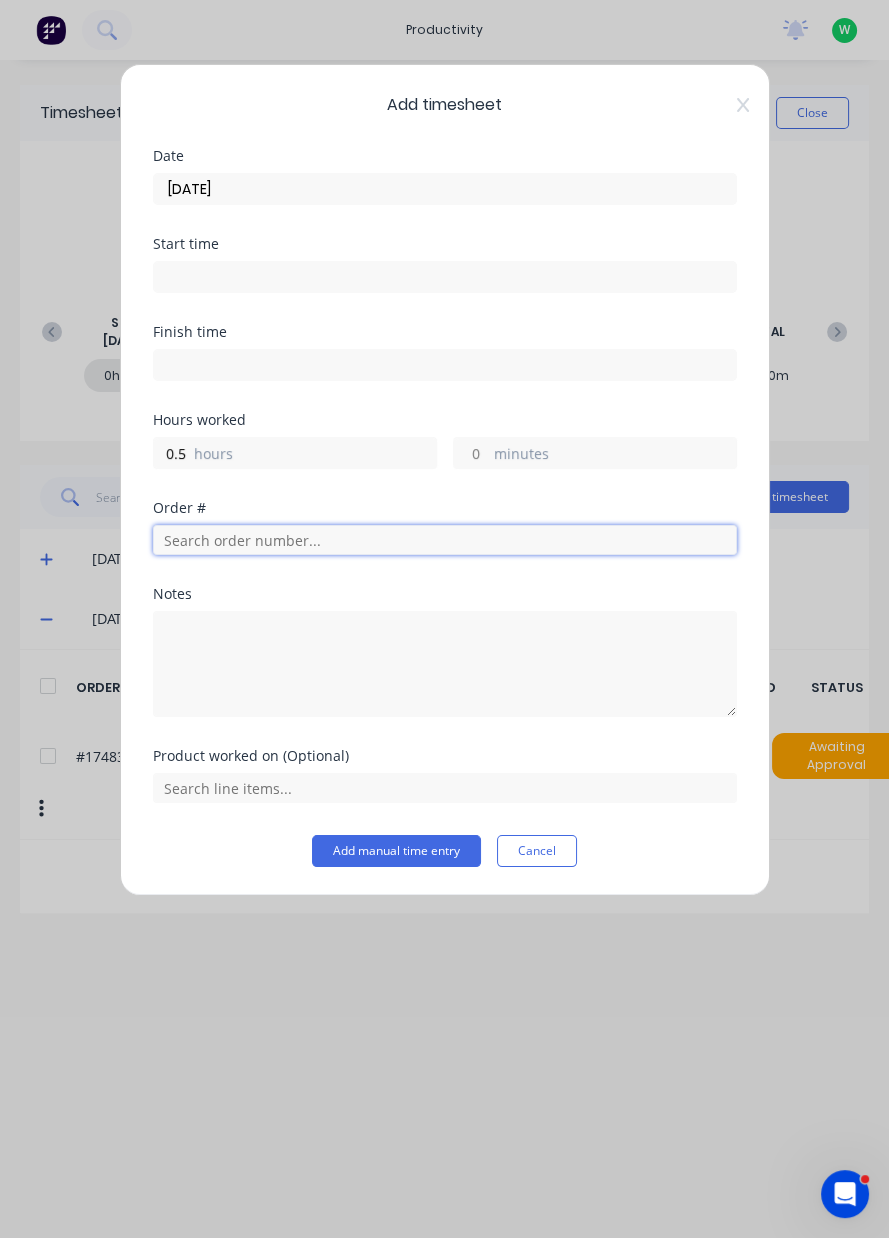click at bounding box center [445, 540] 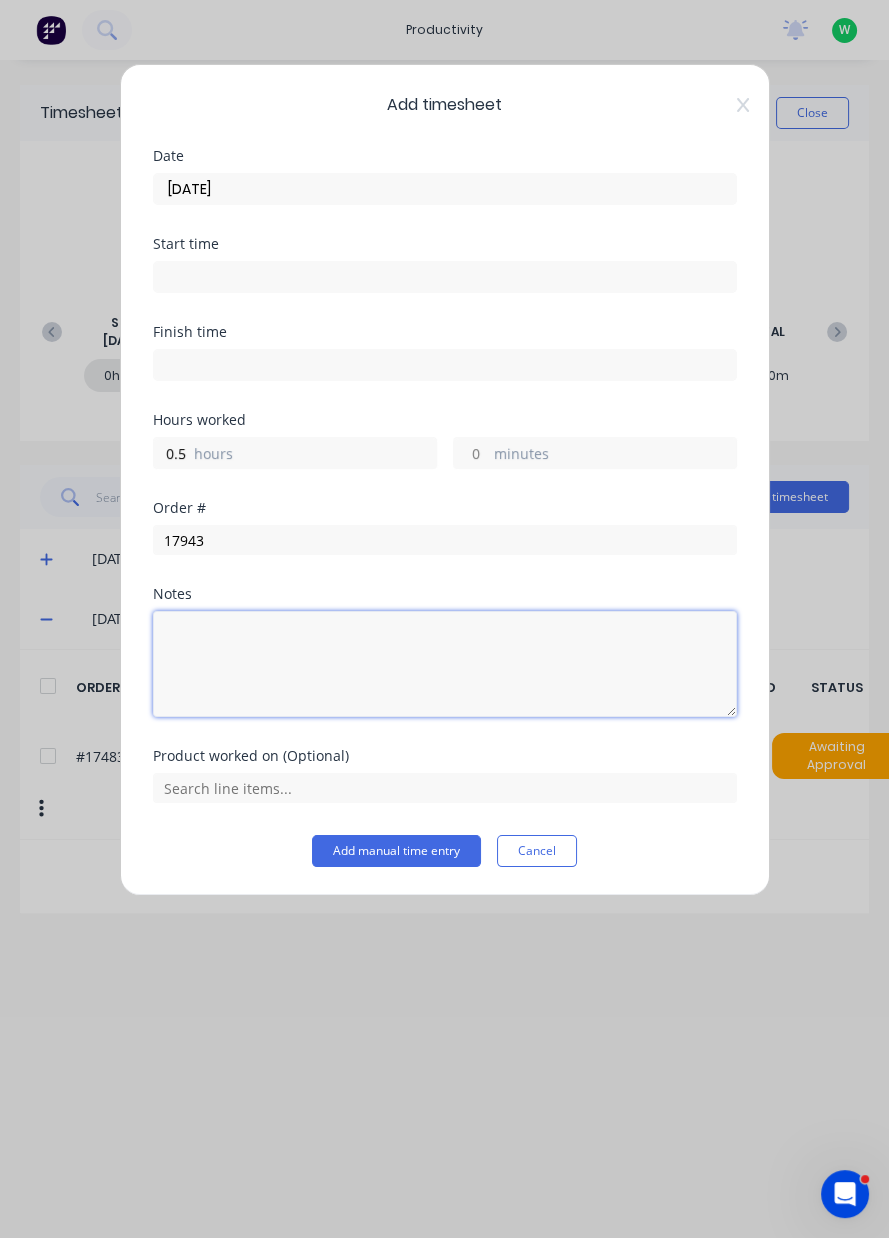 click at bounding box center (445, 664) 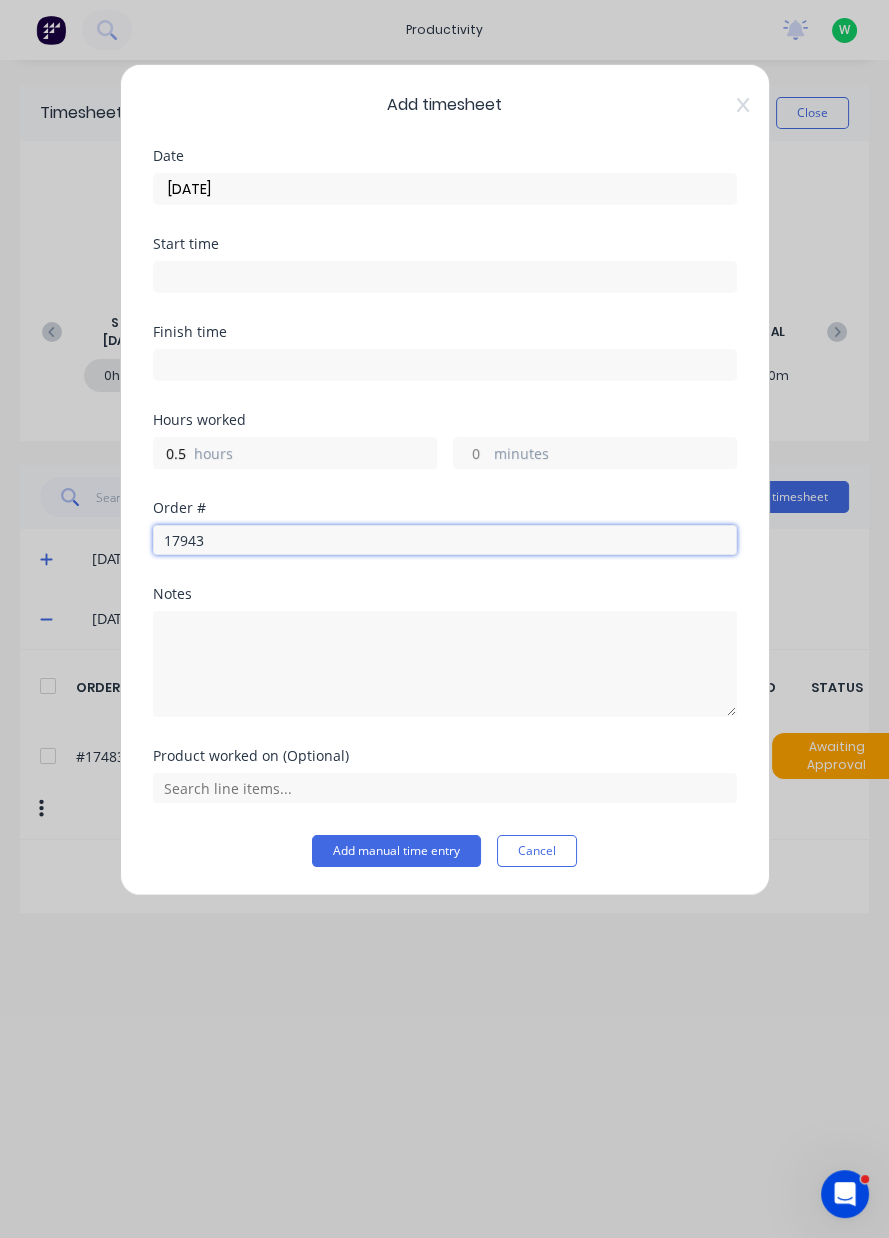 click on "17943" at bounding box center [445, 540] 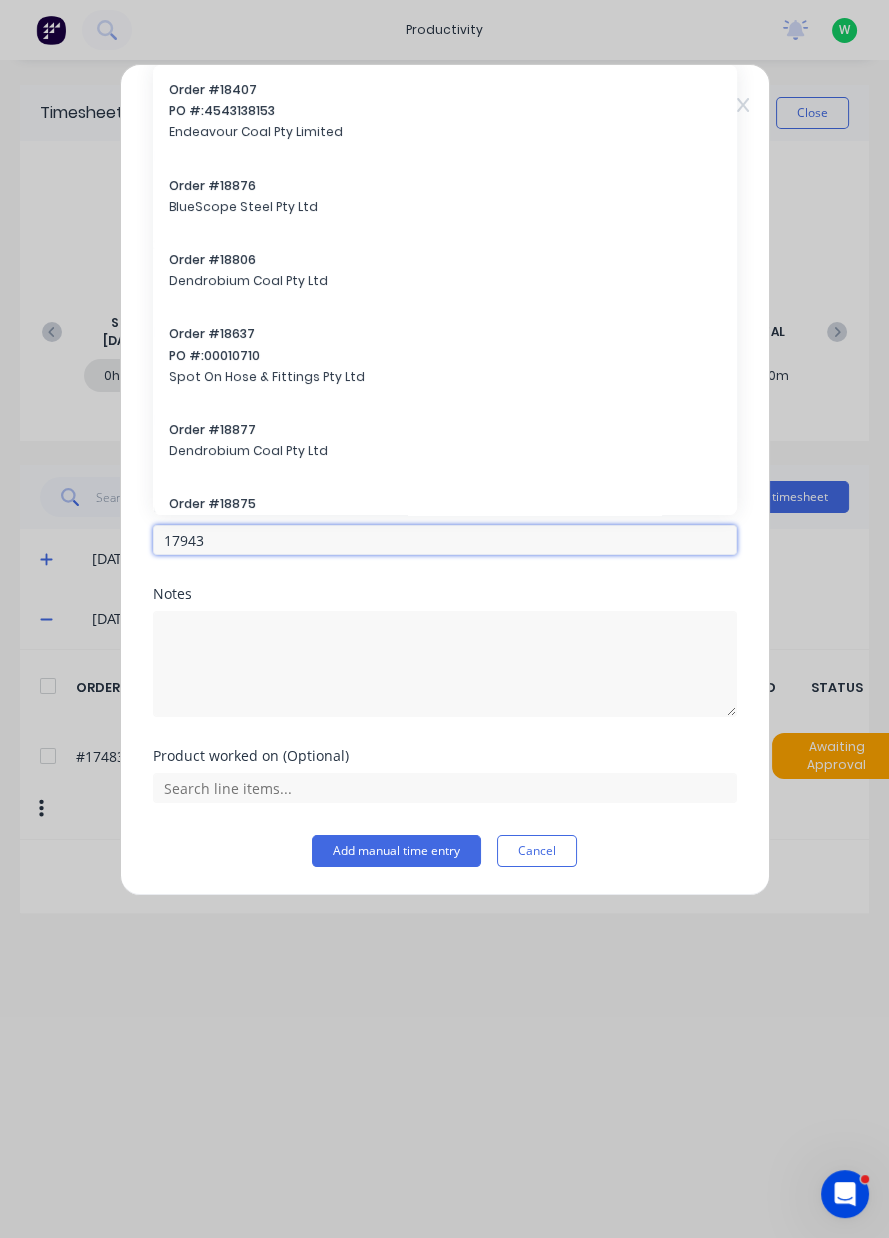 click on "17943" at bounding box center [445, 540] 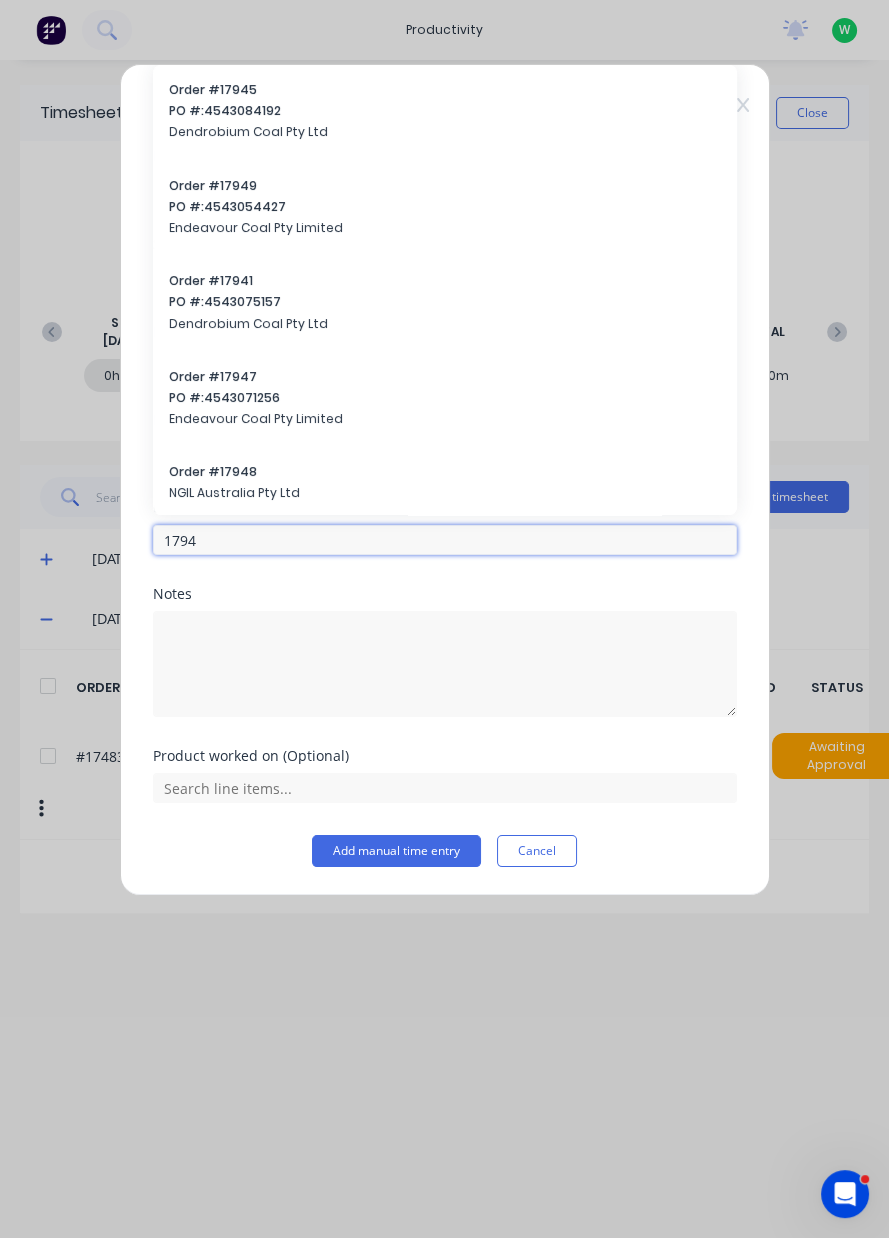 type on "17943" 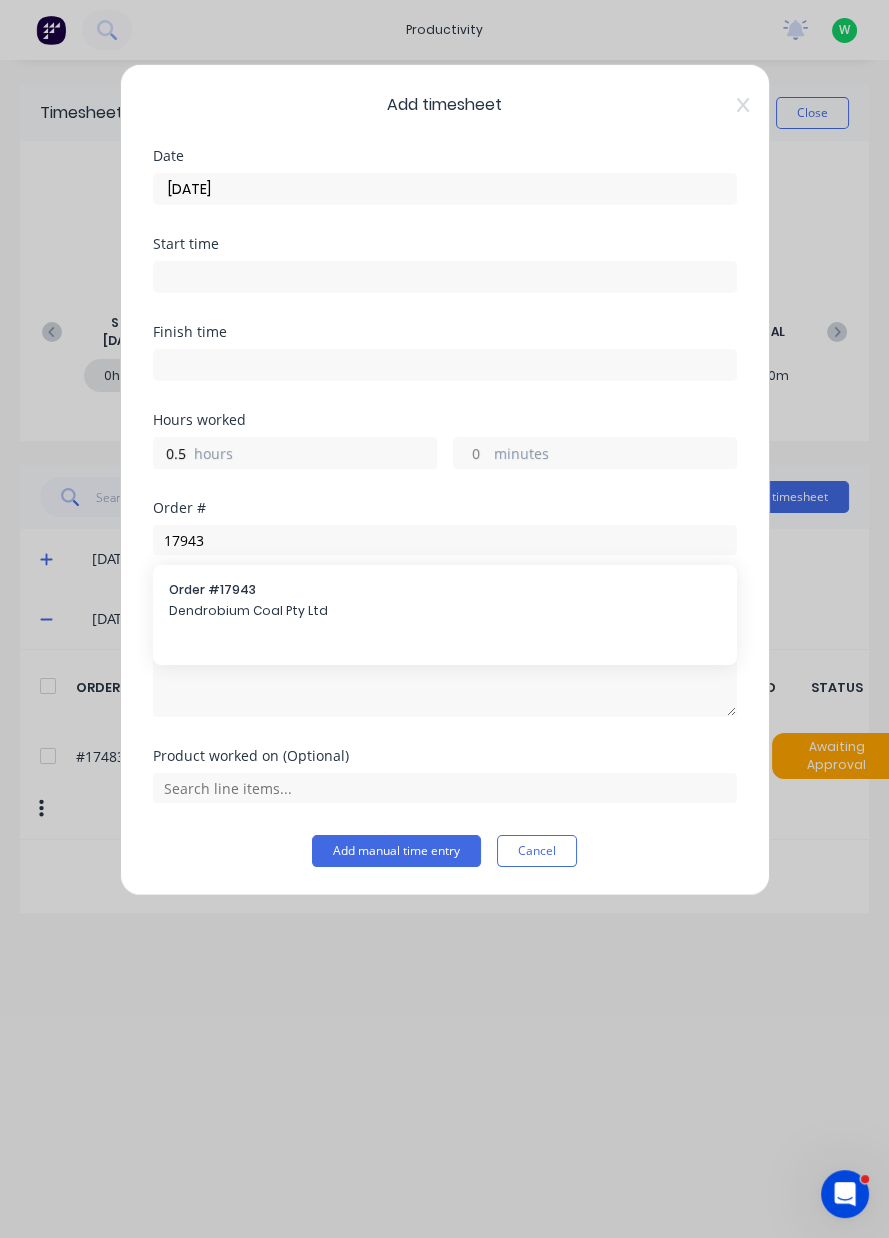 click on "Dendrobium Coal Pty Ltd" at bounding box center [445, 611] 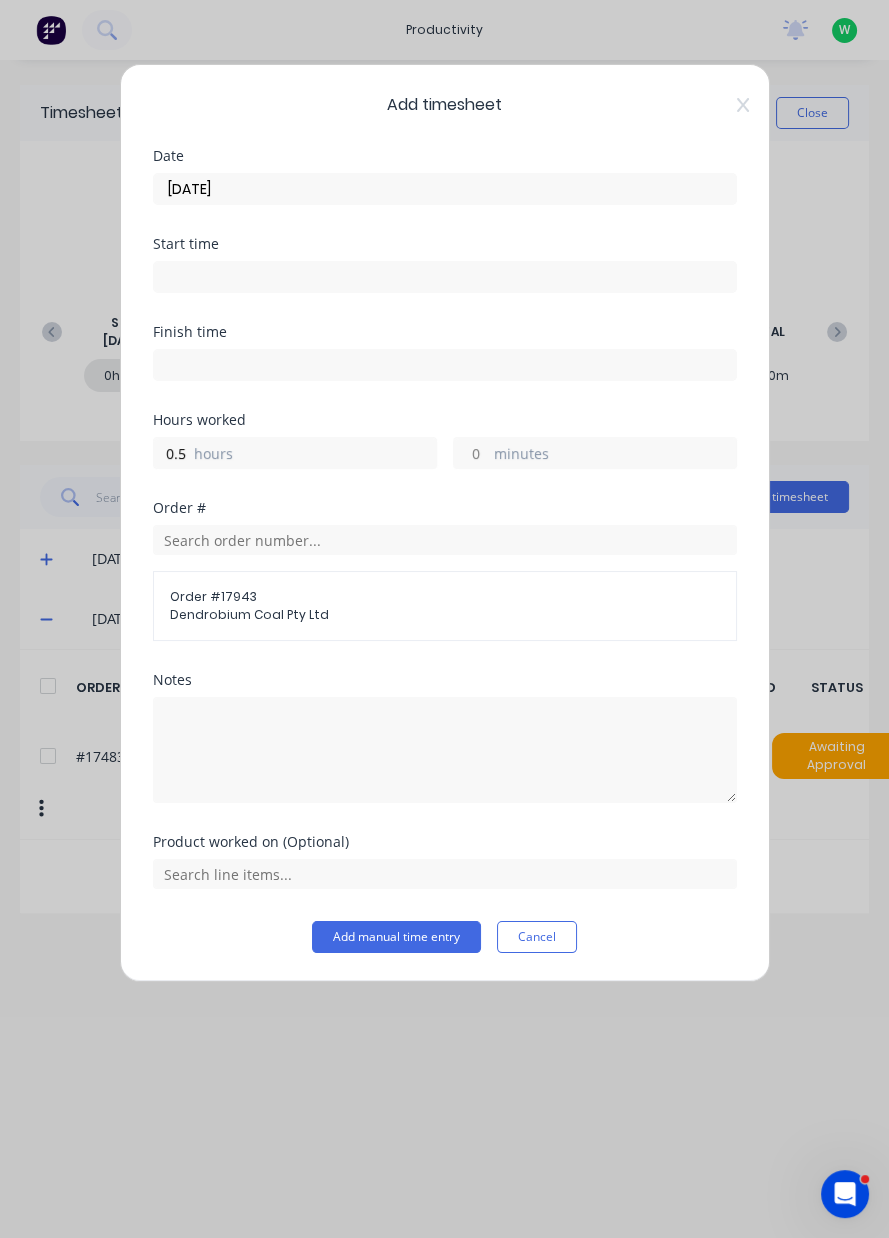 click on "Add manual time entry" at bounding box center (396, 937) 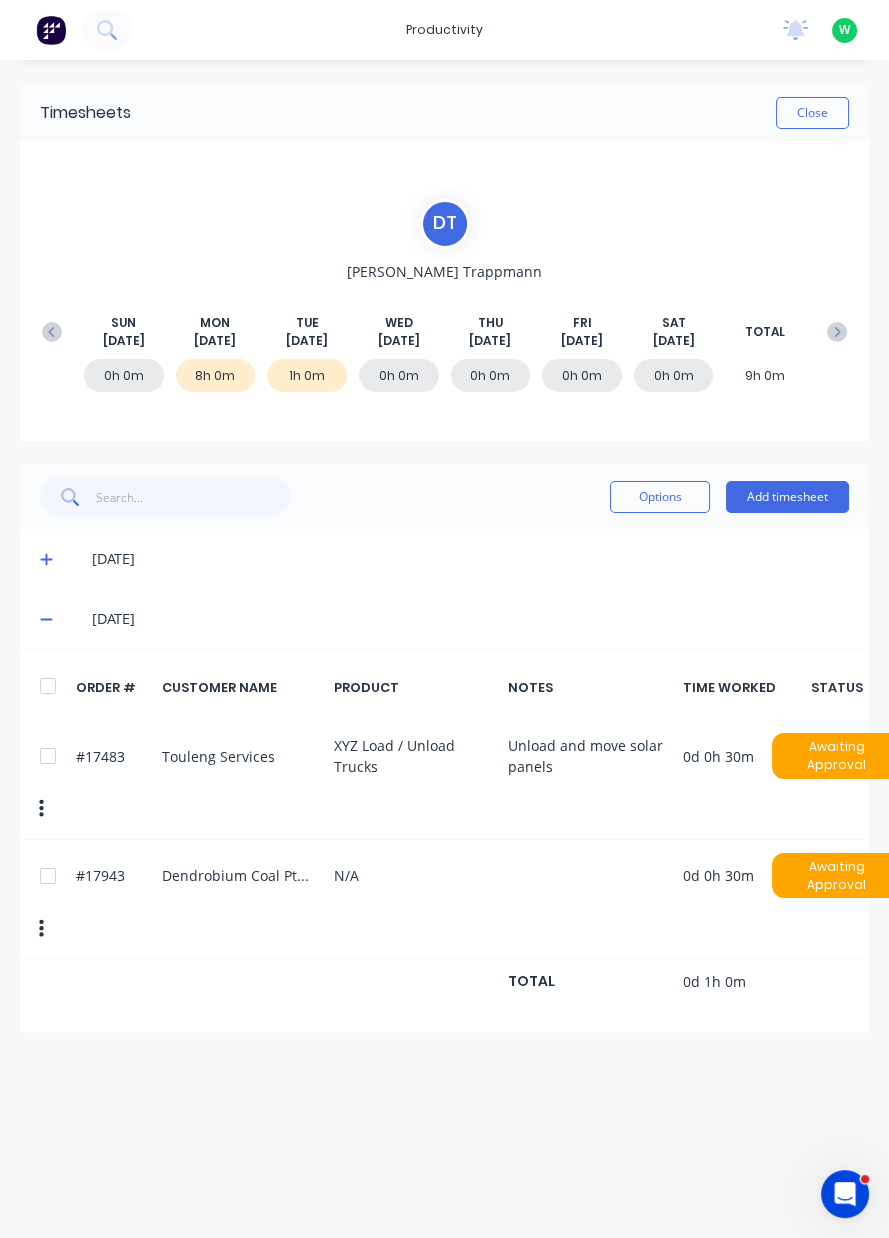 click on "Add timesheet" at bounding box center [787, 497] 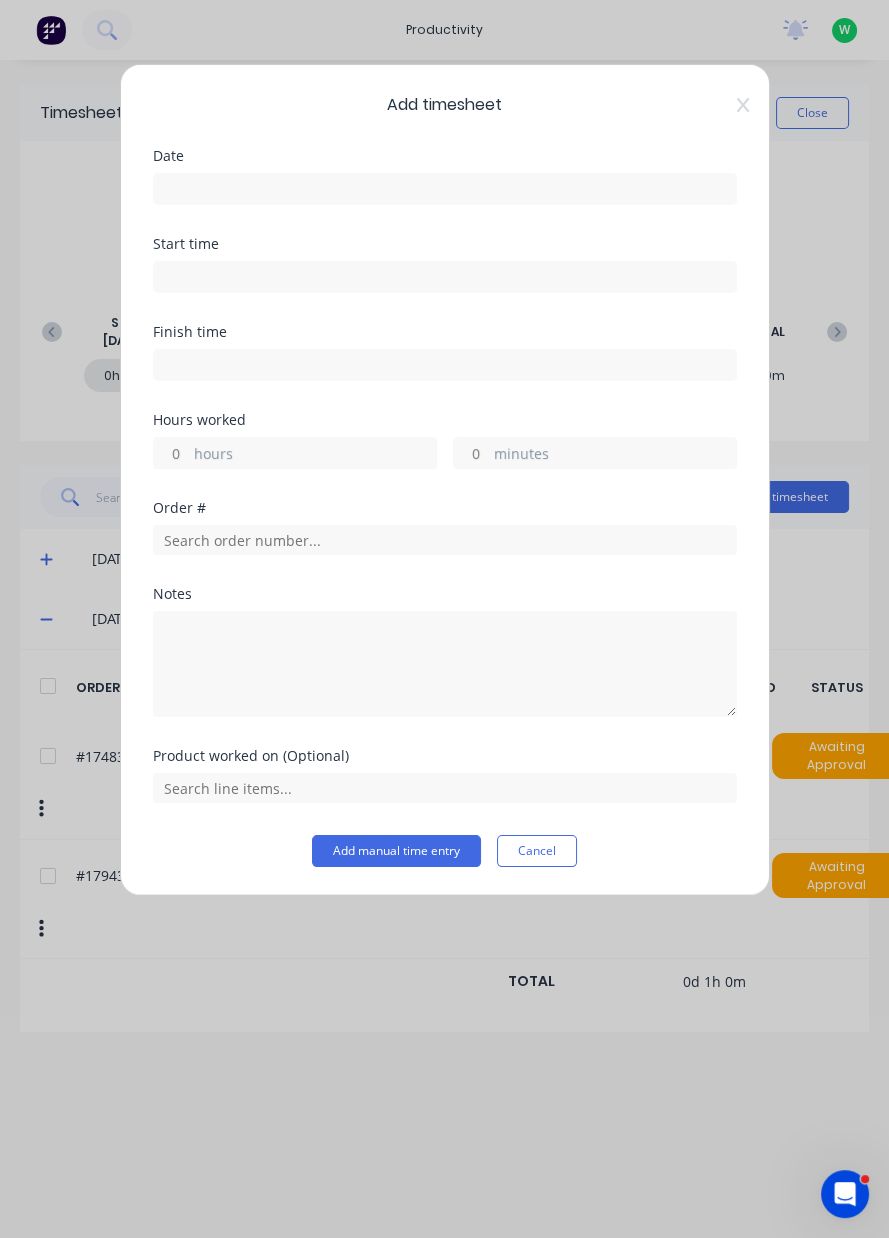 click at bounding box center [445, 189] 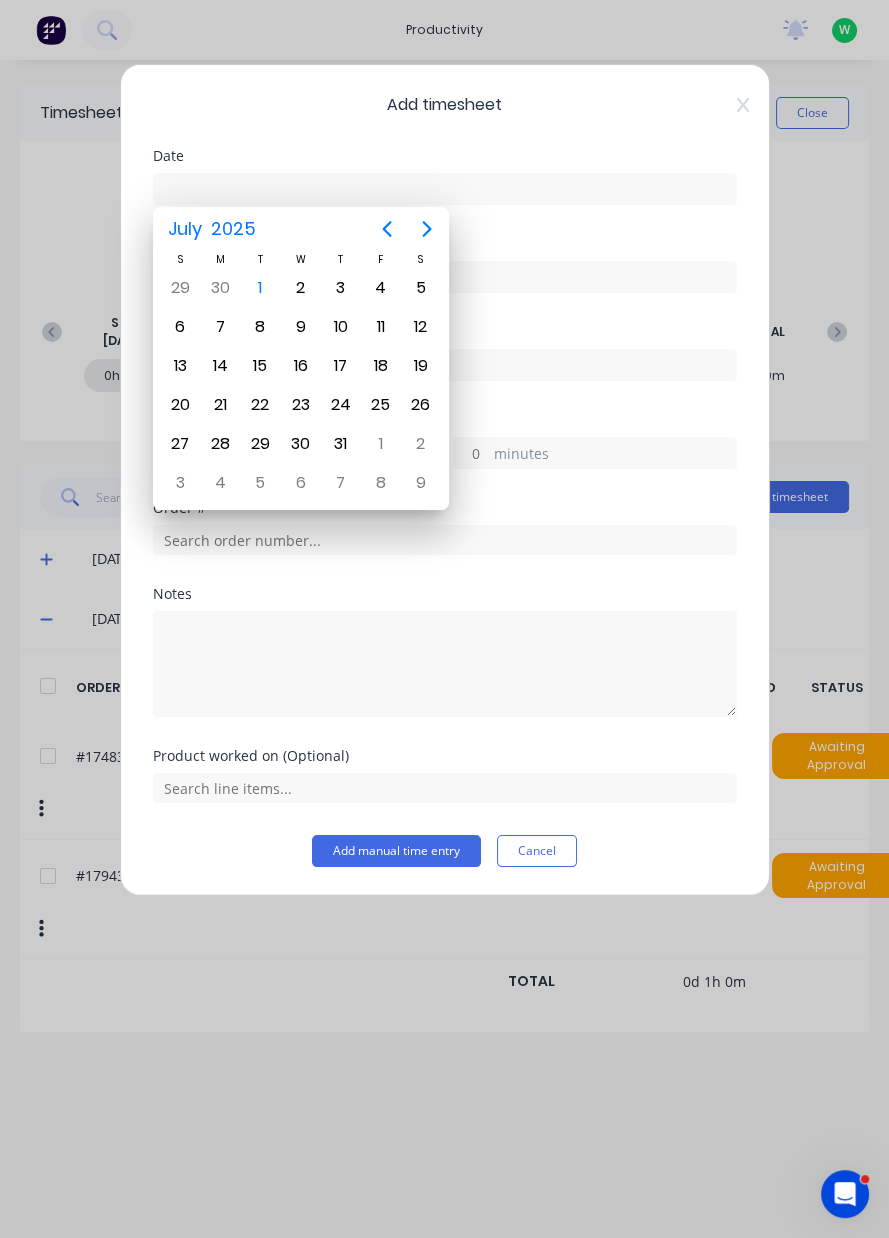 click at bounding box center [445, 189] 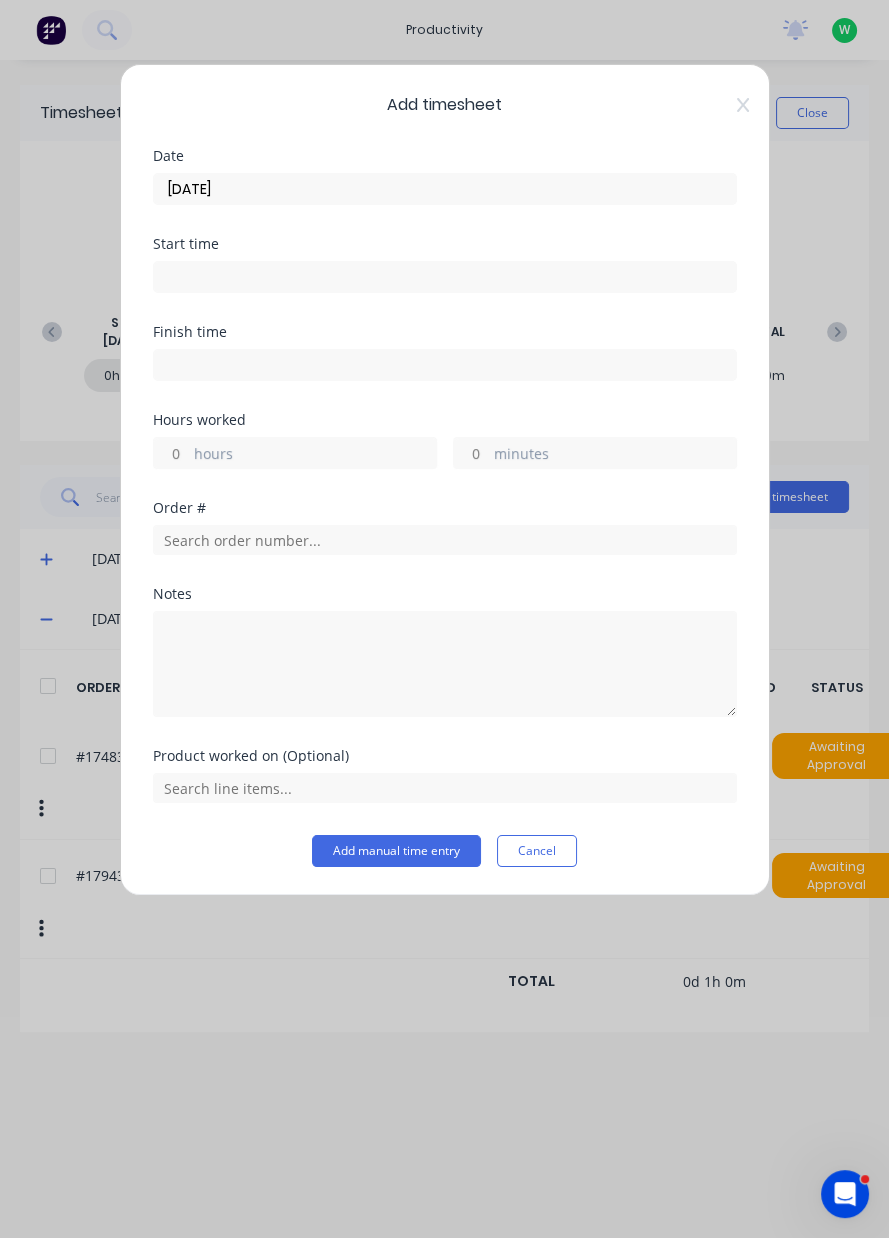 click on "hours" at bounding box center (315, 455) 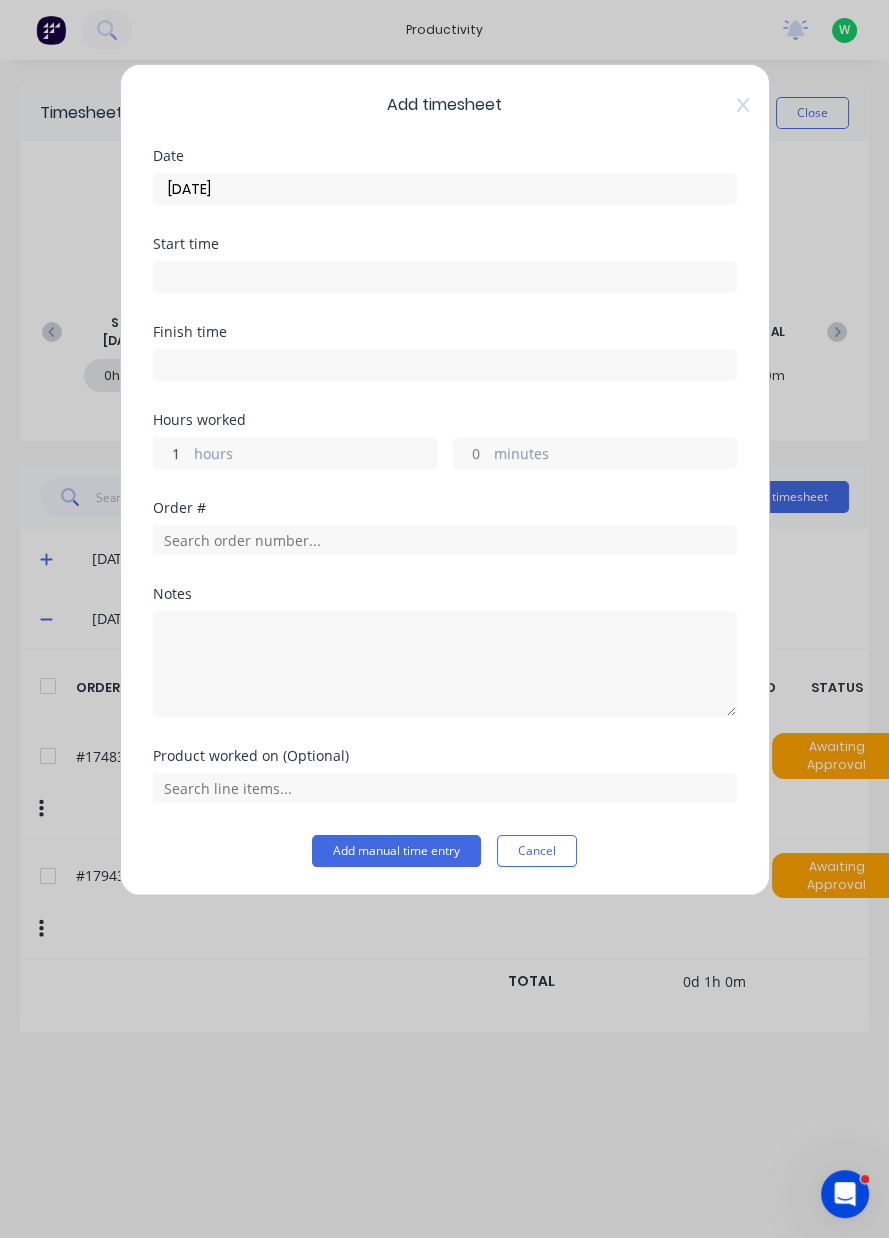 type on "1" 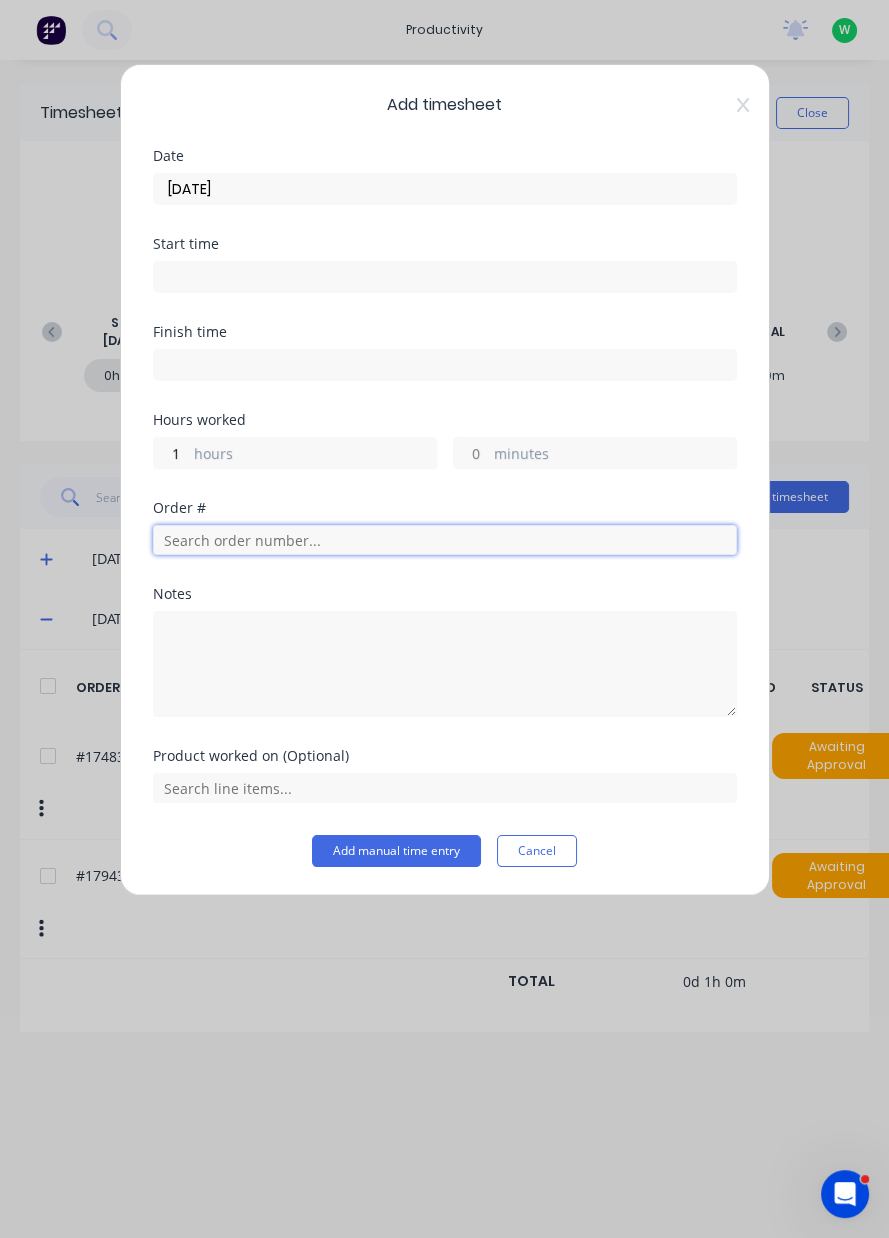 click at bounding box center (445, 540) 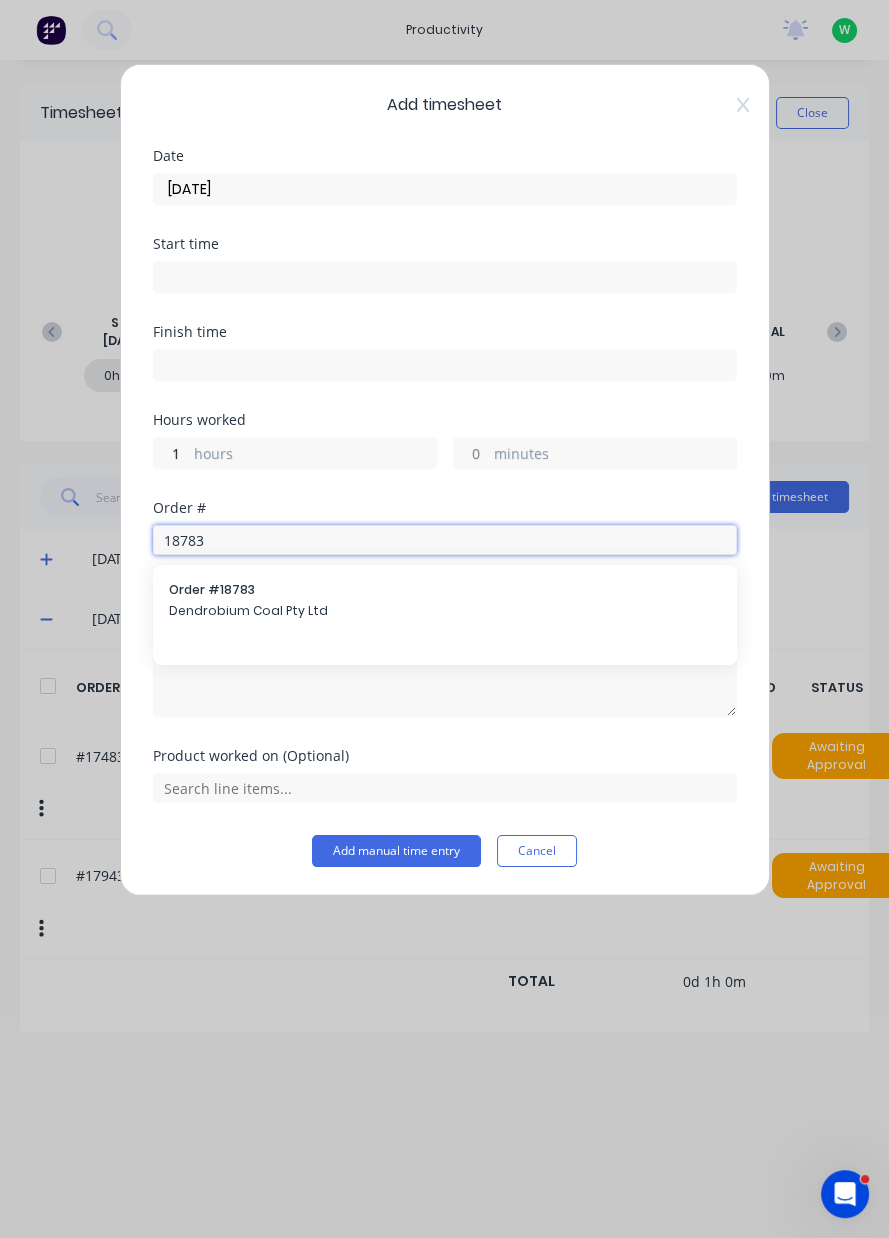 type on "18783" 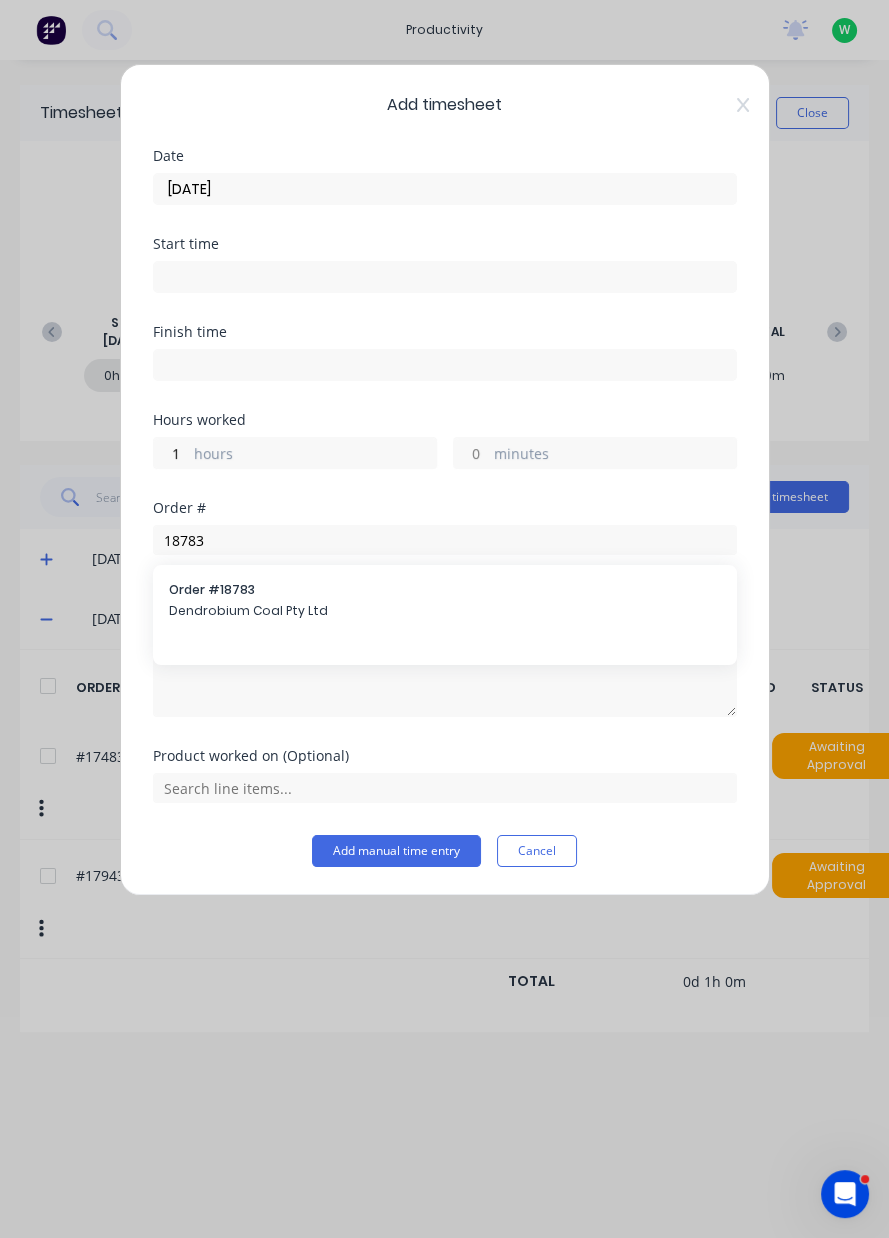 click on "Dendrobium Coal Pty Ltd" at bounding box center [445, 611] 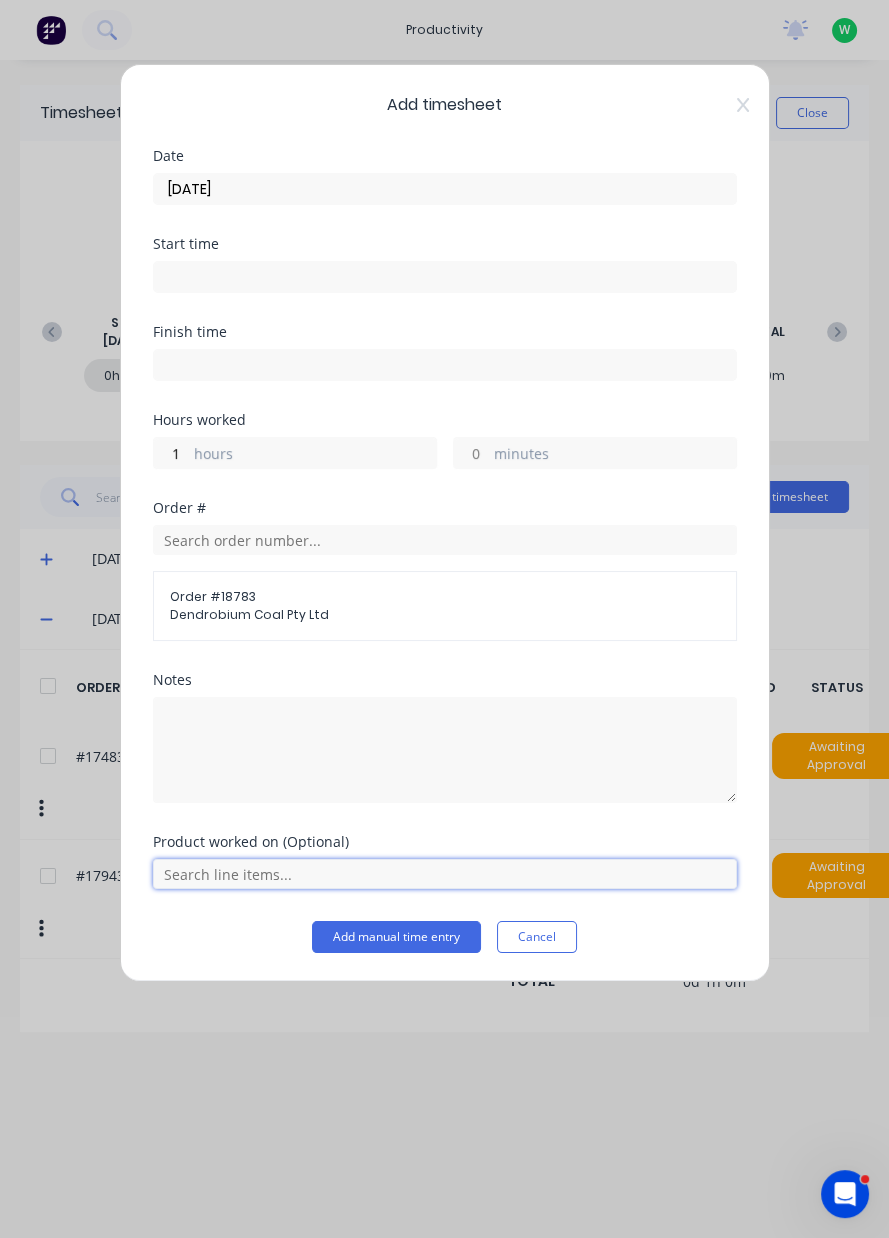 click at bounding box center (445, 874) 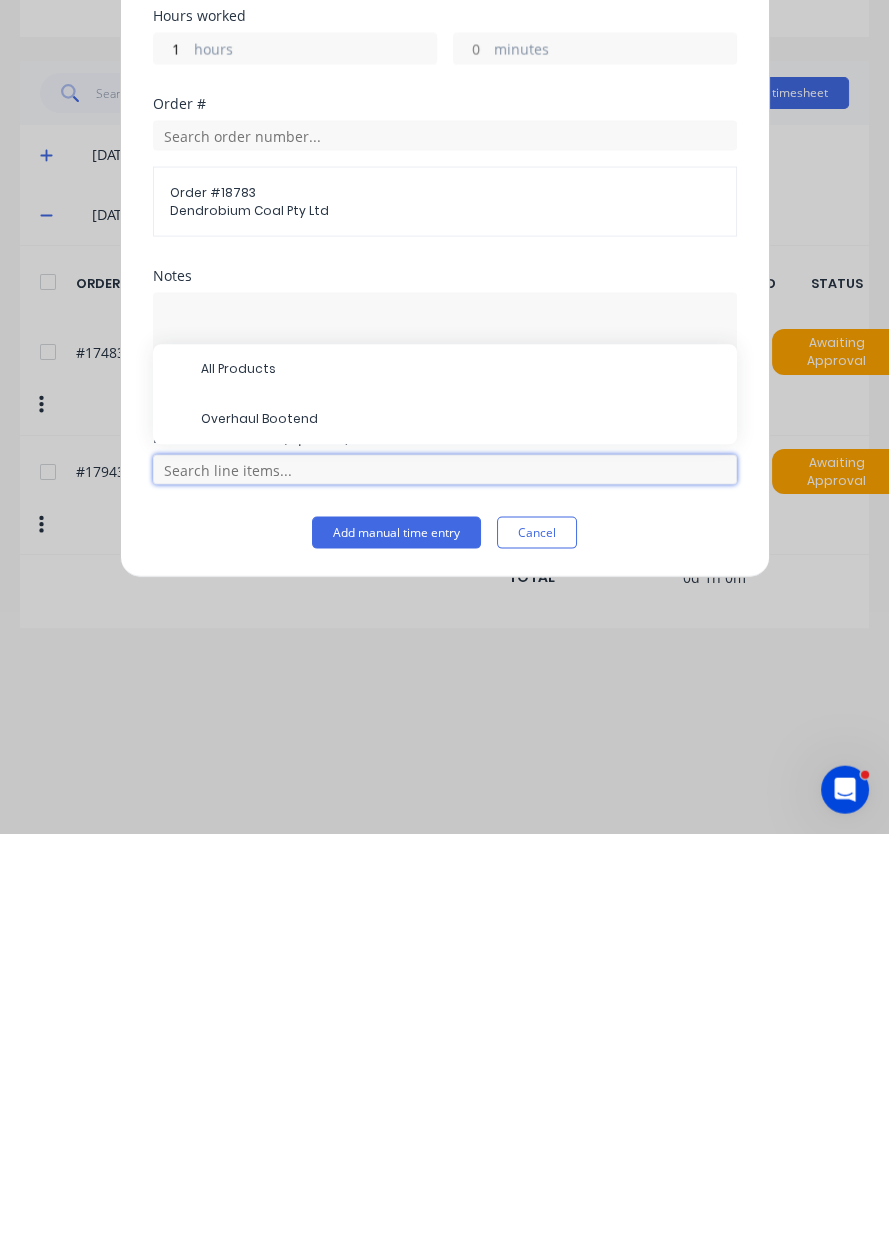 scroll, scrollTop: 49, scrollLeft: 0, axis: vertical 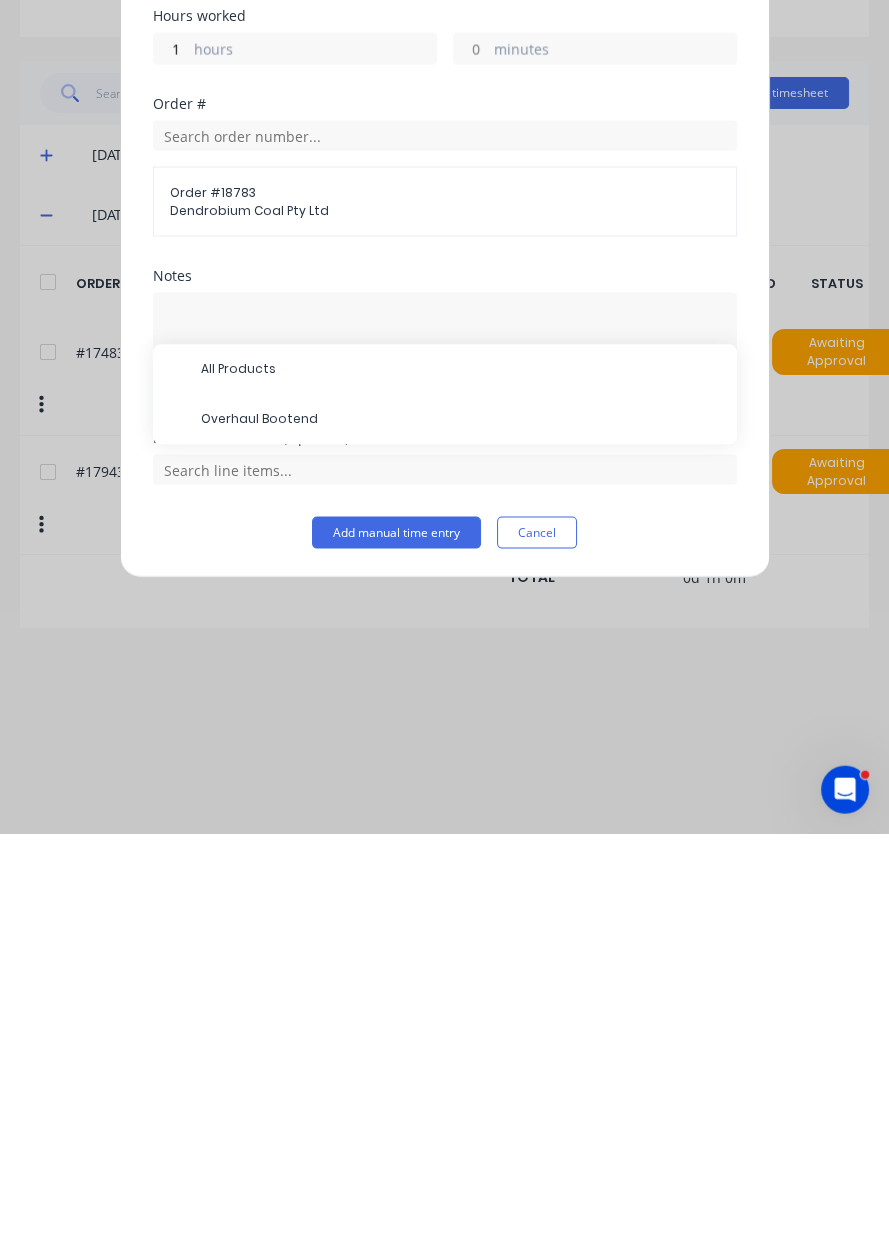 click on "Overhaul Bootend" at bounding box center [461, 824] 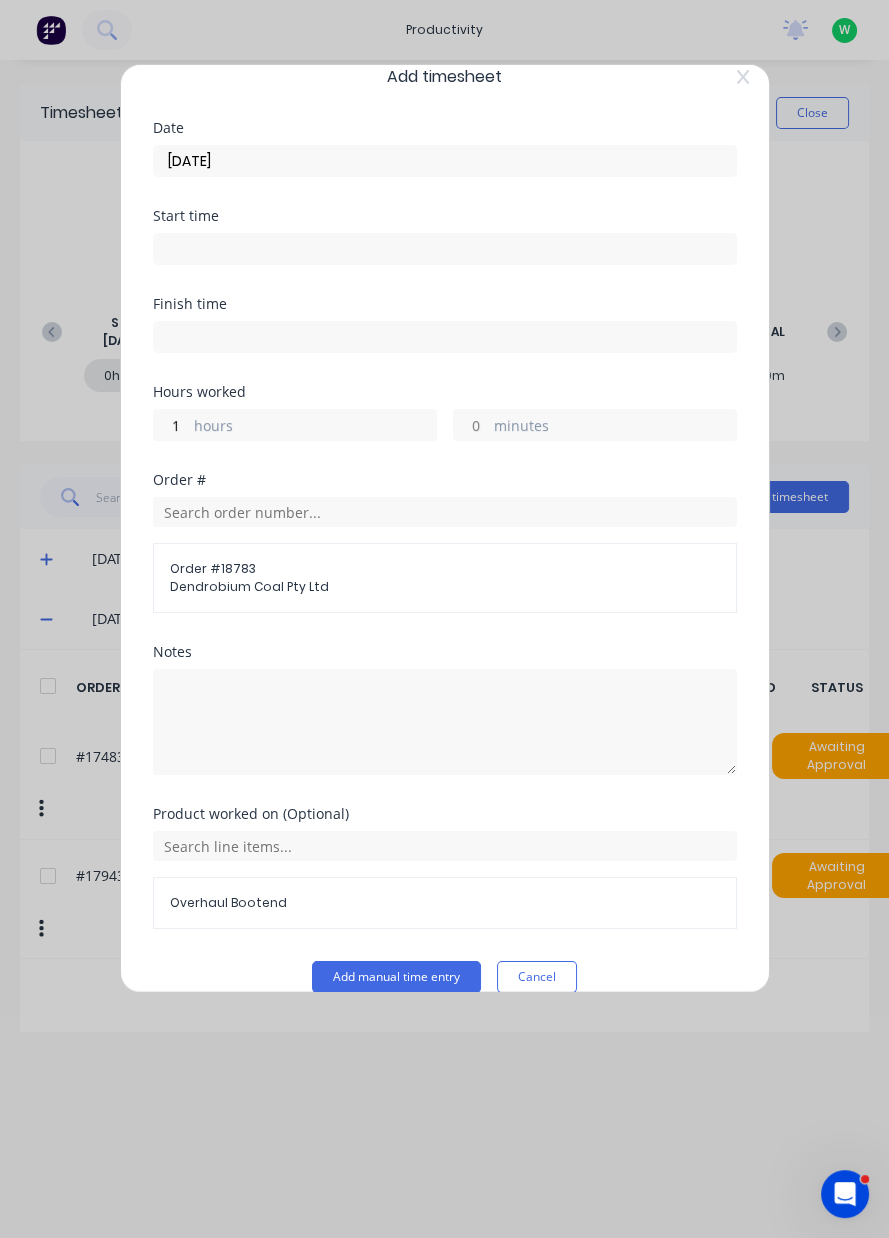 scroll, scrollTop: 53, scrollLeft: 0, axis: vertical 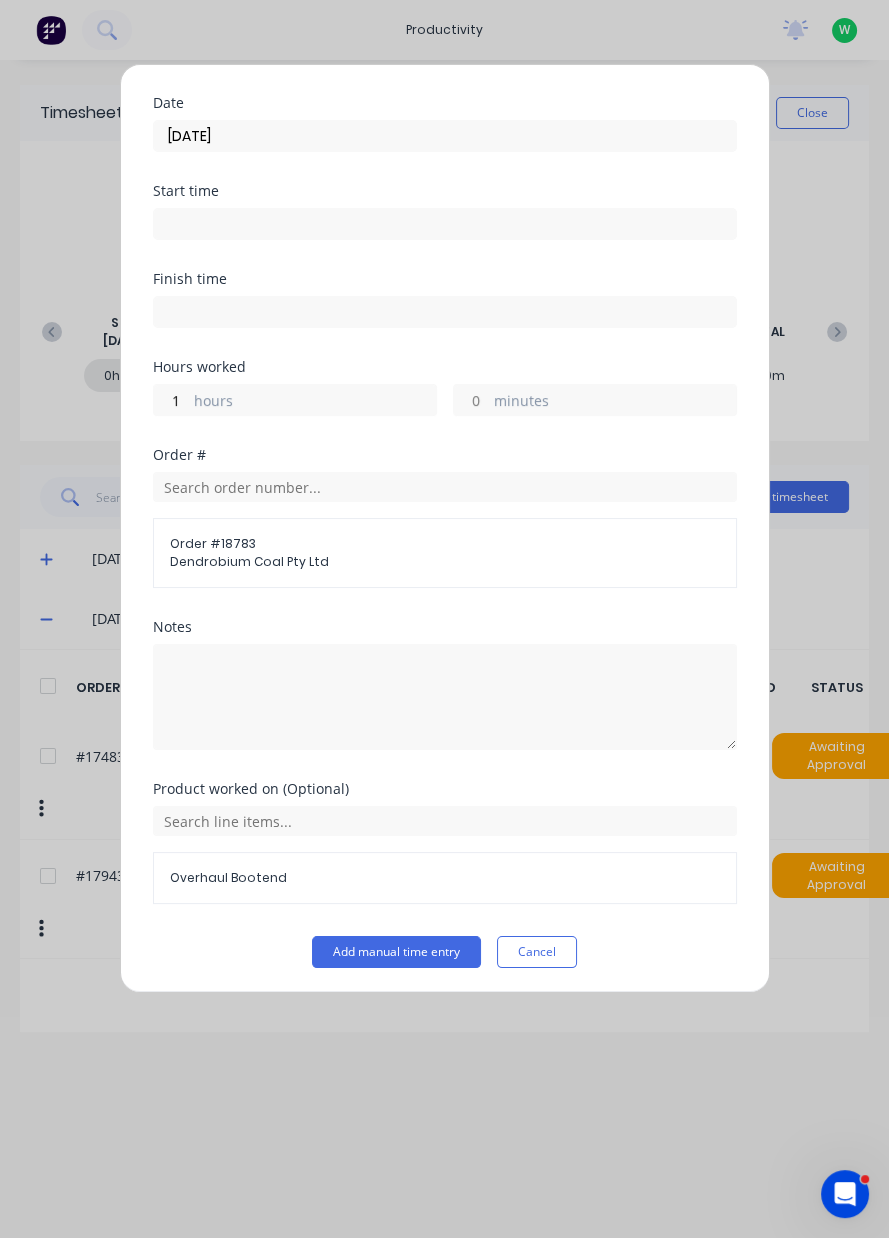 click on "Add manual time entry" at bounding box center (396, 952) 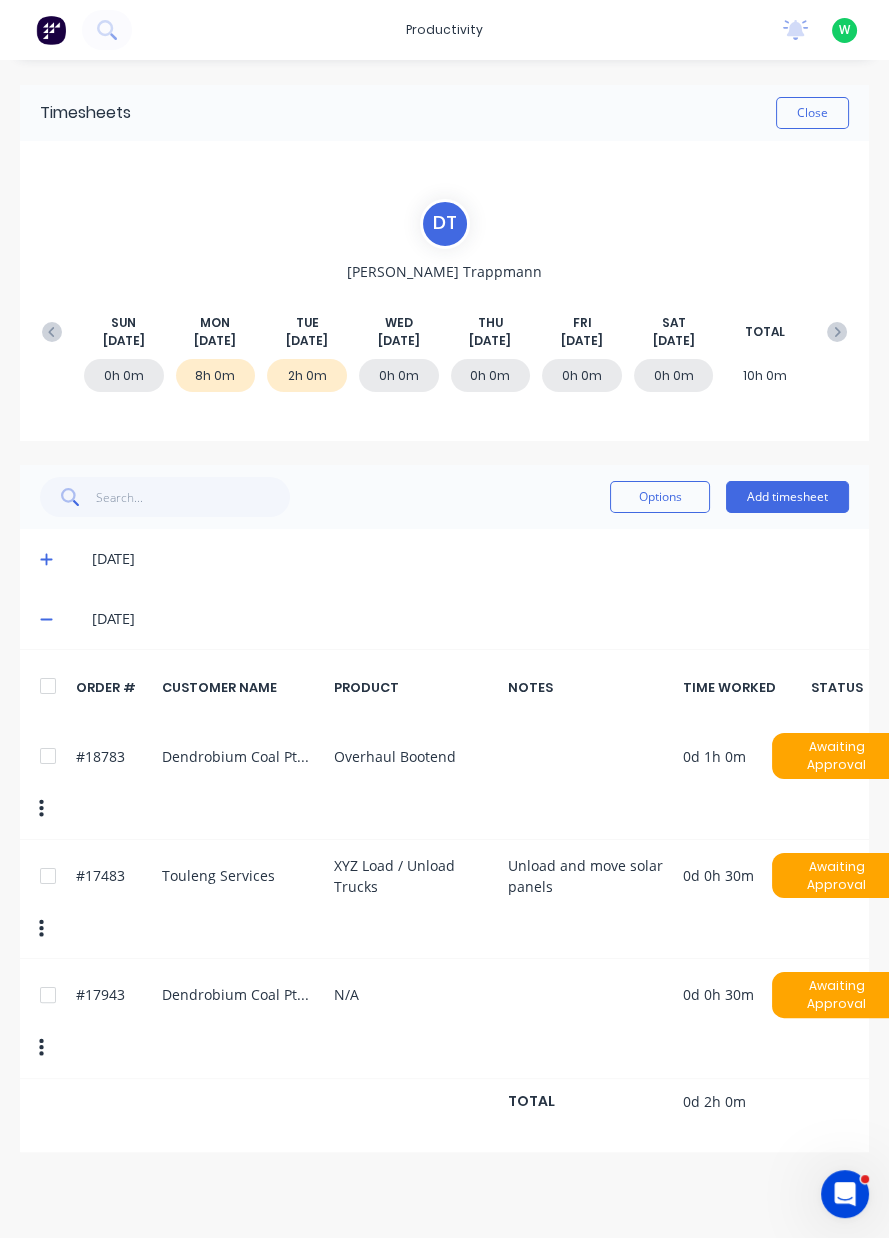 scroll, scrollTop: 0, scrollLeft: 0, axis: both 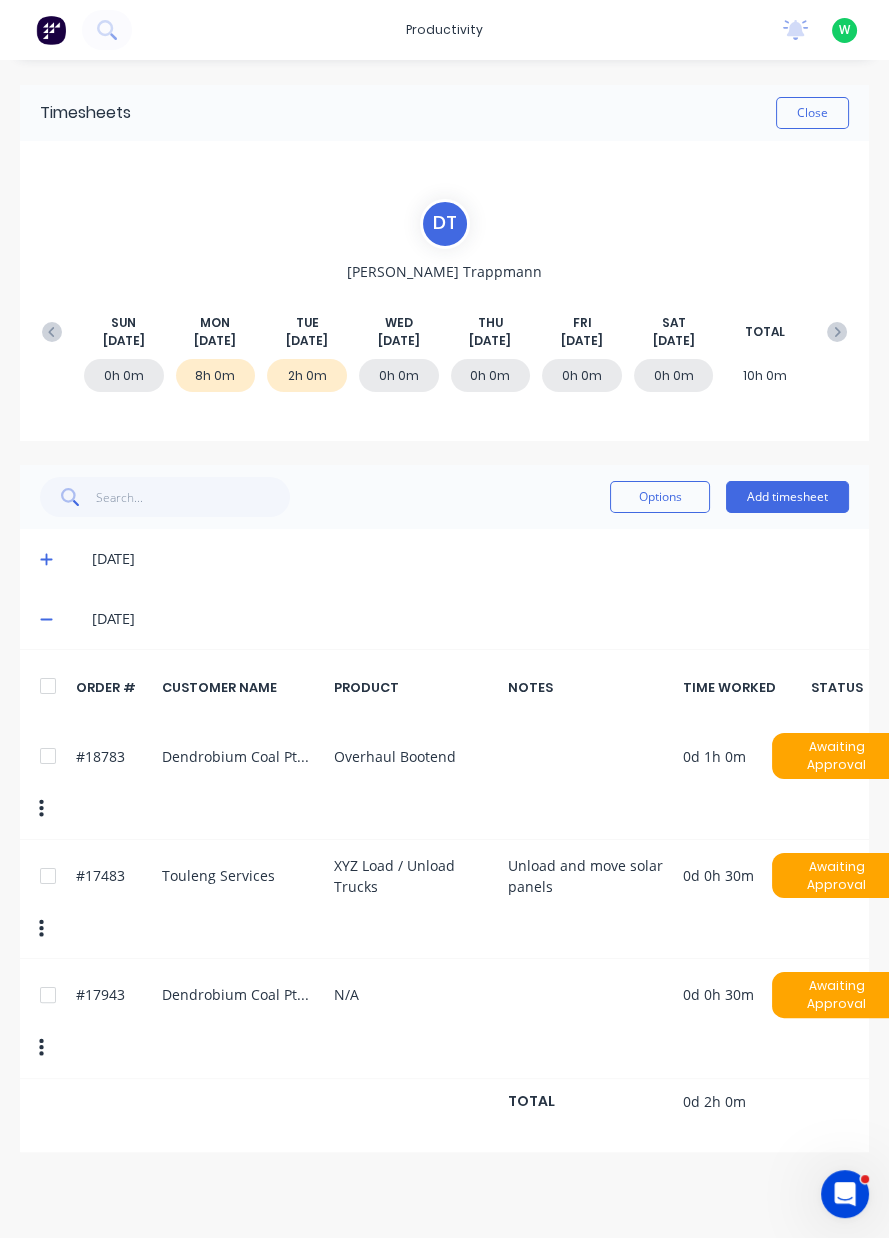 click on "Add timesheet" at bounding box center [787, 497] 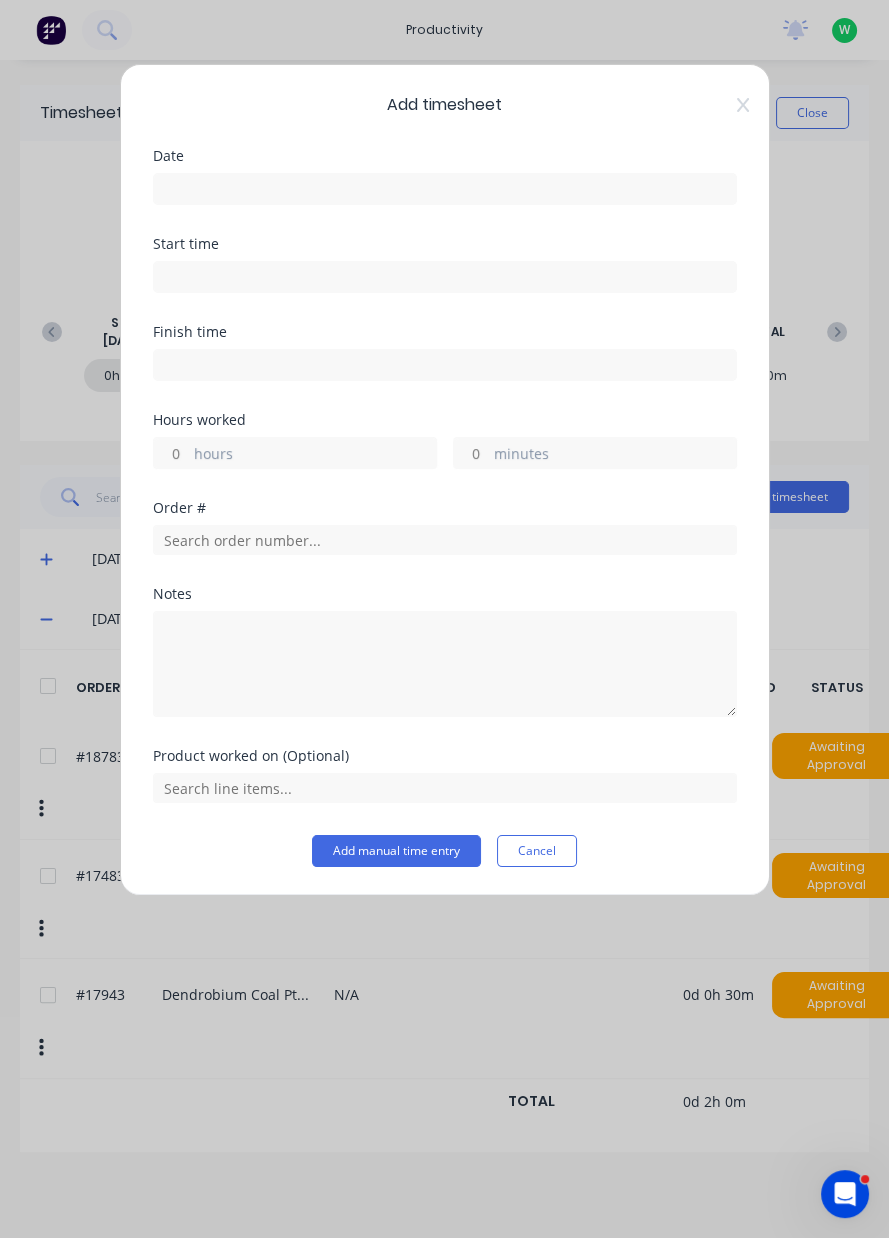 click at bounding box center [445, 189] 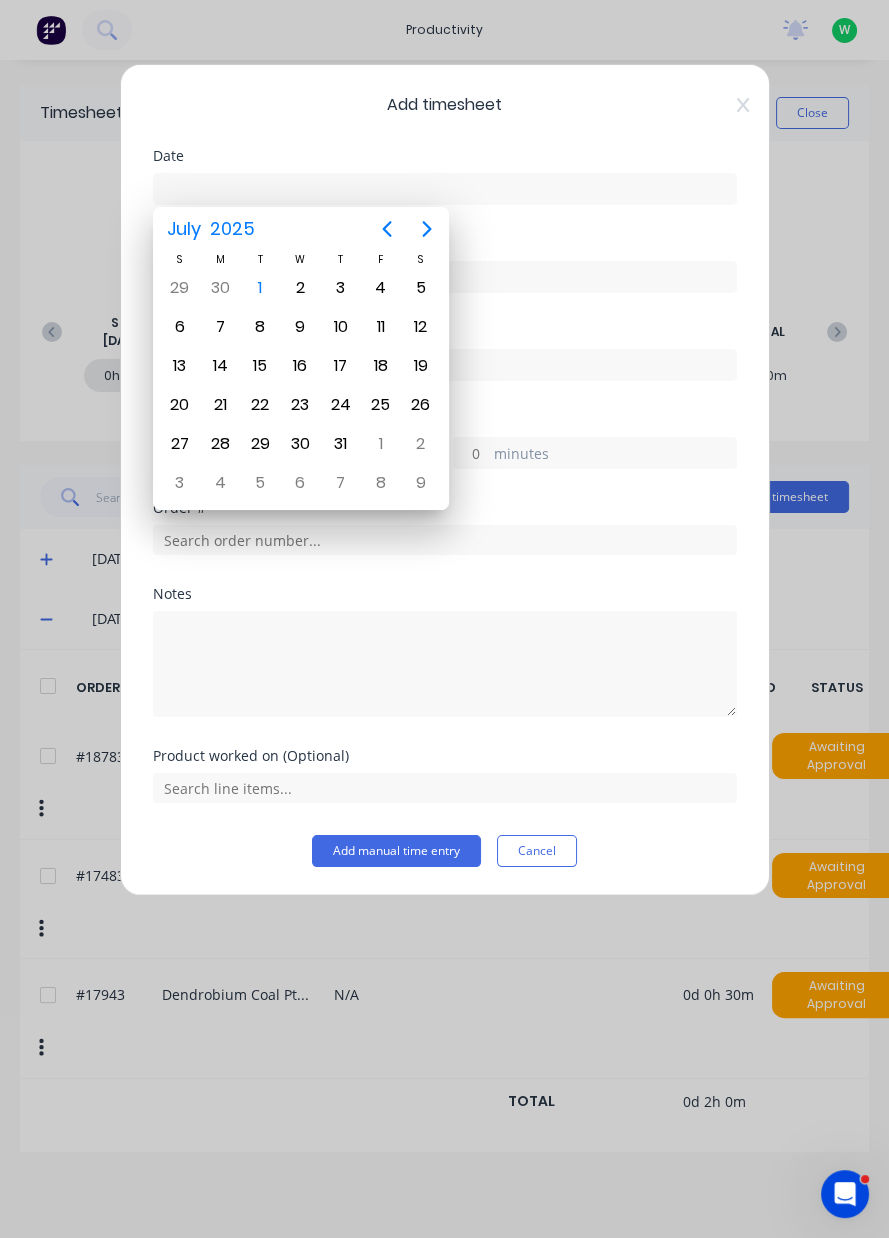click on "1" at bounding box center [260, 288] 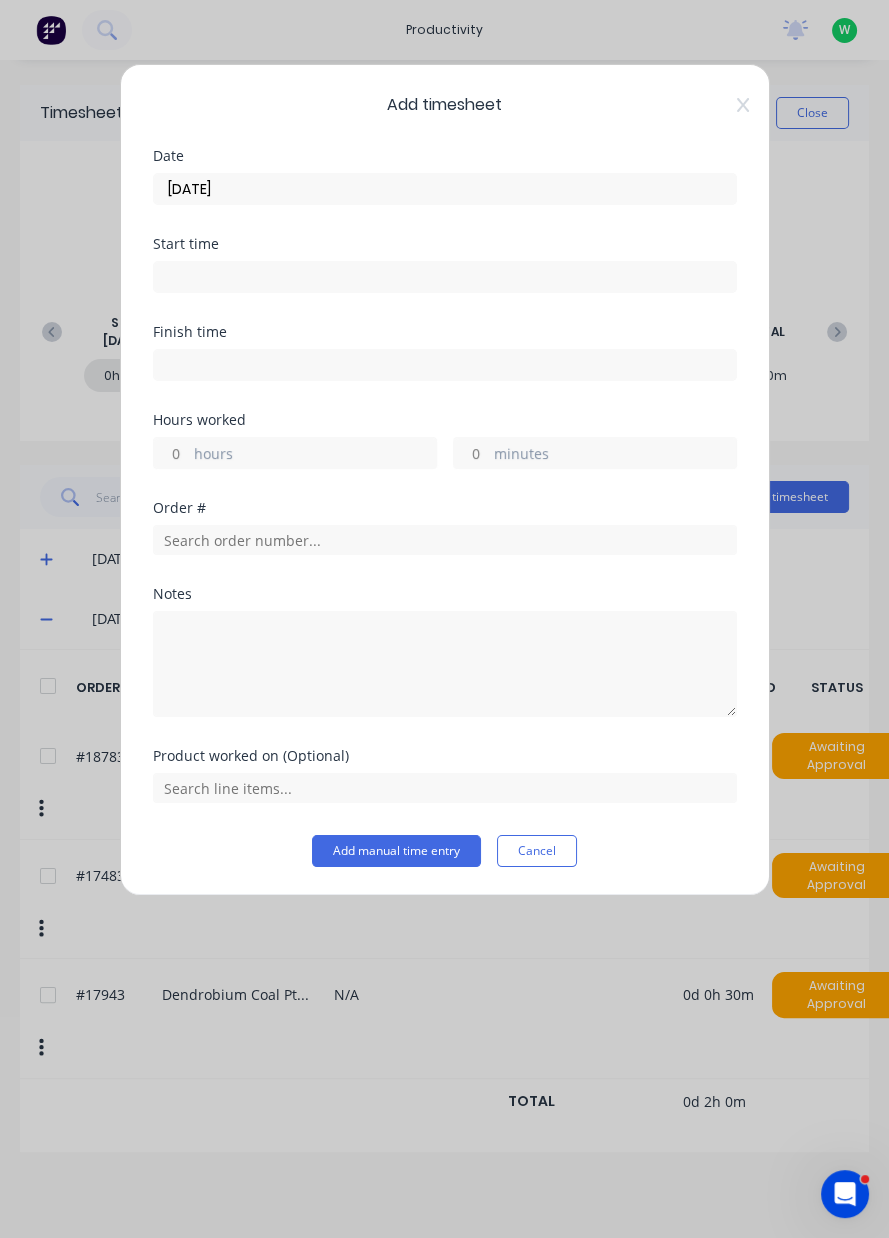 click on "hours" at bounding box center (315, 455) 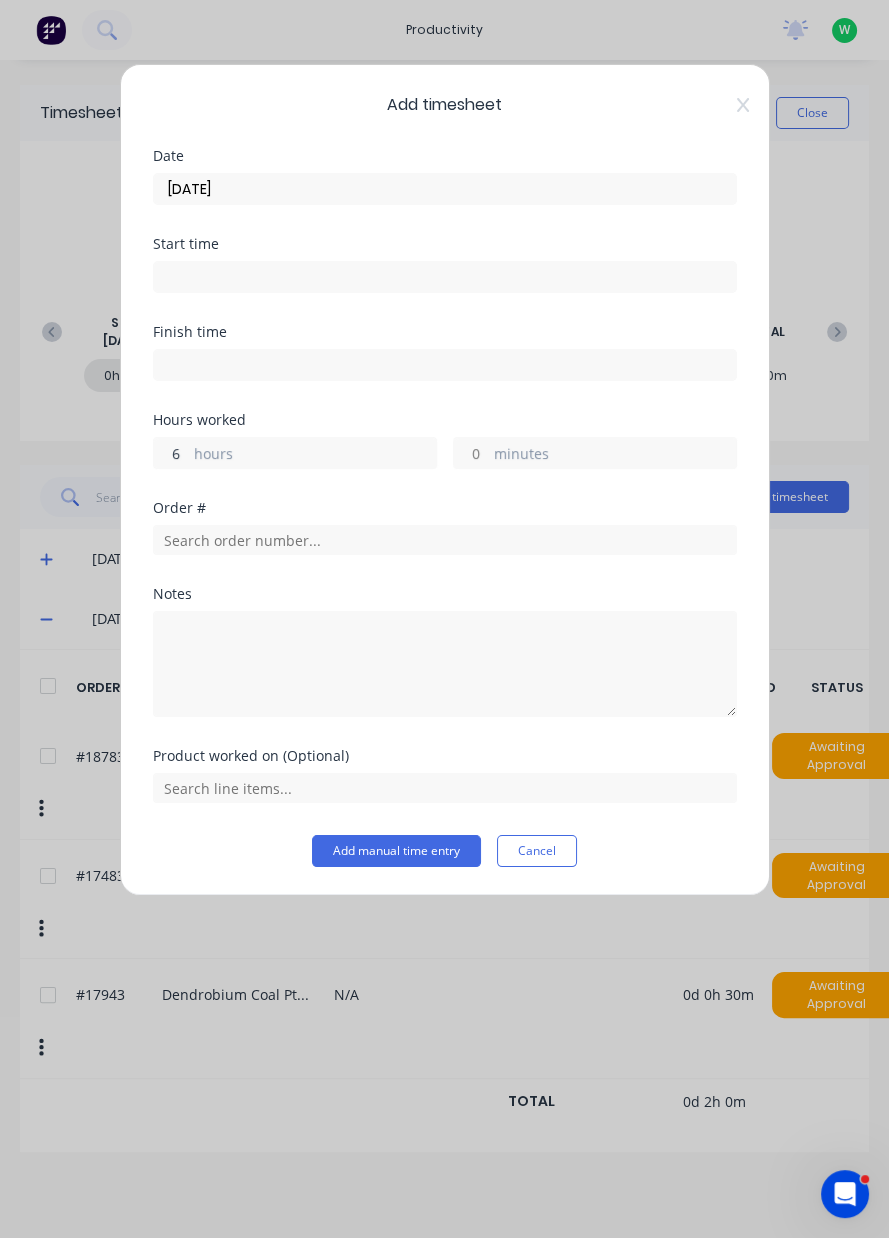 type on "6" 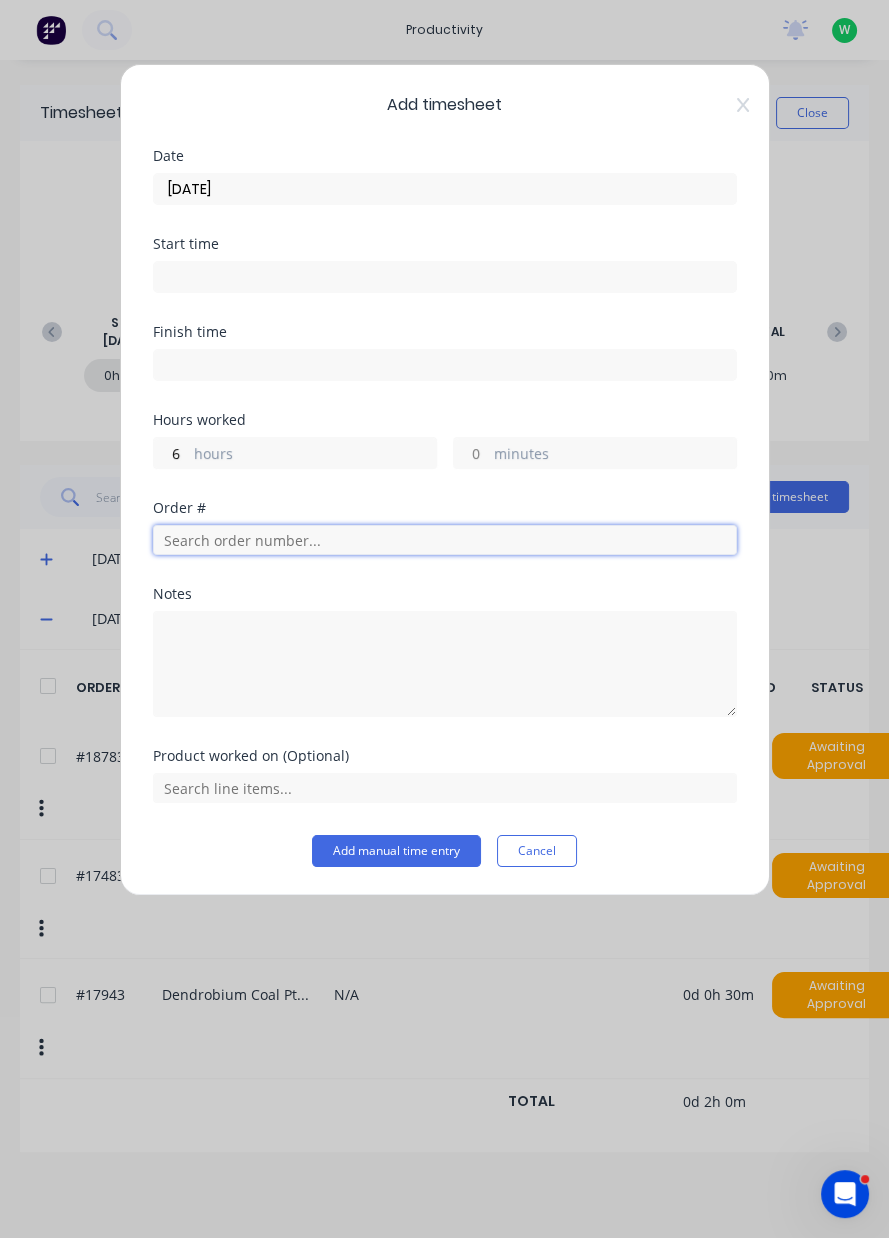 click at bounding box center [445, 540] 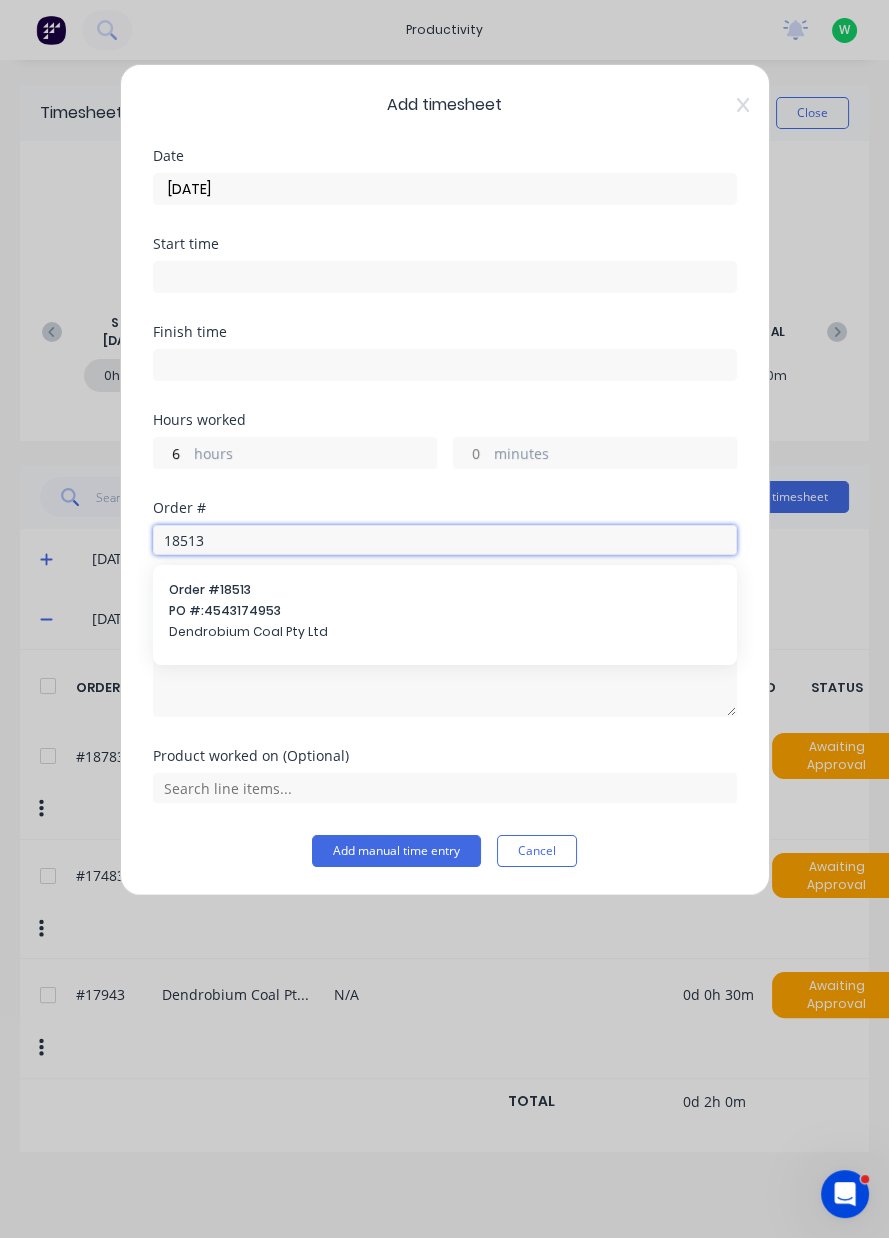 type on "18513" 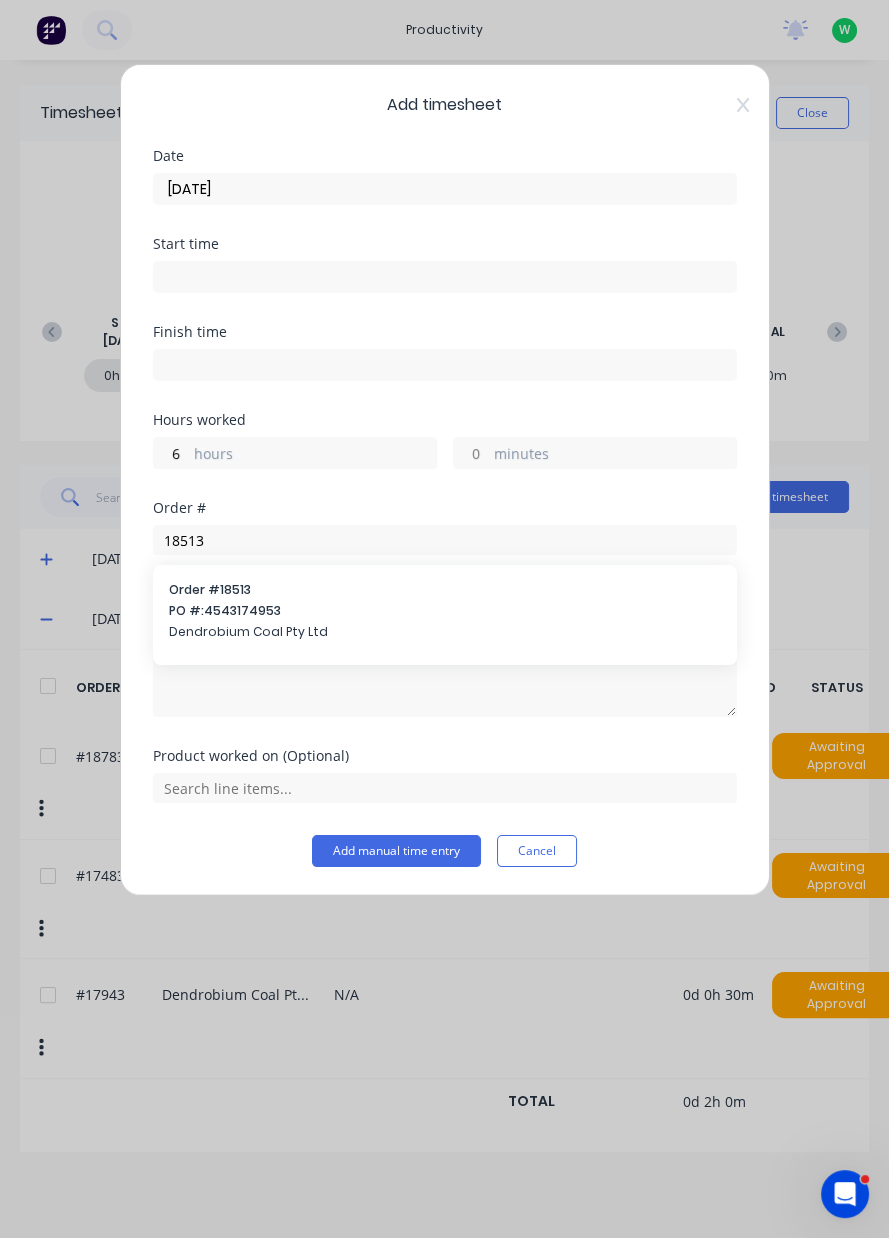 click on "Order # 18513 PO #:  4543174953 Dendrobium Coal Pty Ltd" at bounding box center (445, 613) 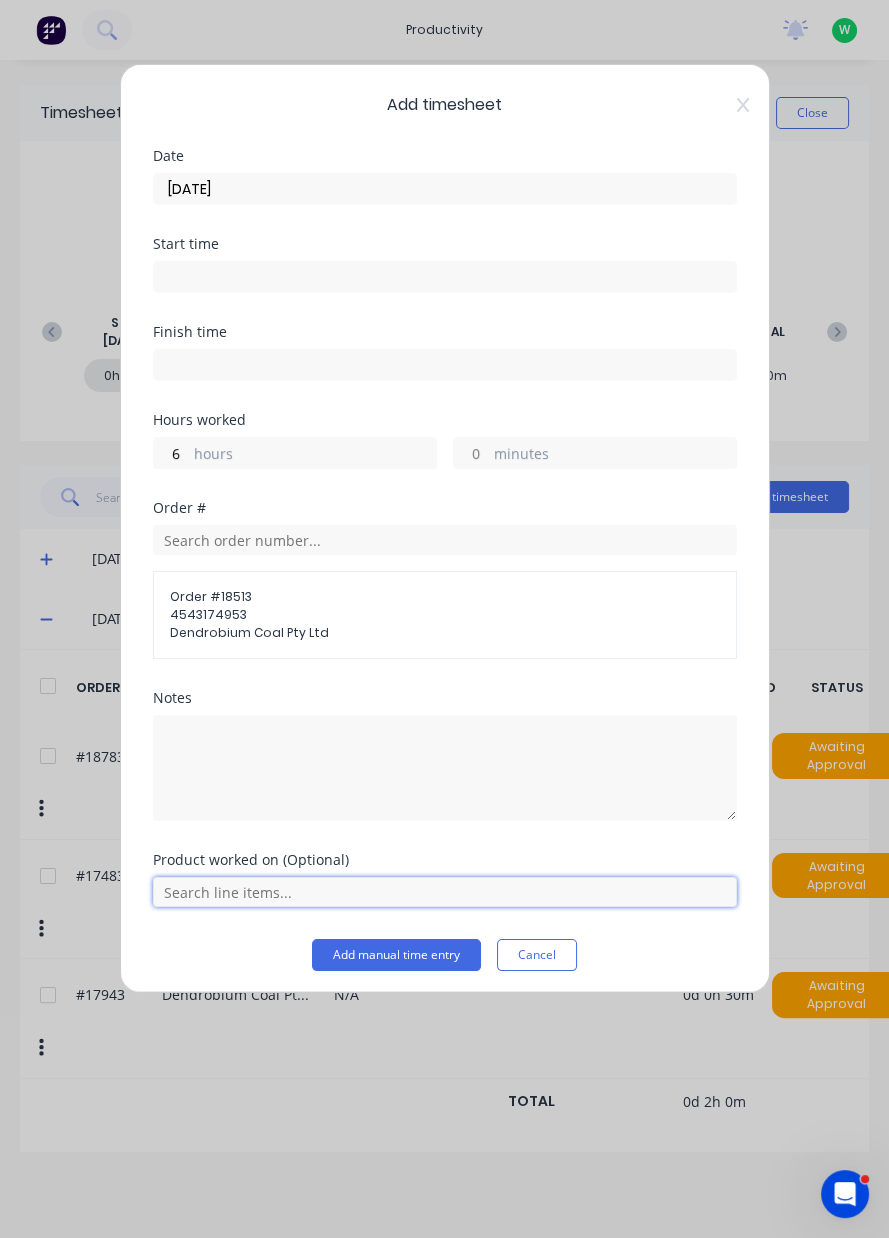 click at bounding box center (445, 892) 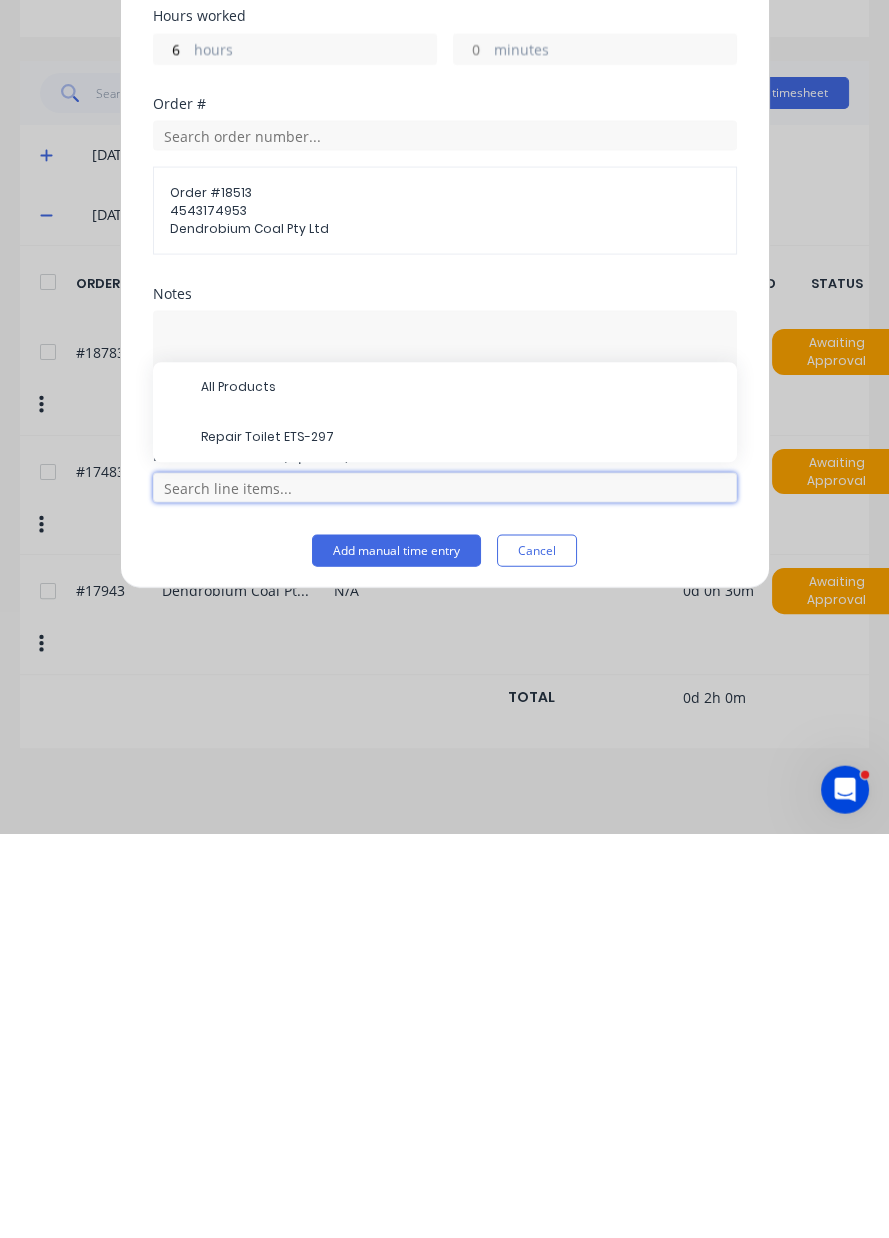scroll, scrollTop: 68, scrollLeft: 0, axis: vertical 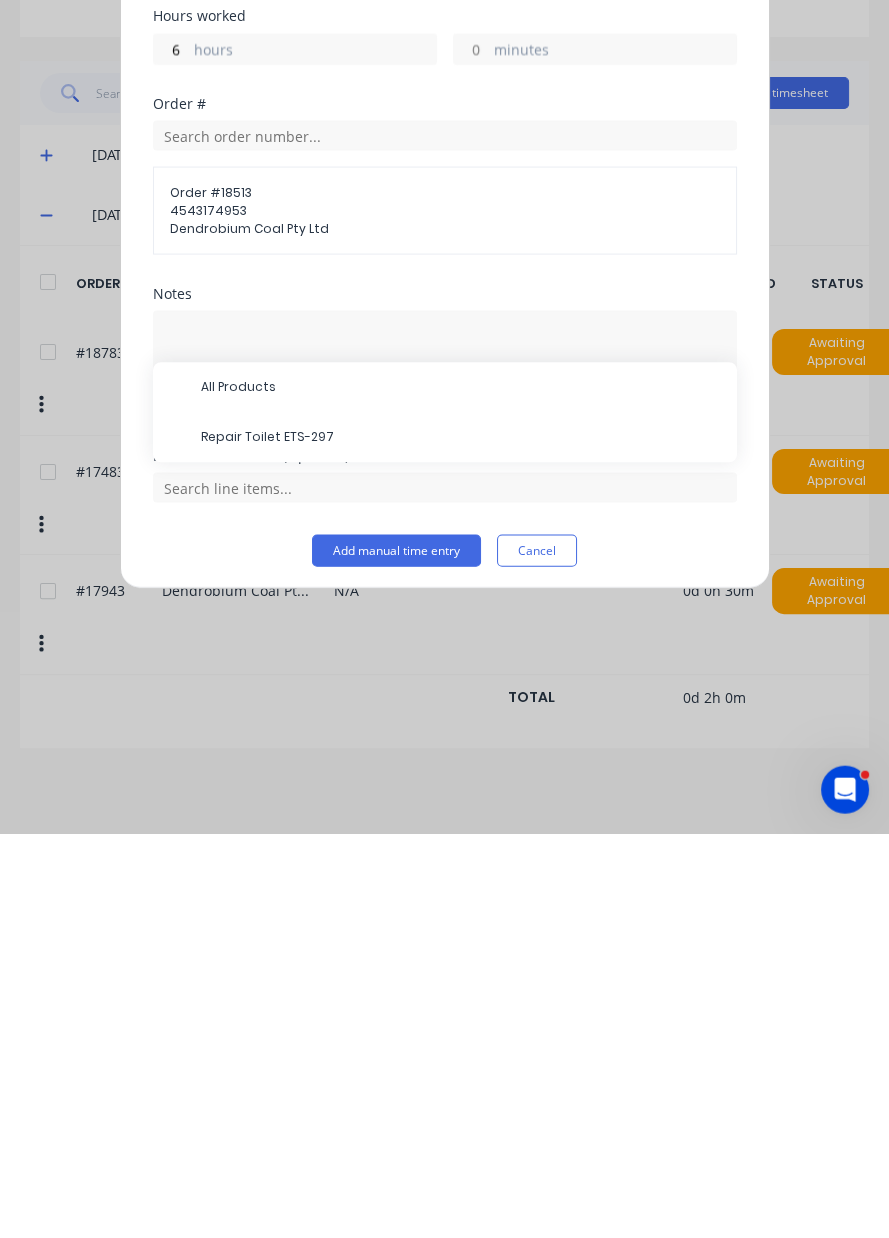 click on "Repair Toilet ETS-297" at bounding box center [461, 842] 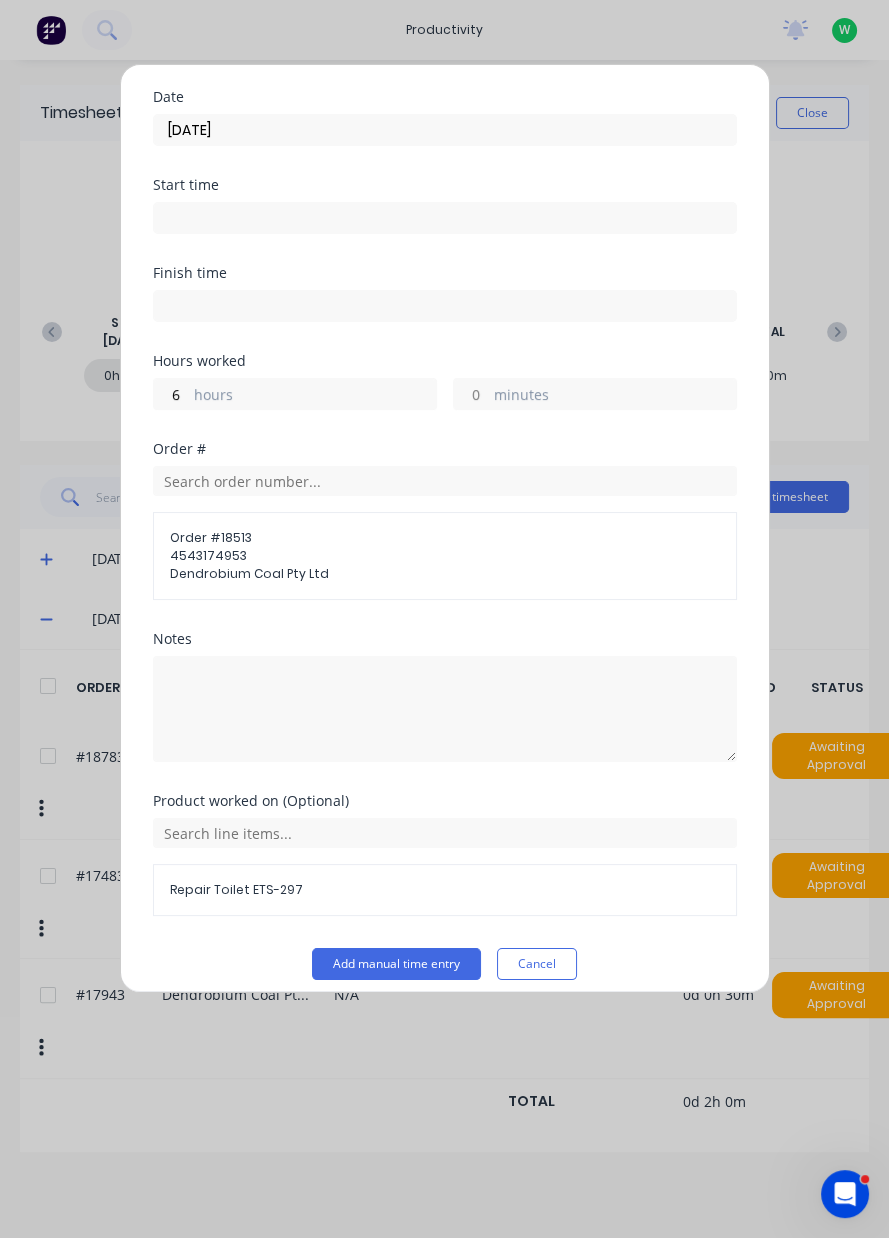 scroll, scrollTop: 71, scrollLeft: 0, axis: vertical 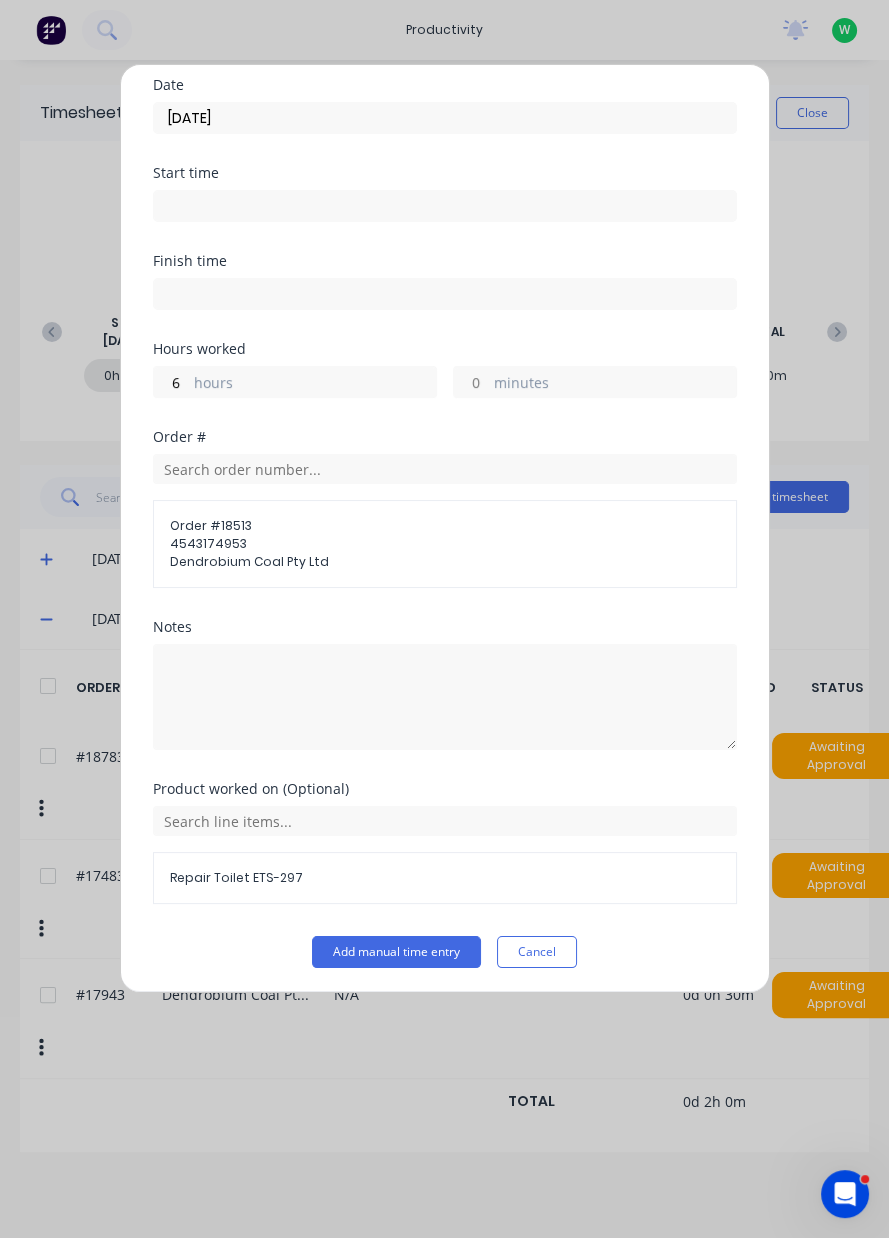 click on "Add manual time entry" at bounding box center [396, 952] 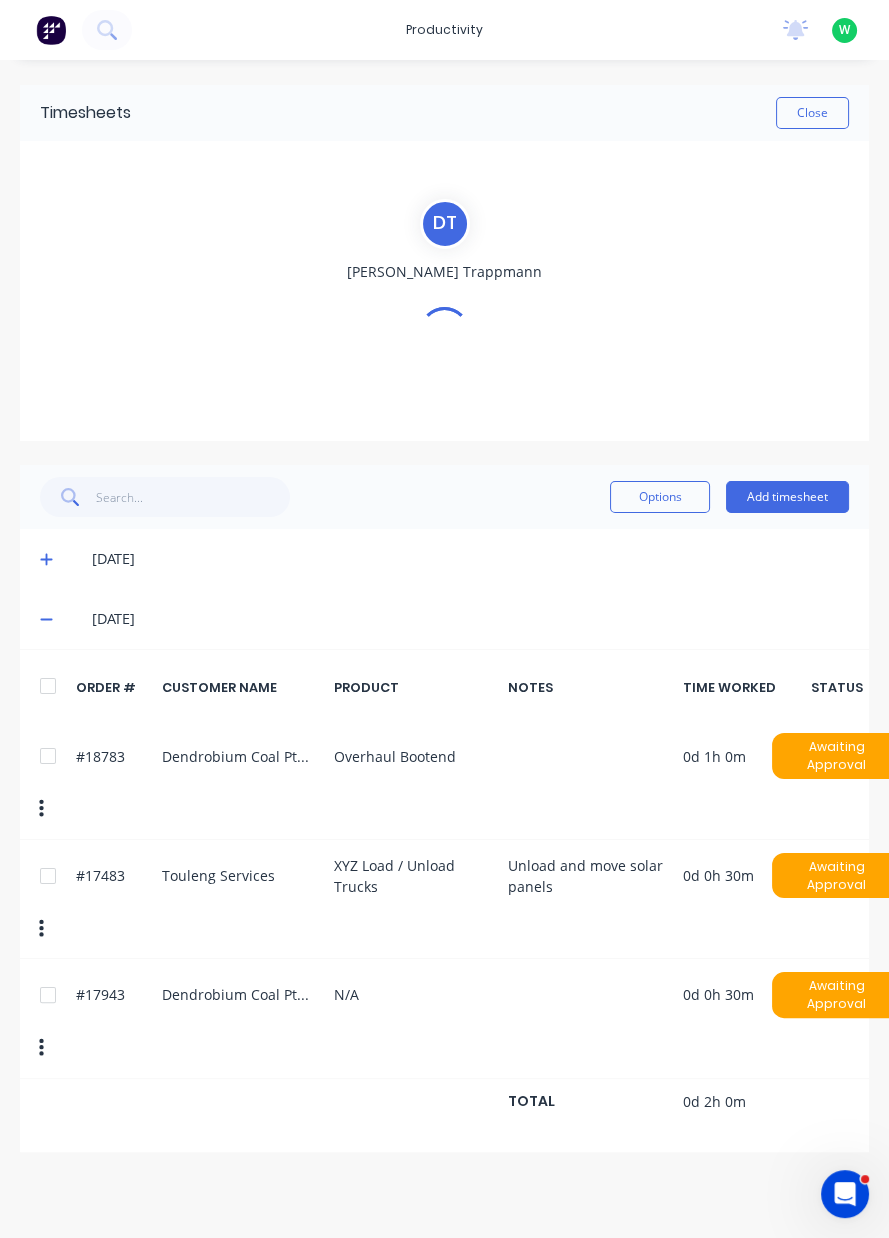 scroll, scrollTop: 0, scrollLeft: 0, axis: both 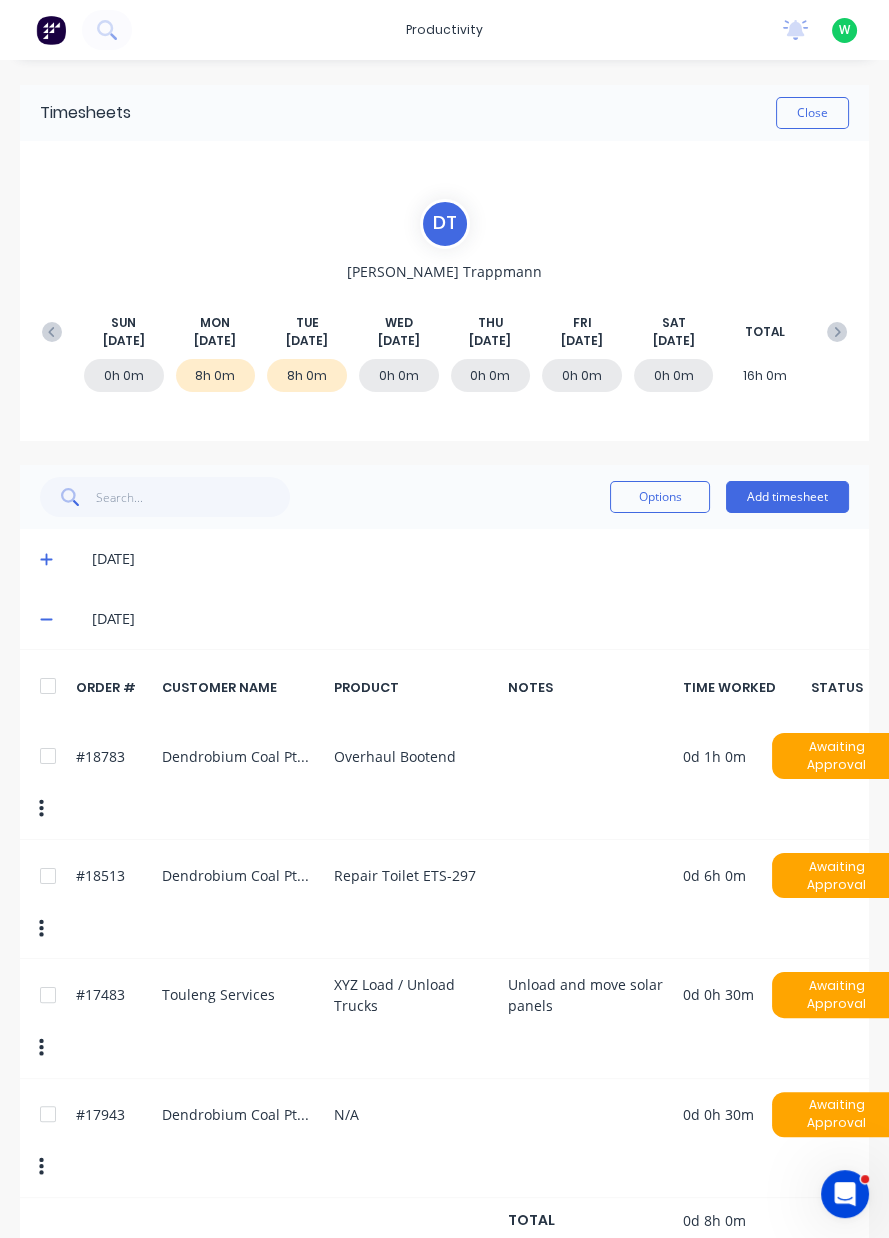 click on "Close" at bounding box center [812, 113] 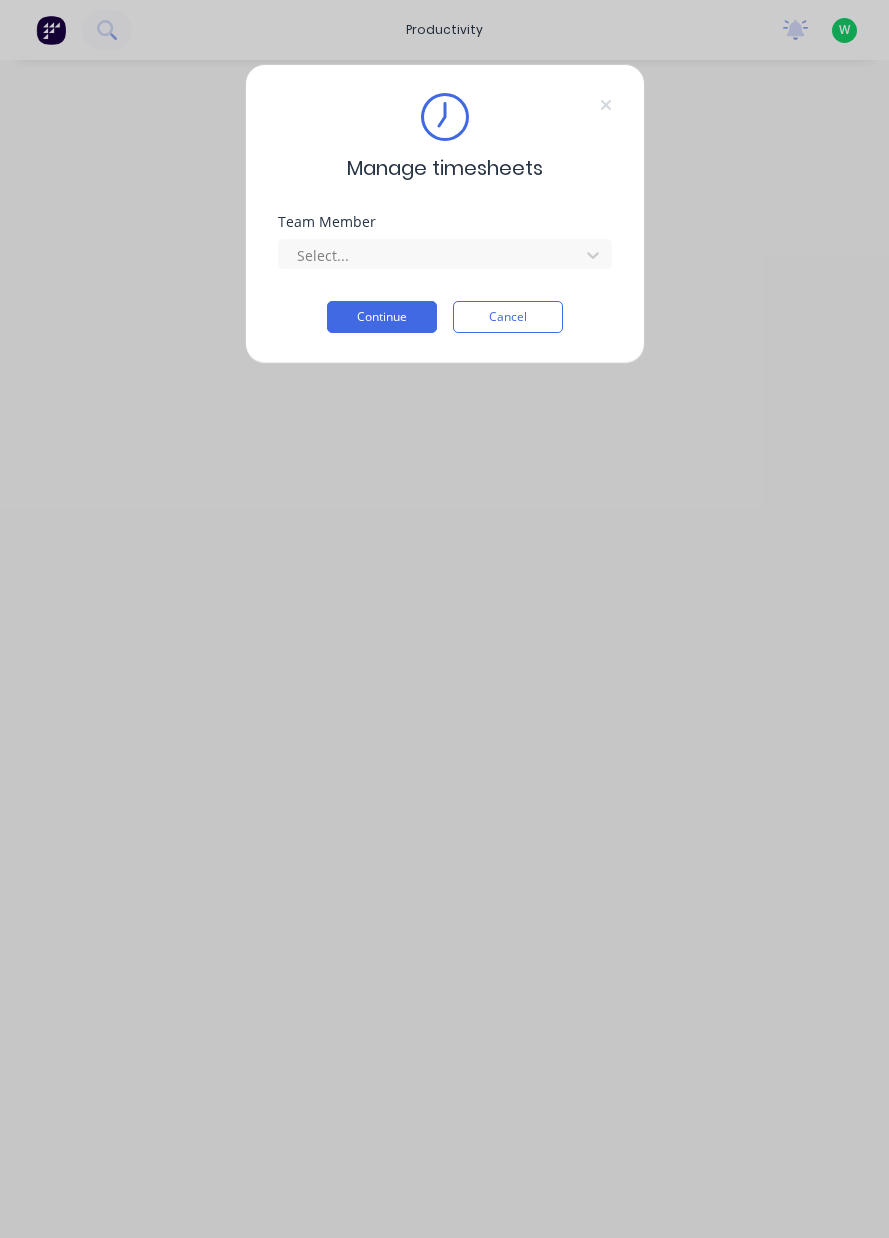 scroll, scrollTop: 0, scrollLeft: 0, axis: both 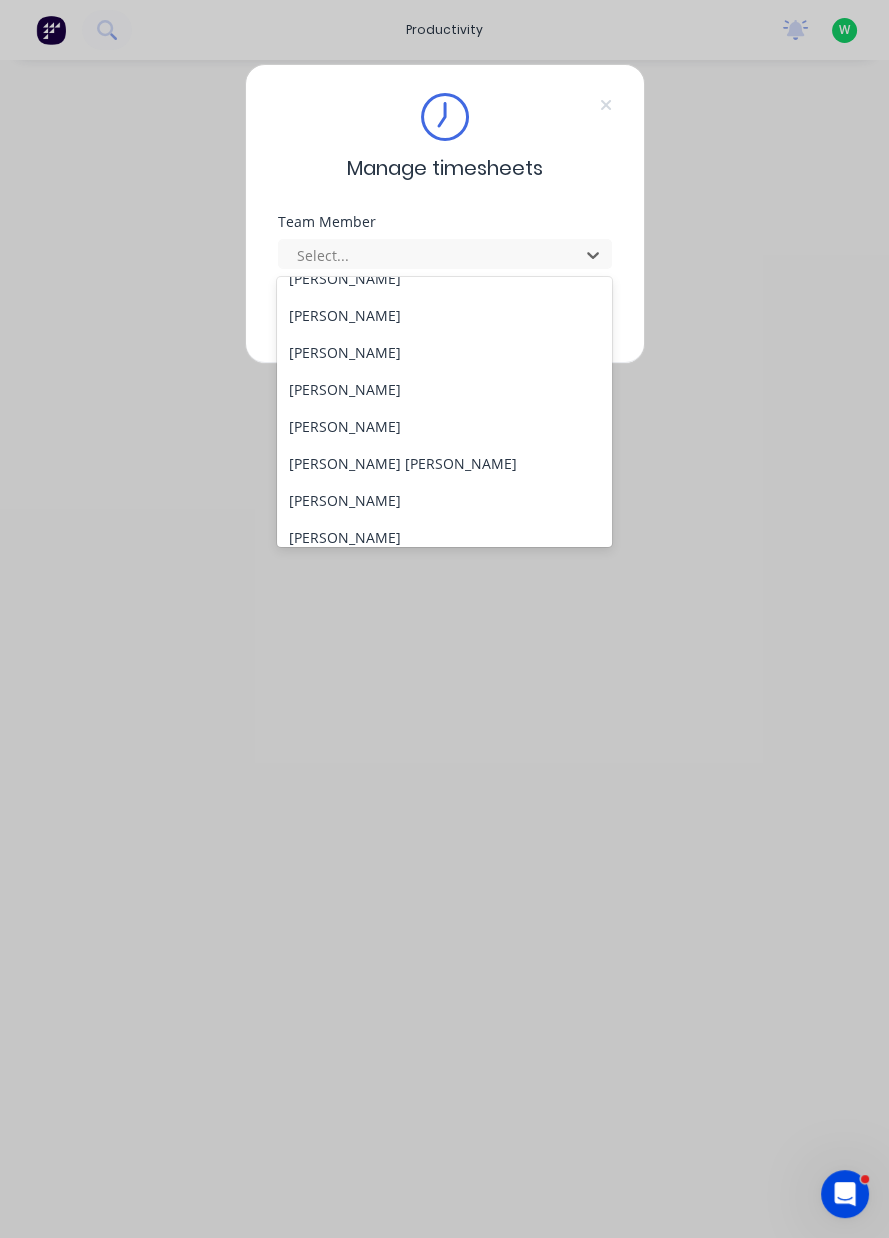 click on "[PERSON_NAME]" at bounding box center (444, 537) 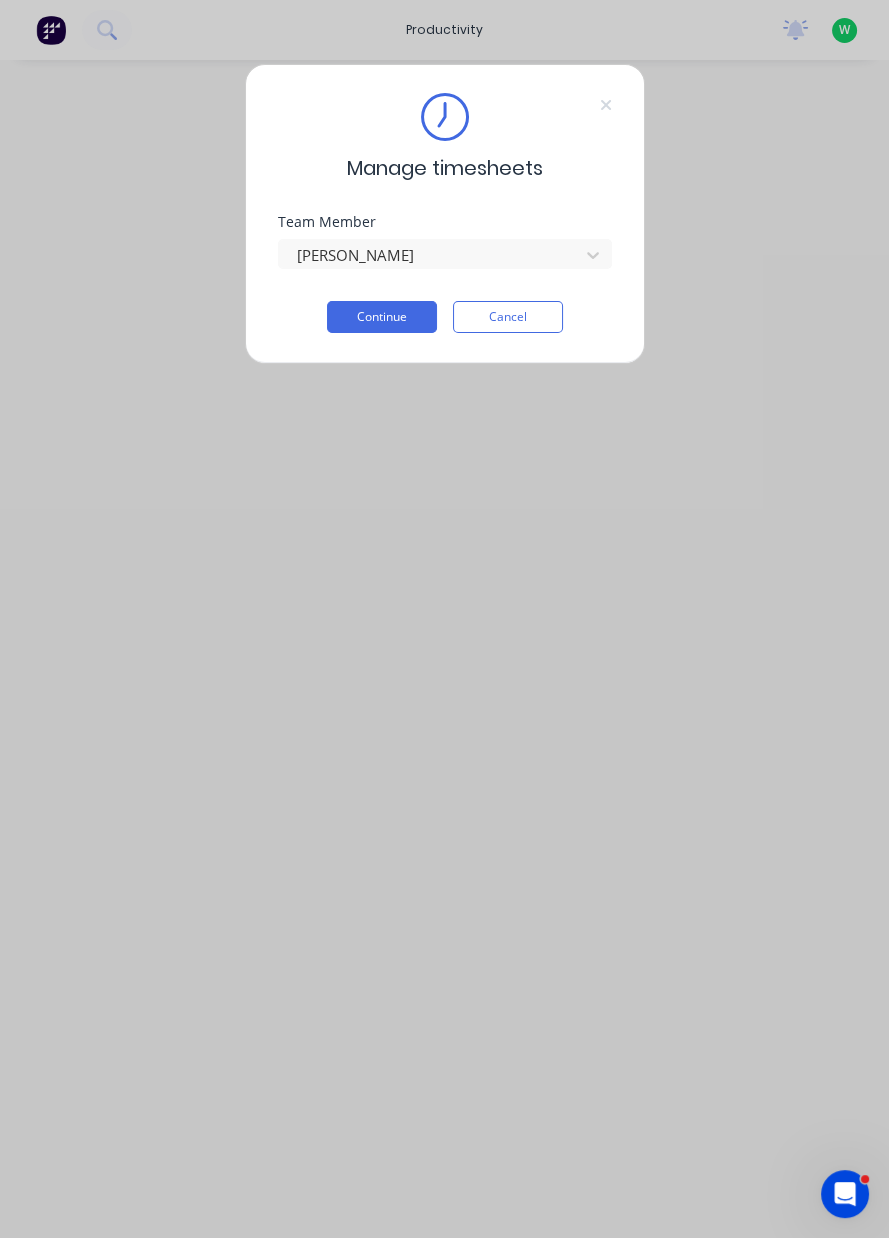 click on "Continue" at bounding box center (382, 317) 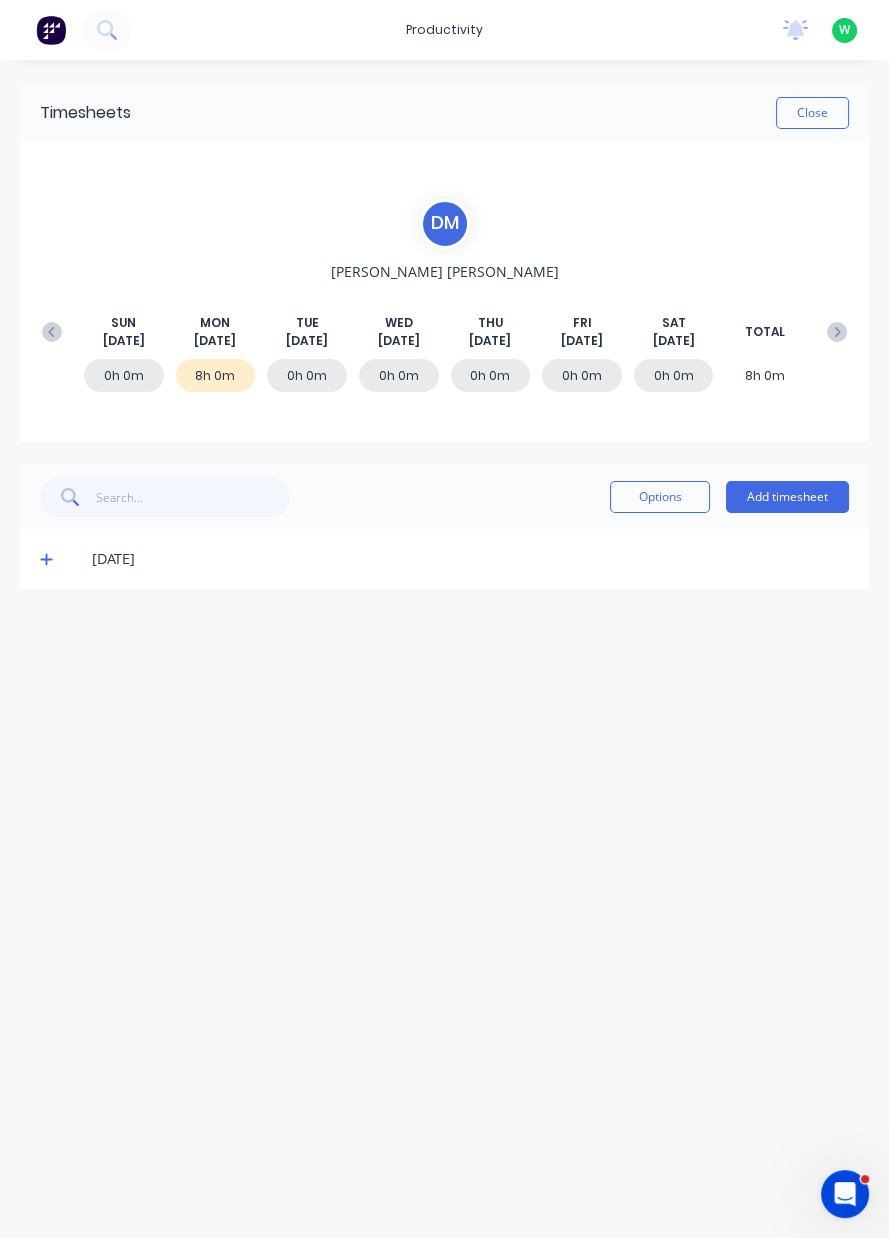 click on "Add timesheet" at bounding box center [787, 497] 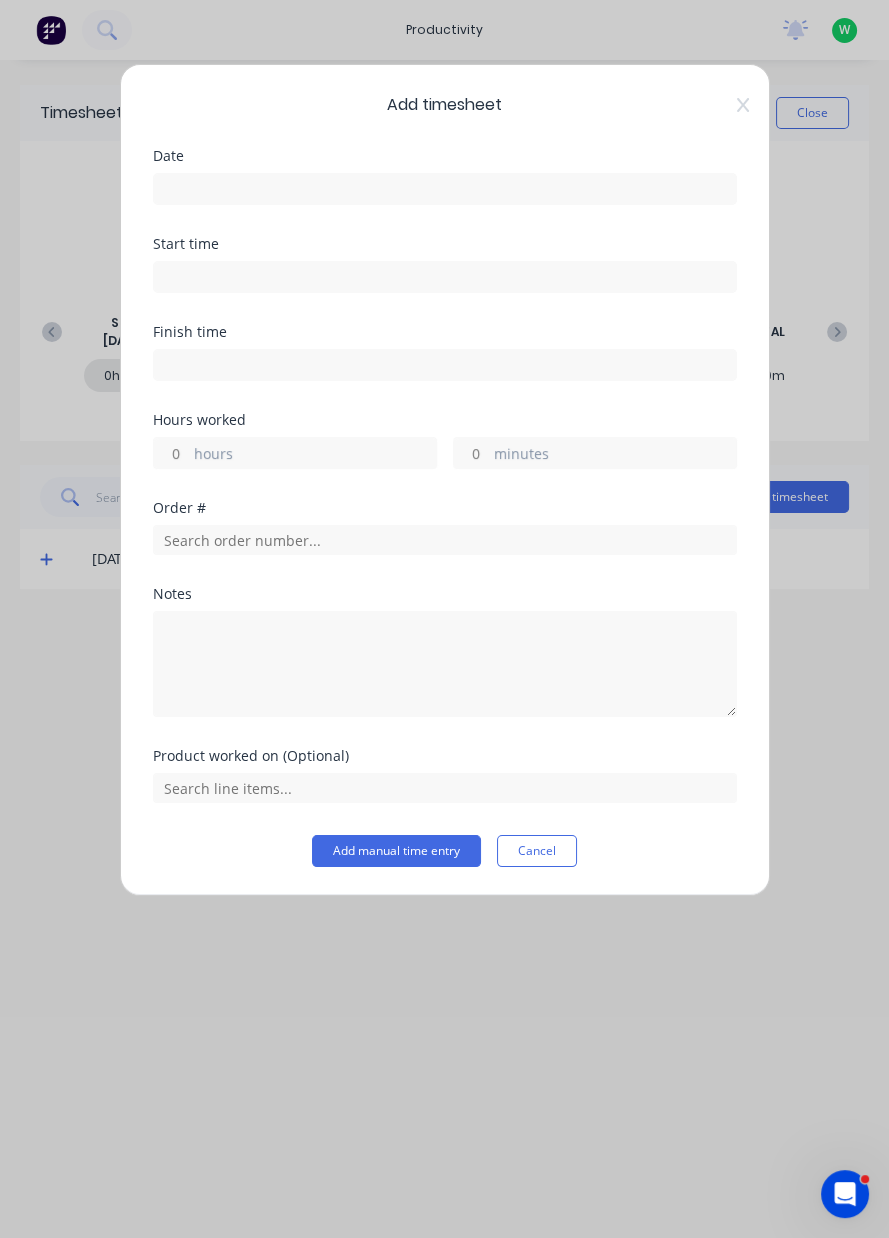 click at bounding box center (445, 189) 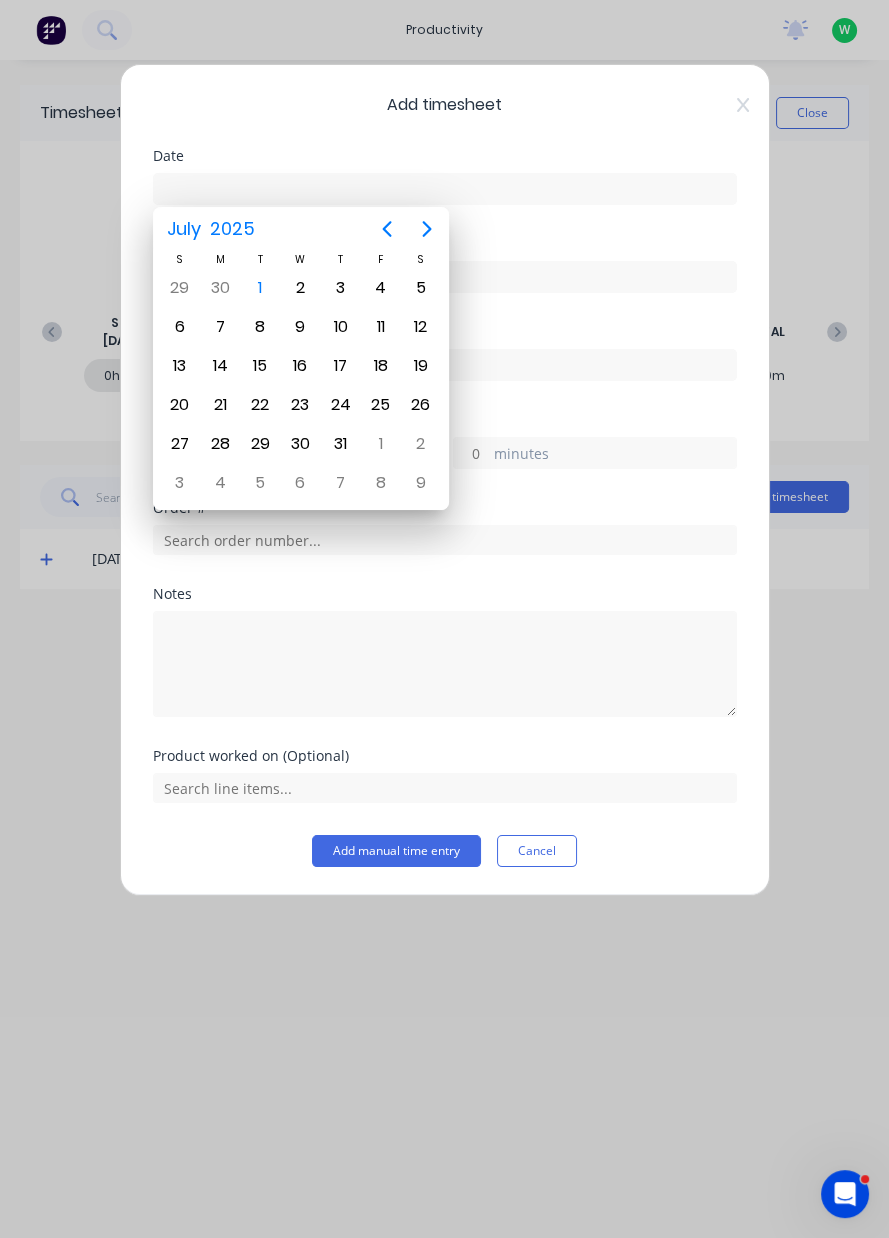 click on "Jul 1" at bounding box center (260, 288) 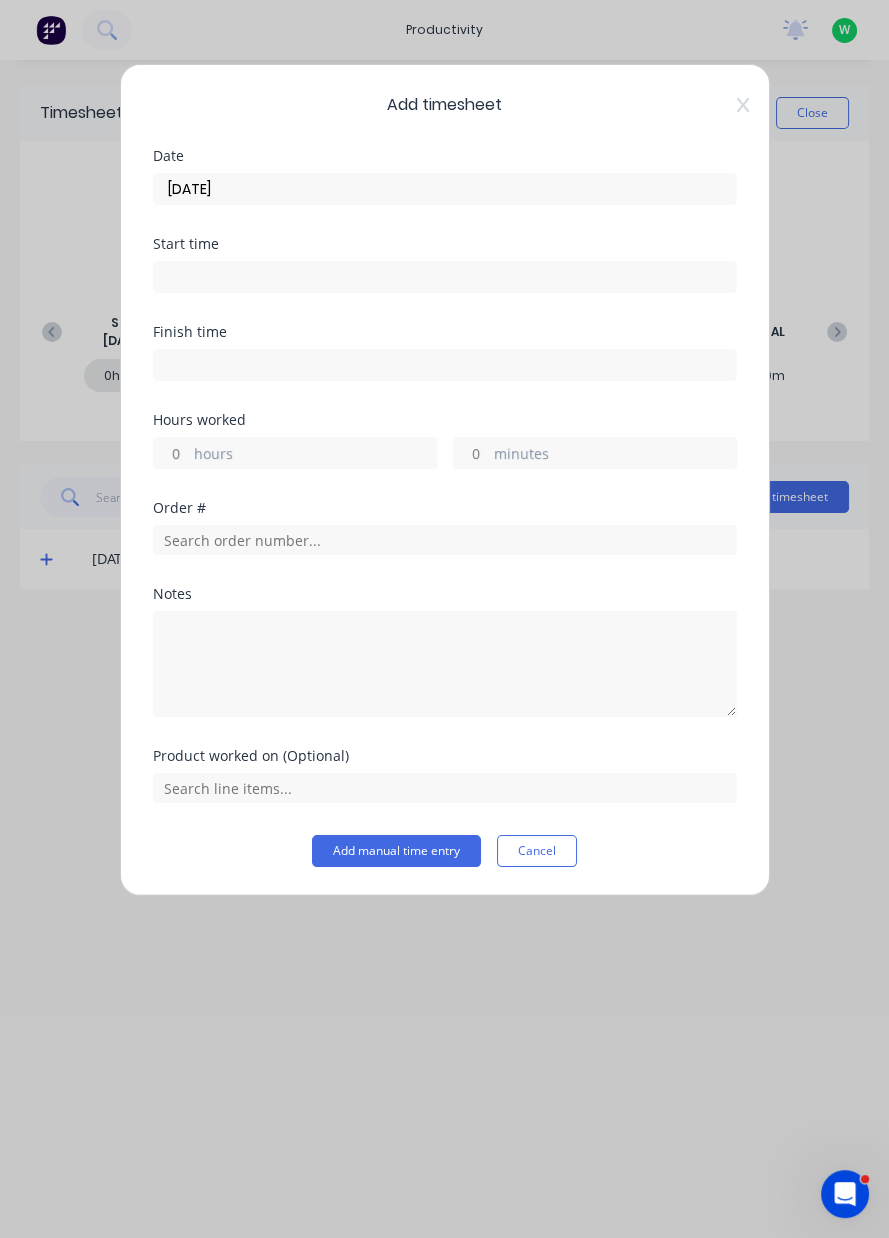 click on "hours" at bounding box center (315, 455) 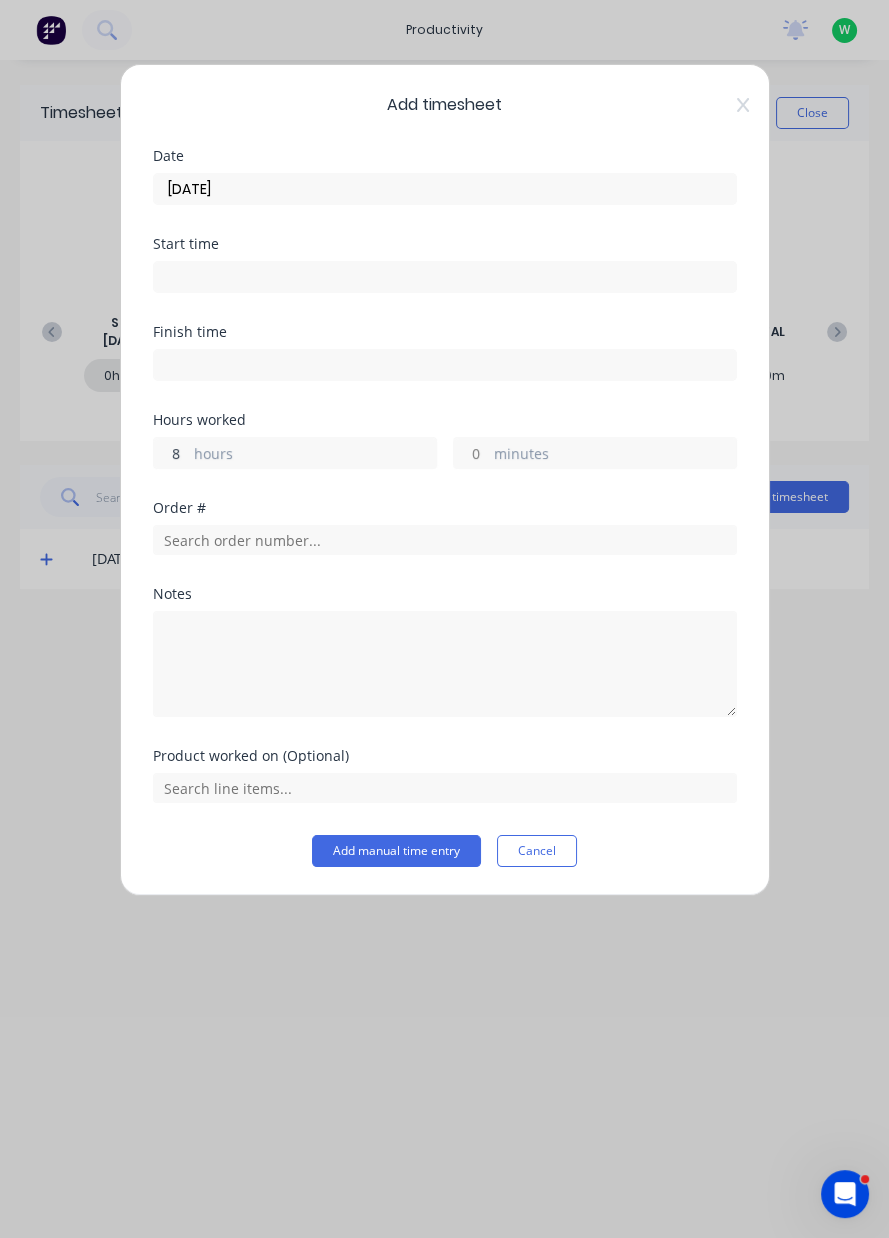 type on "8" 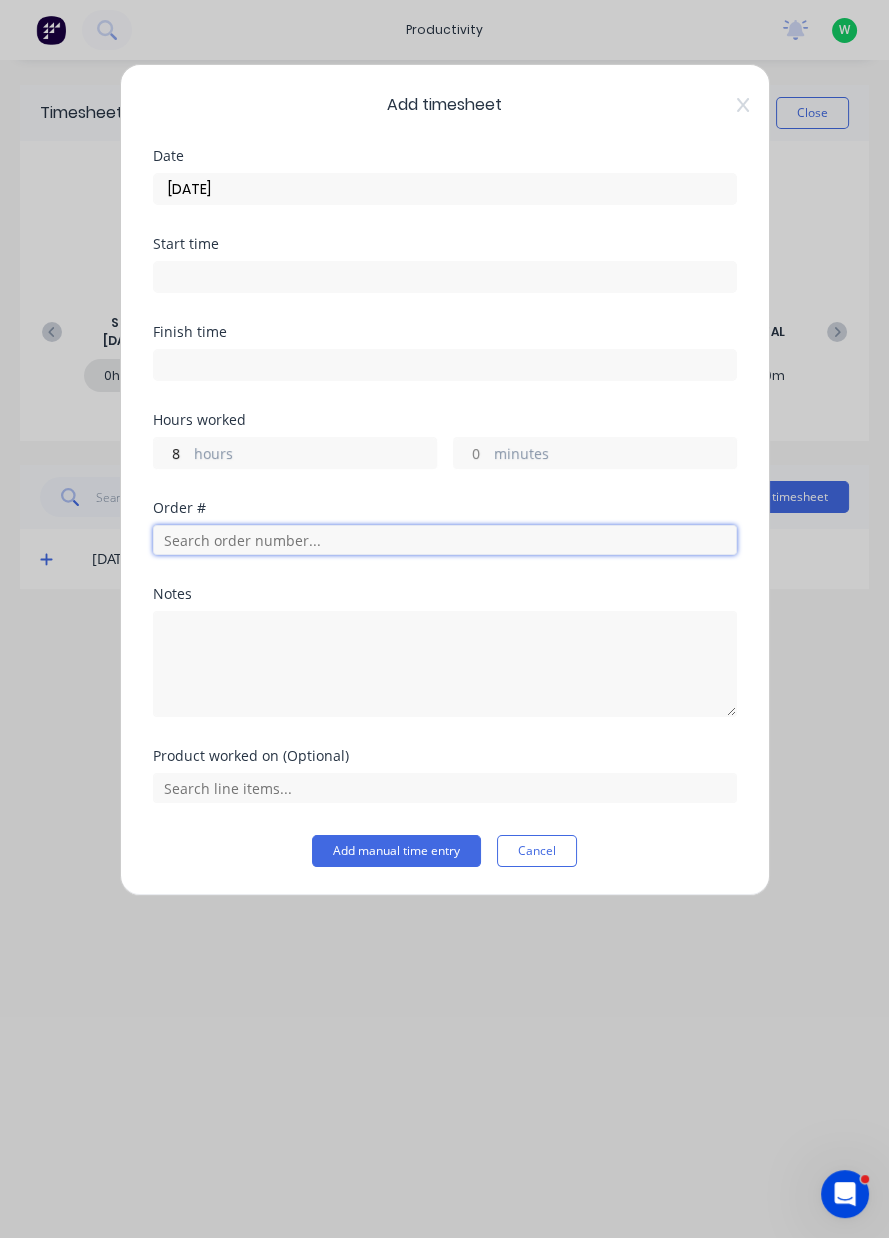 click at bounding box center (445, 540) 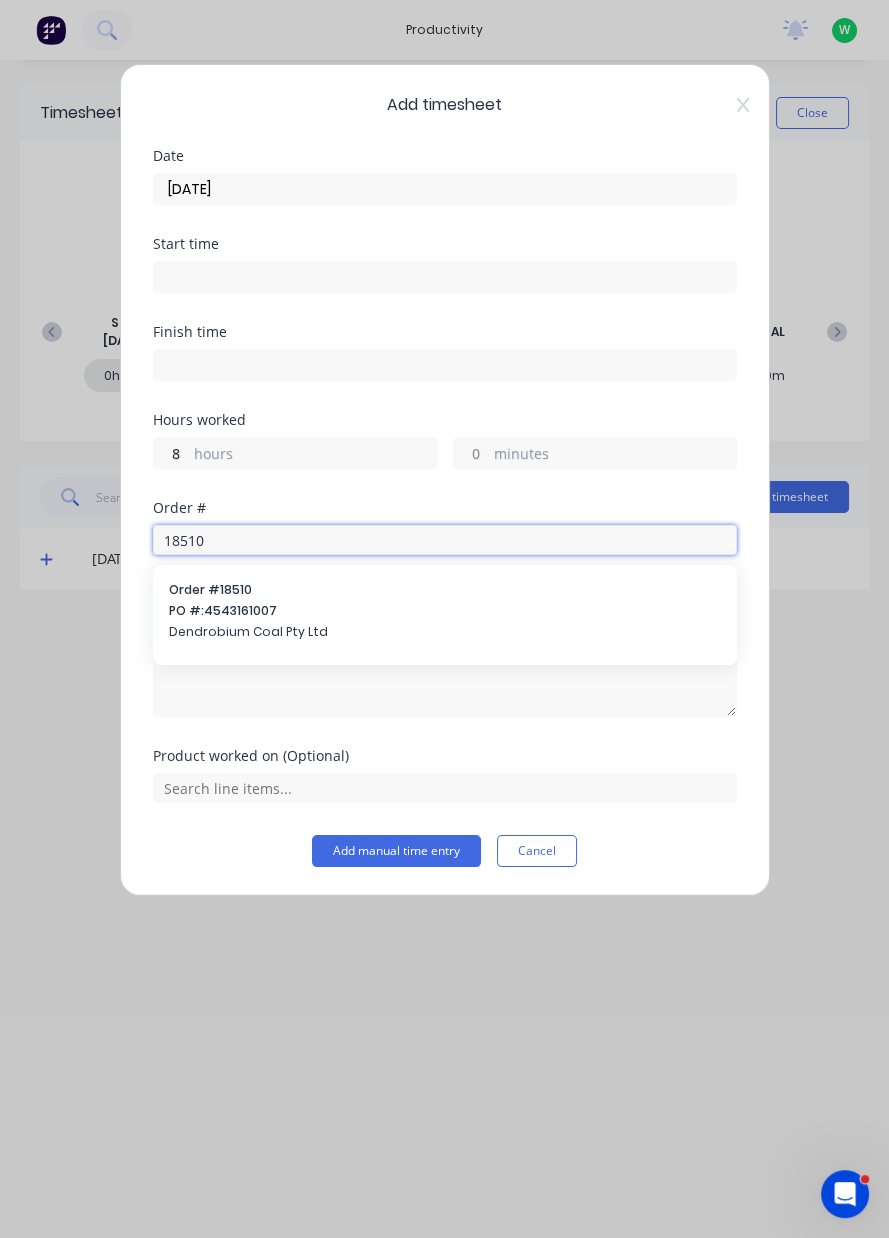 type on "18510" 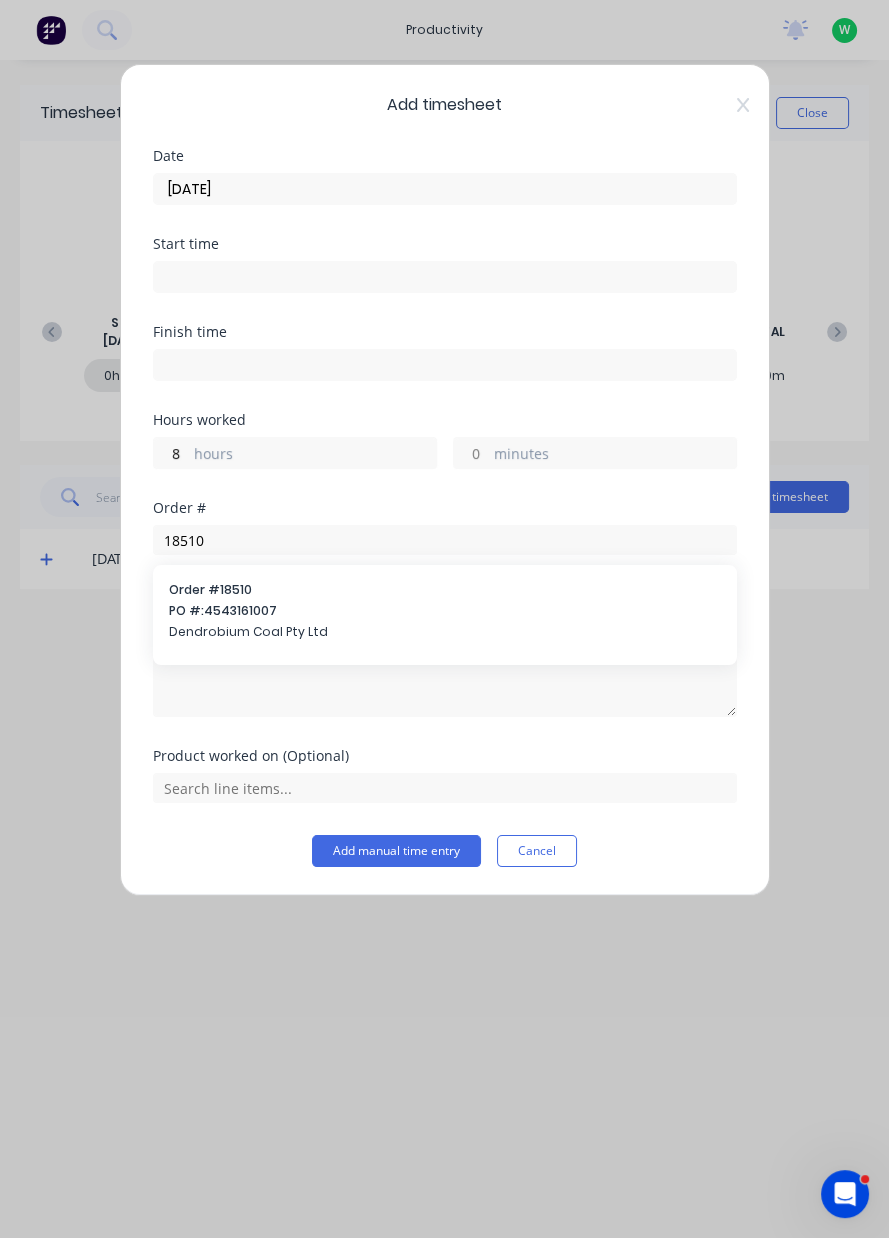 click on "PO #:  4543161007" at bounding box center (445, 611) 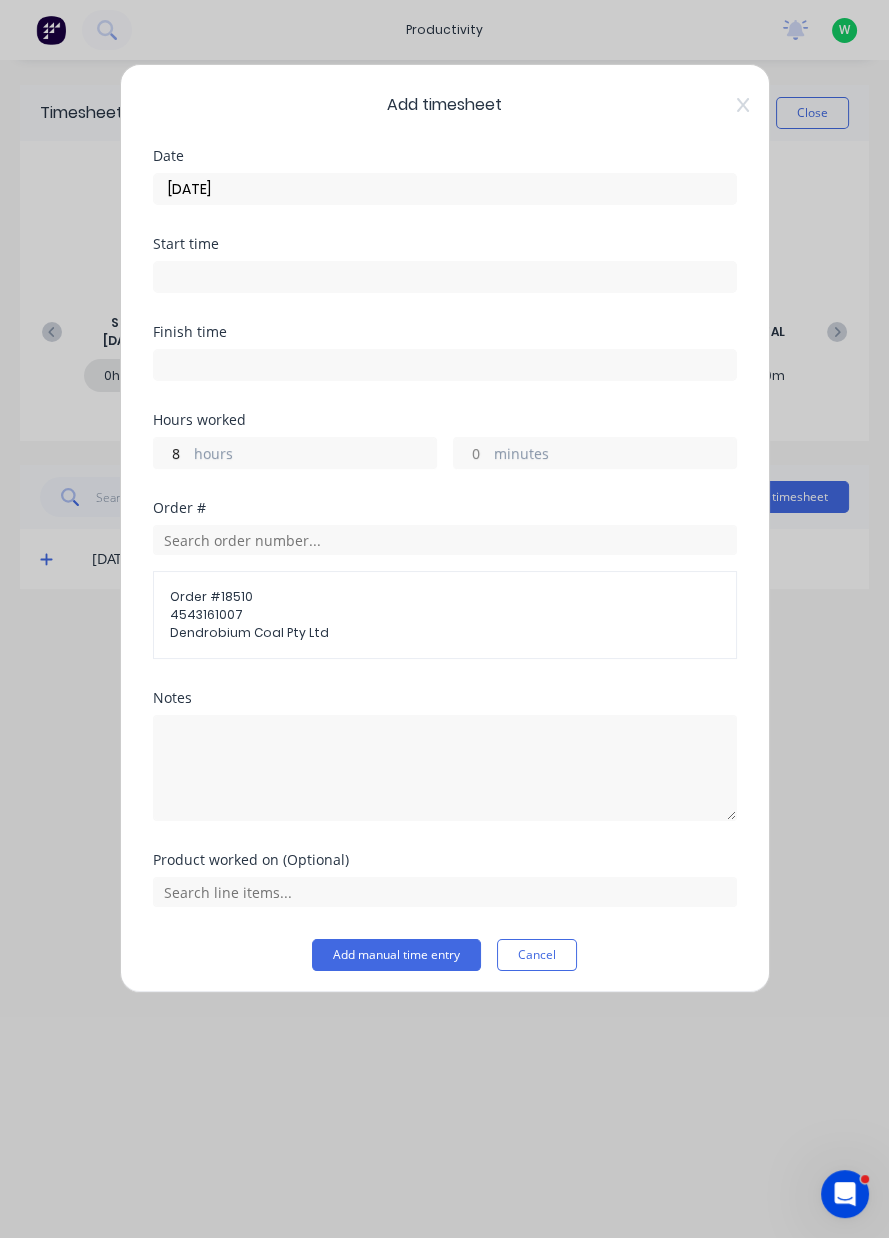 scroll, scrollTop: 3, scrollLeft: 0, axis: vertical 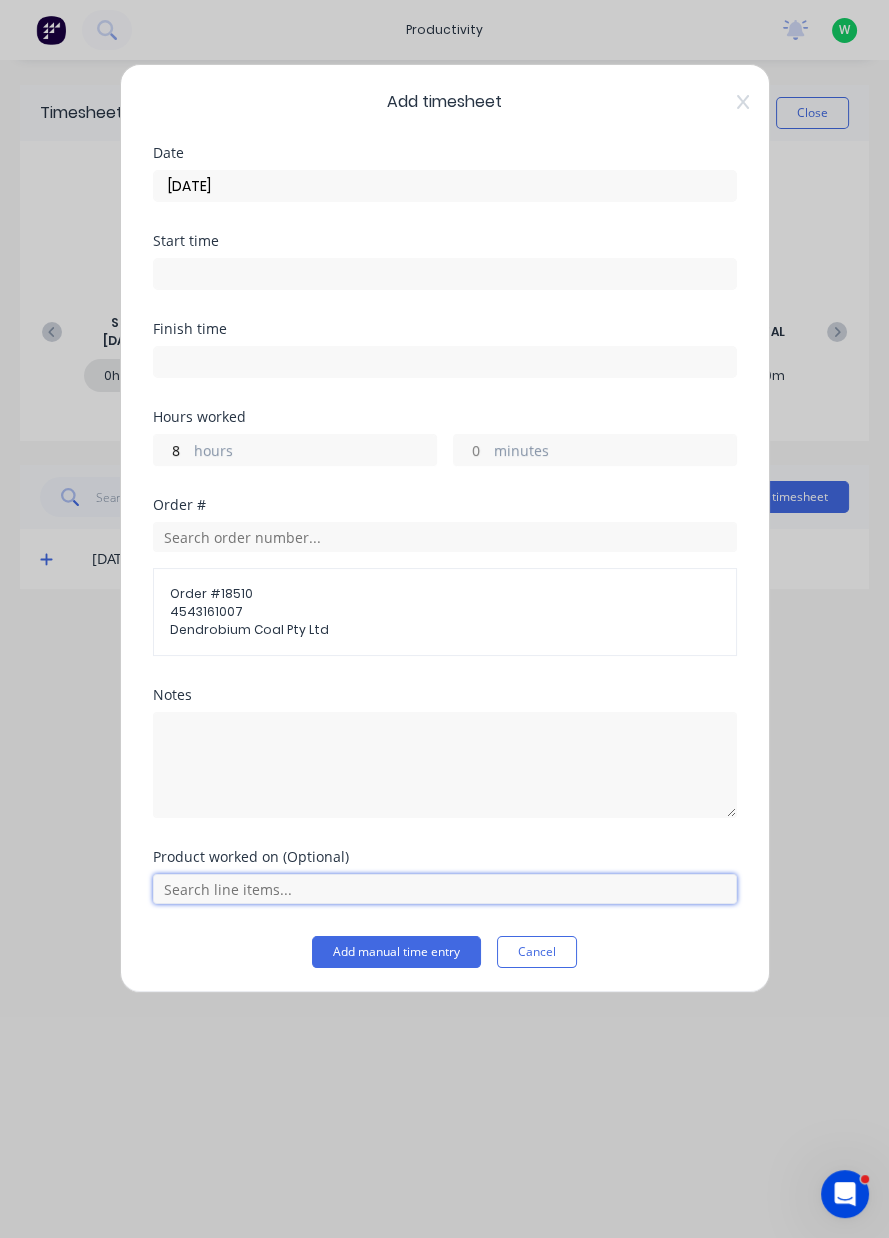 click at bounding box center [445, 889] 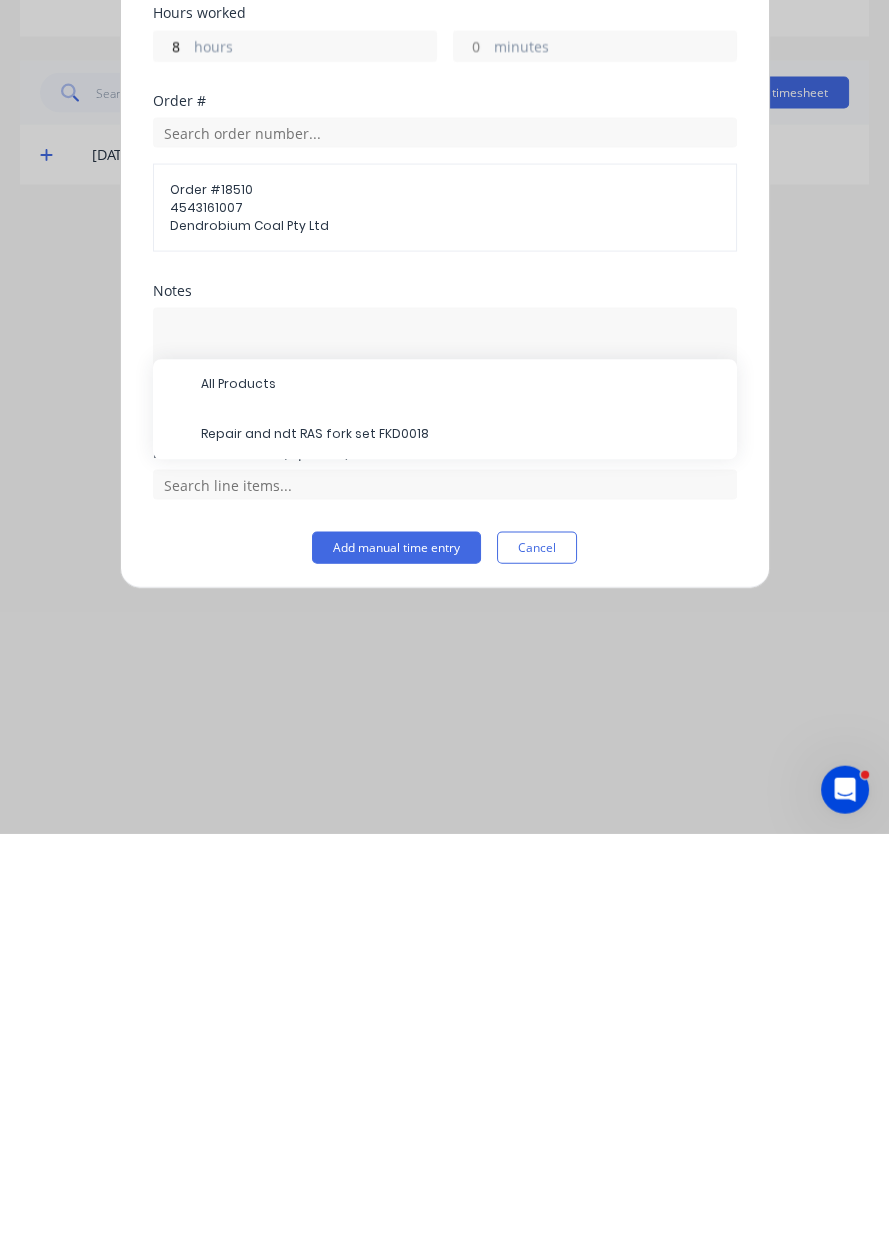 click on "Repair and ndt RAS fork set FKD0018" at bounding box center (461, 839) 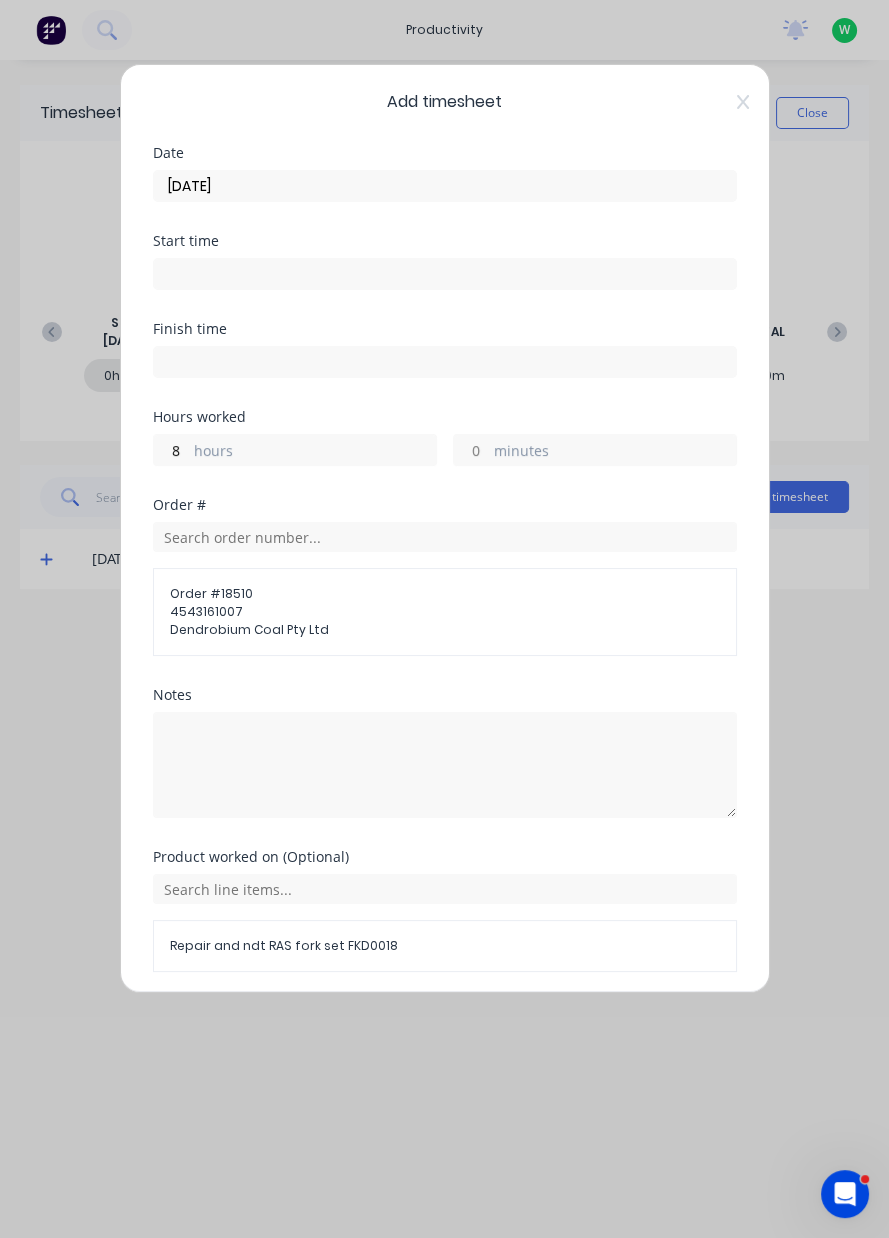 scroll, scrollTop: 71, scrollLeft: 0, axis: vertical 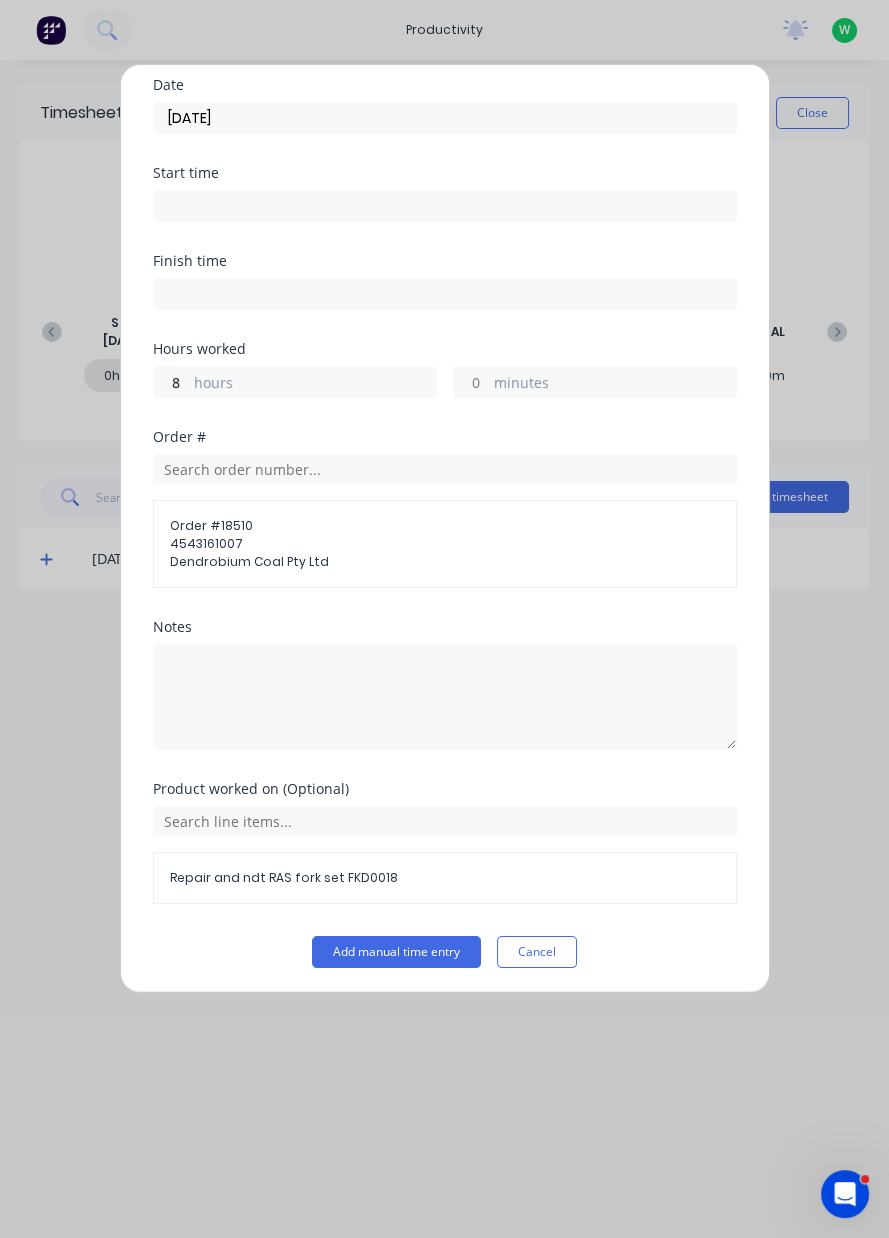 click on "Add manual time entry" at bounding box center [396, 952] 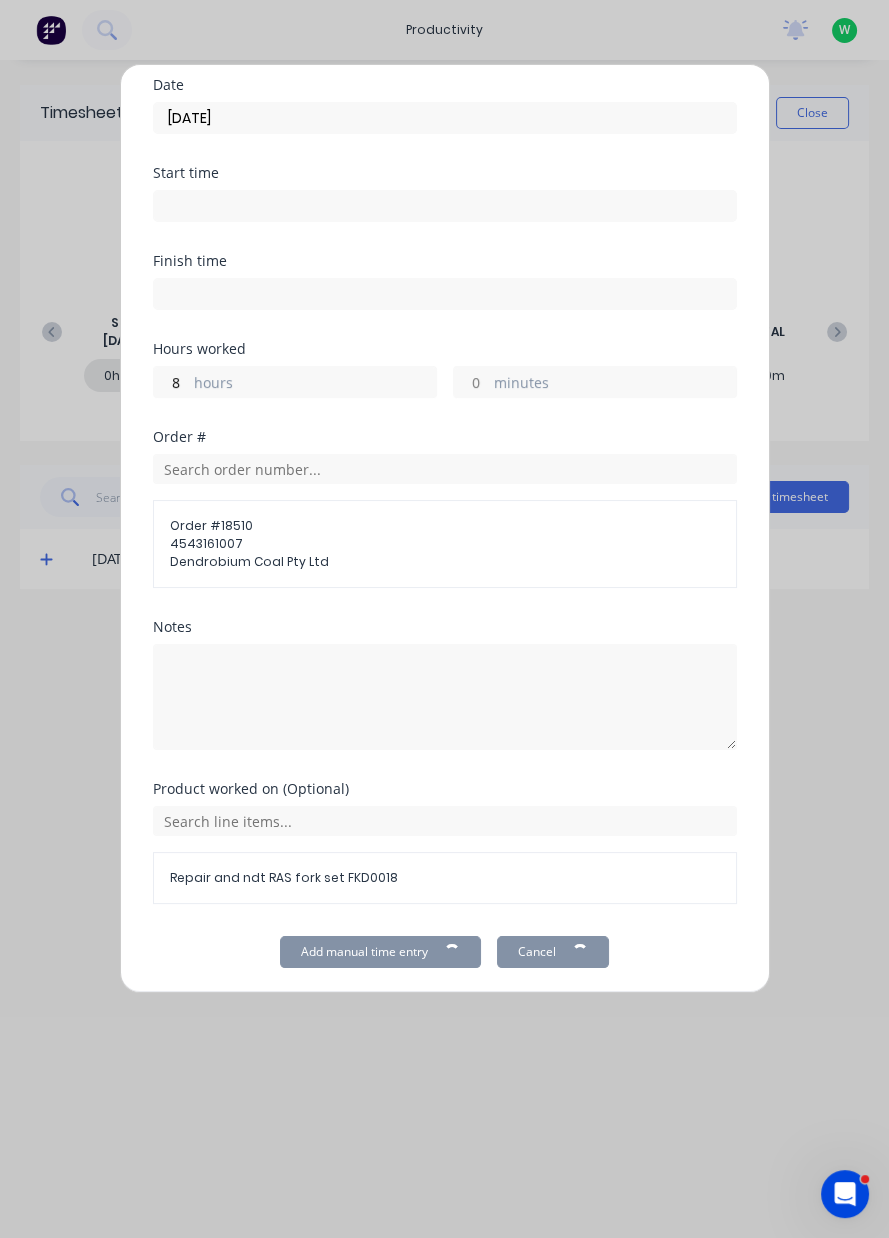 scroll, scrollTop: 0, scrollLeft: 0, axis: both 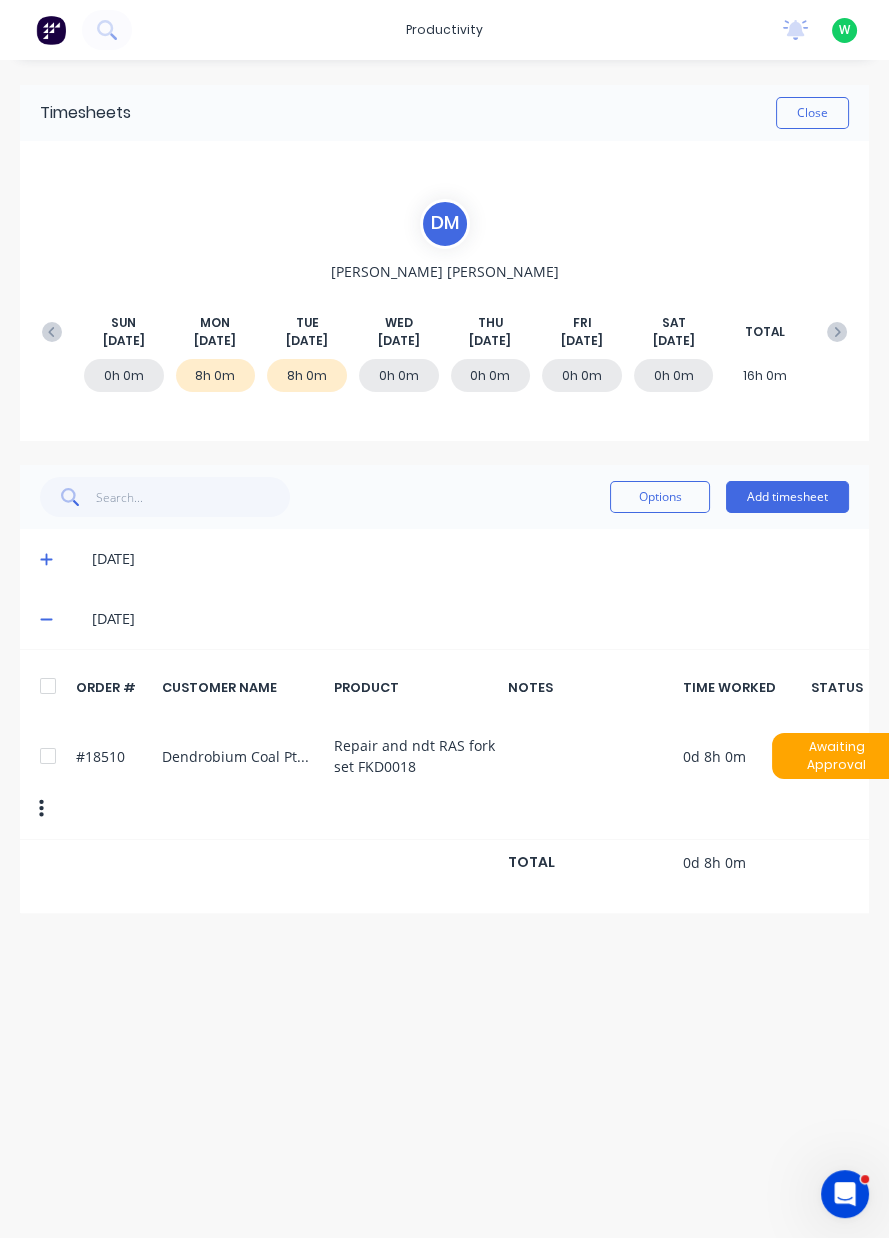 click on "Close" at bounding box center (812, 113) 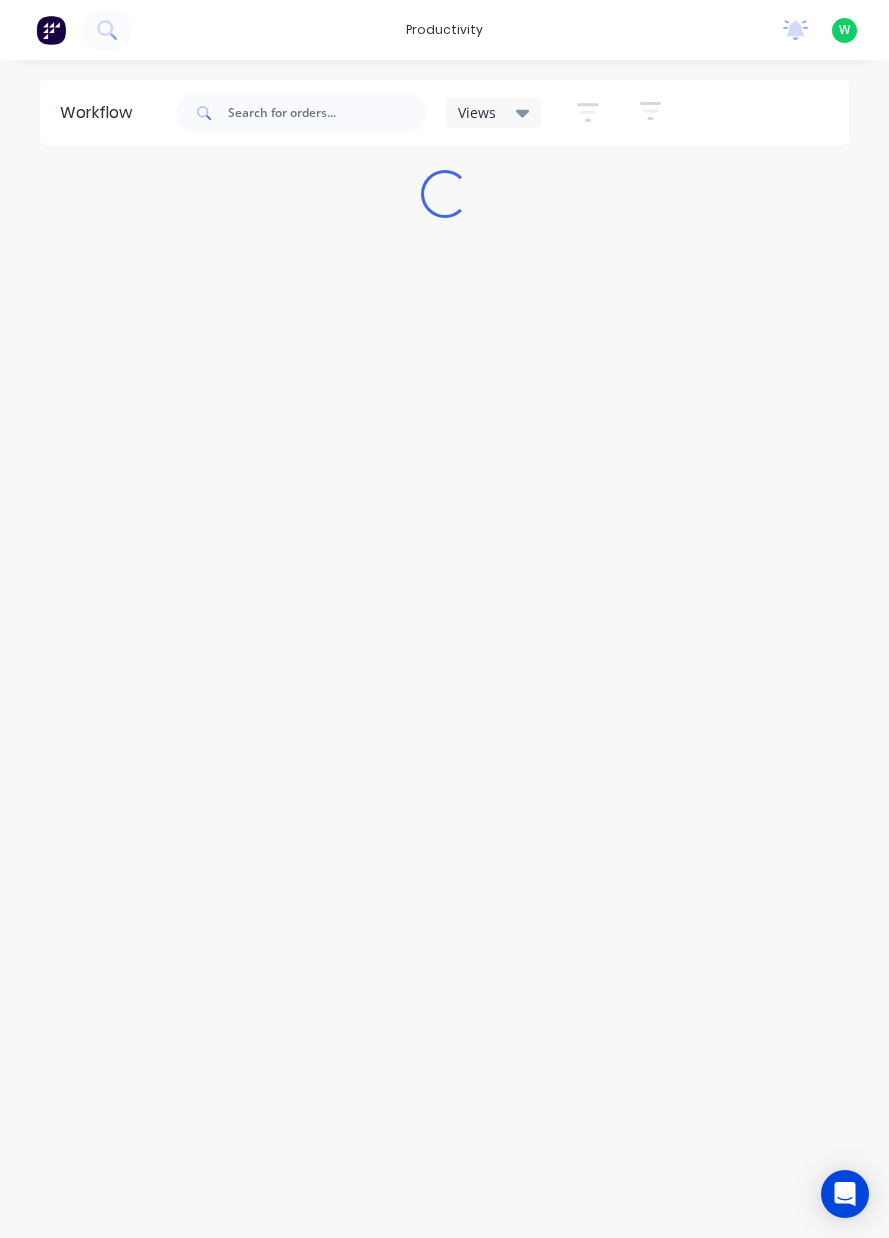 scroll, scrollTop: 0, scrollLeft: 0, axis: both 